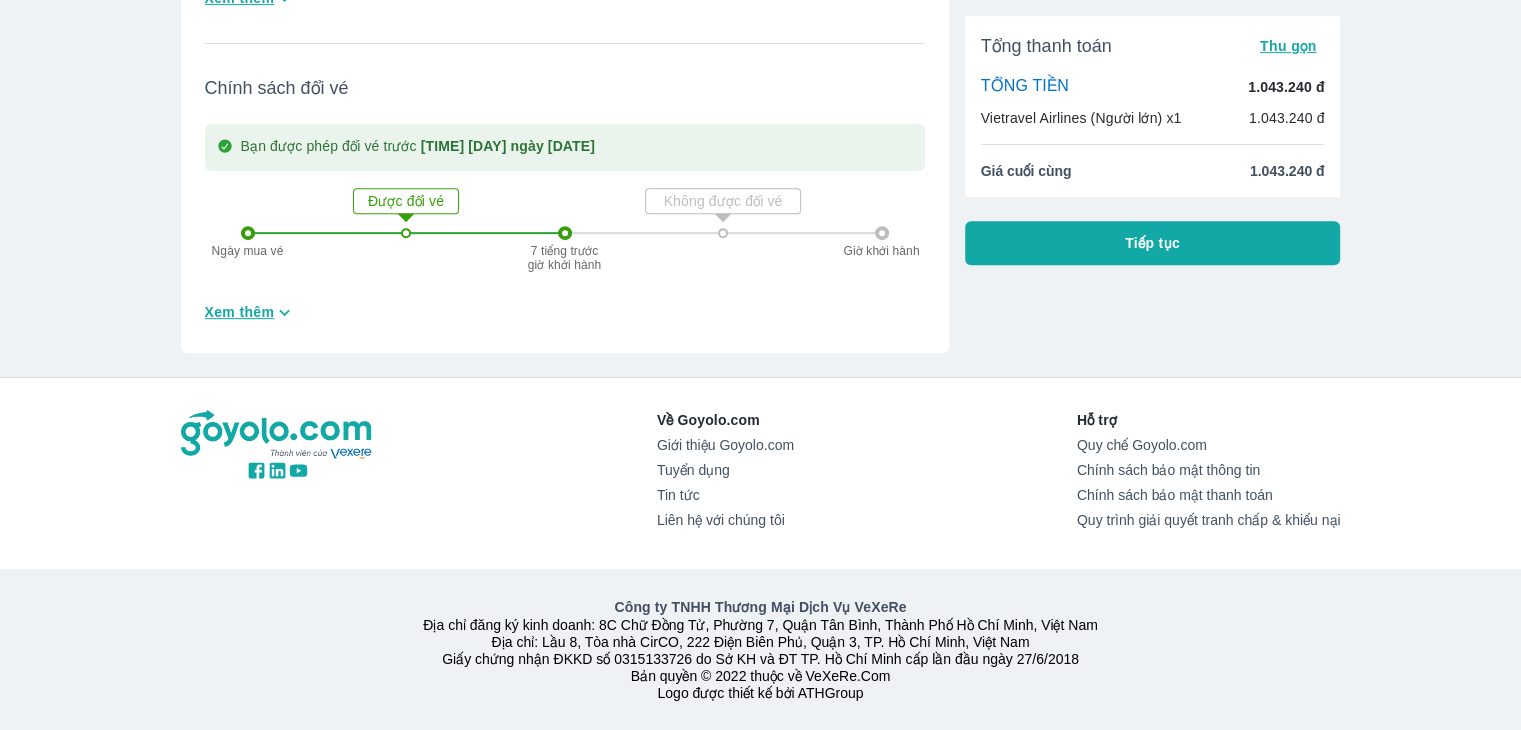 scroll, scrollTop: 784, scrollLeft: 0, axis: vertical 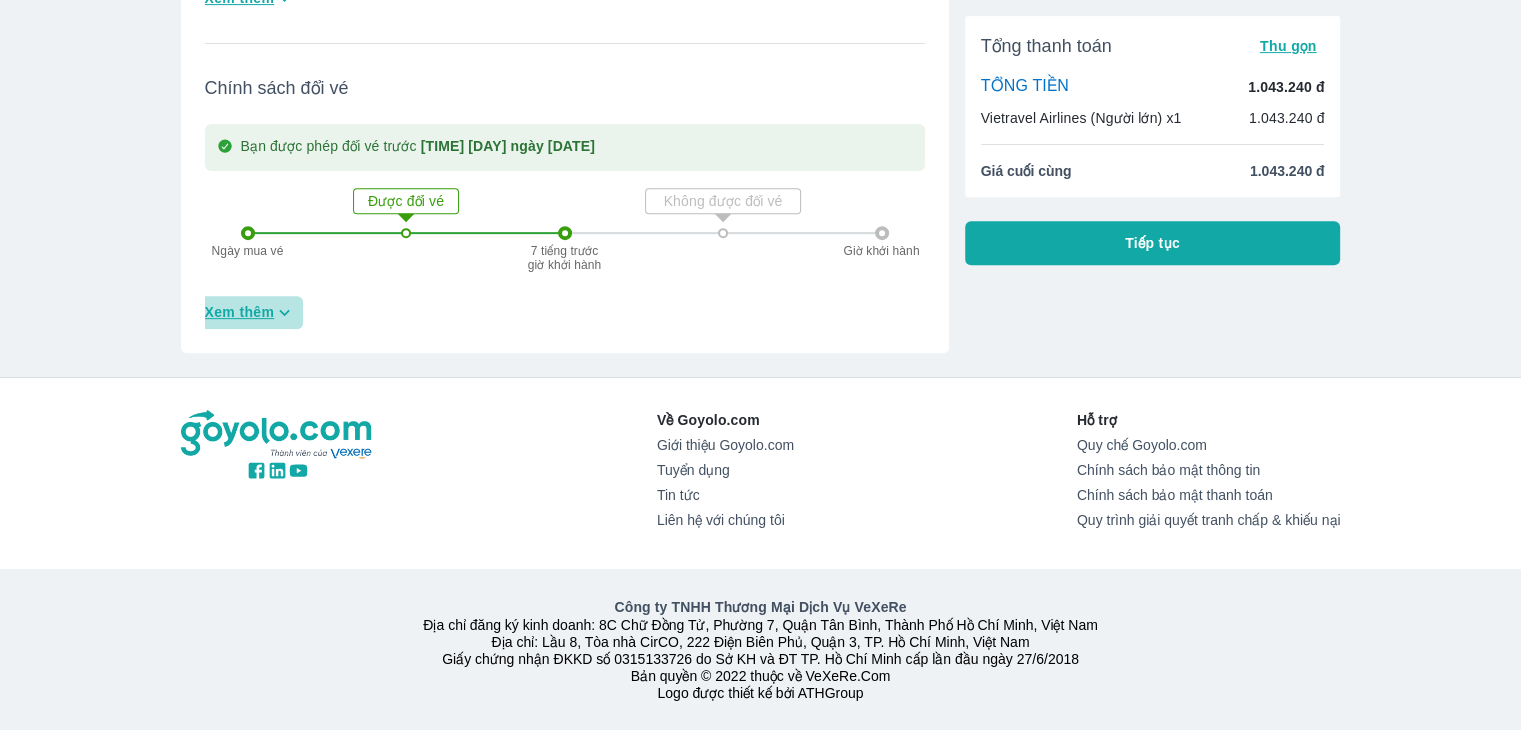 click 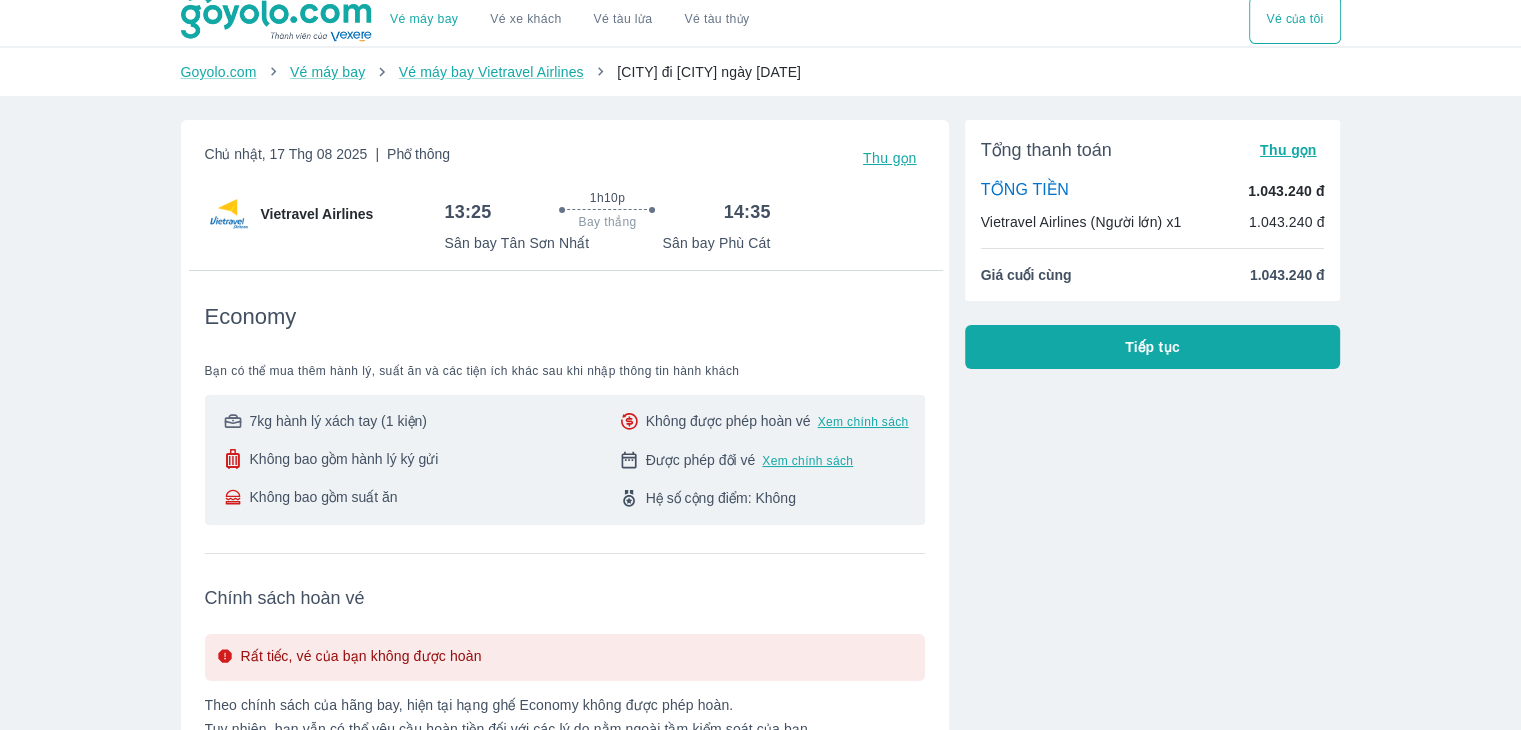 scroll, scrollTop: 0, scrollLeft: 0, axis: both 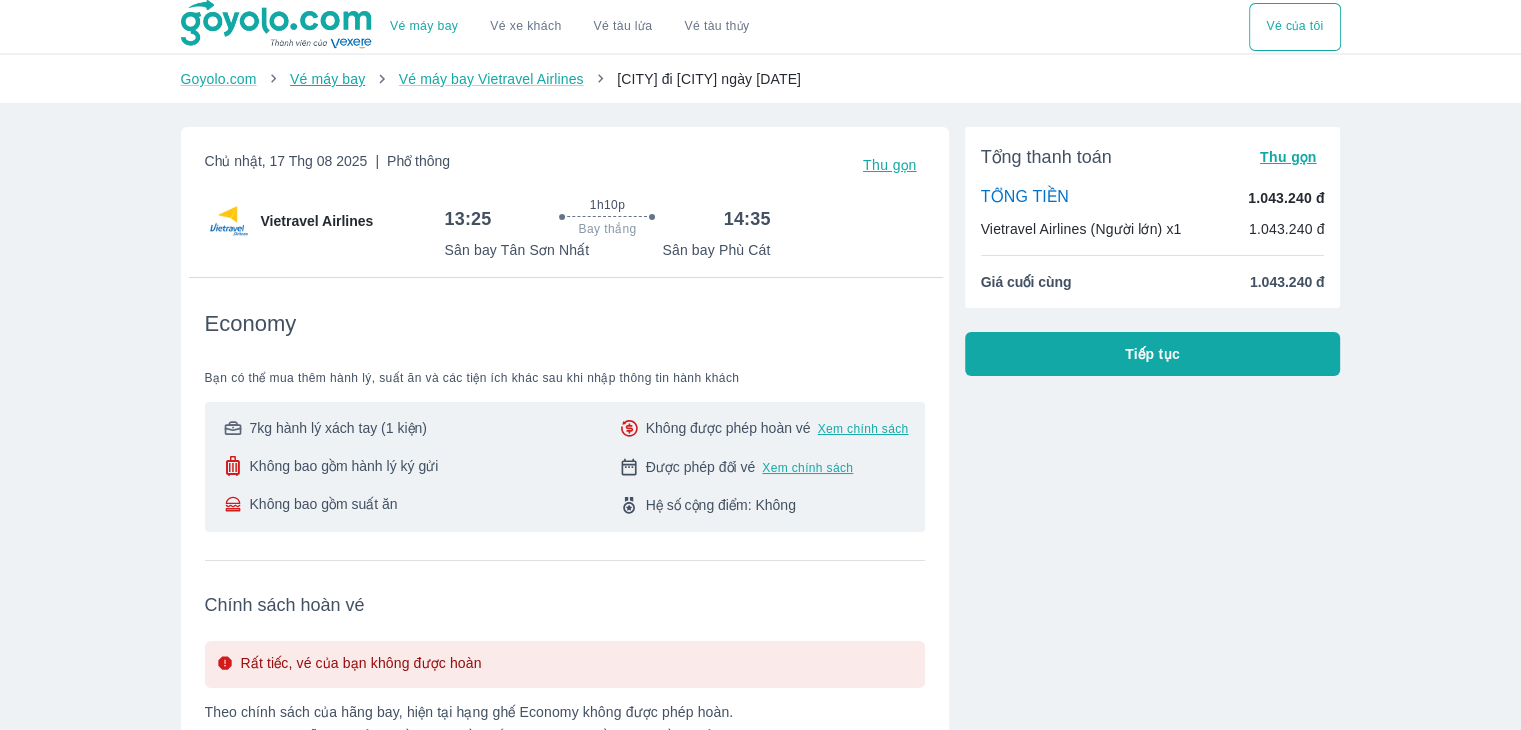click on "Vé máy bay" at bounding box center [327, 79] 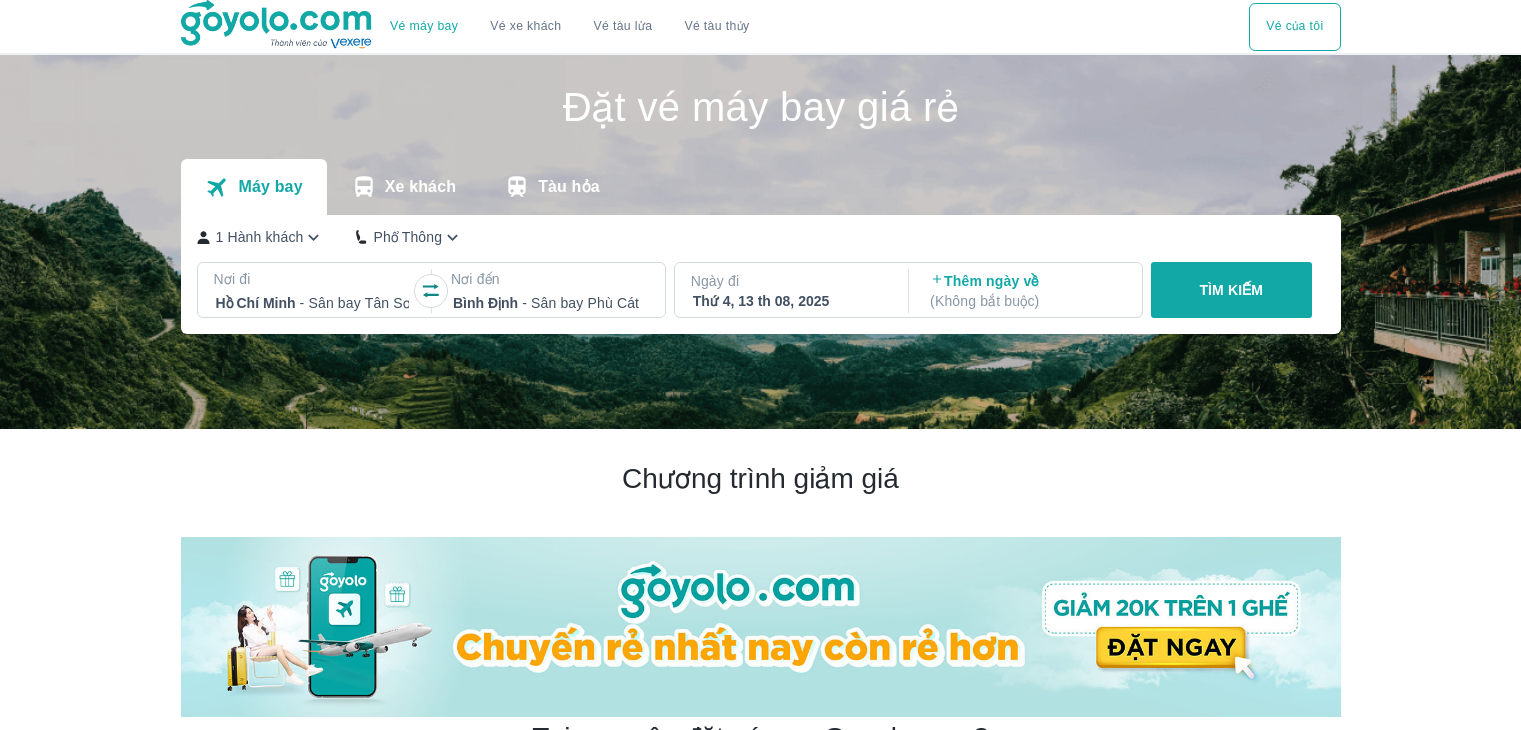 scroll, scrollTop: 0, scrollLeft: 0, axis: both 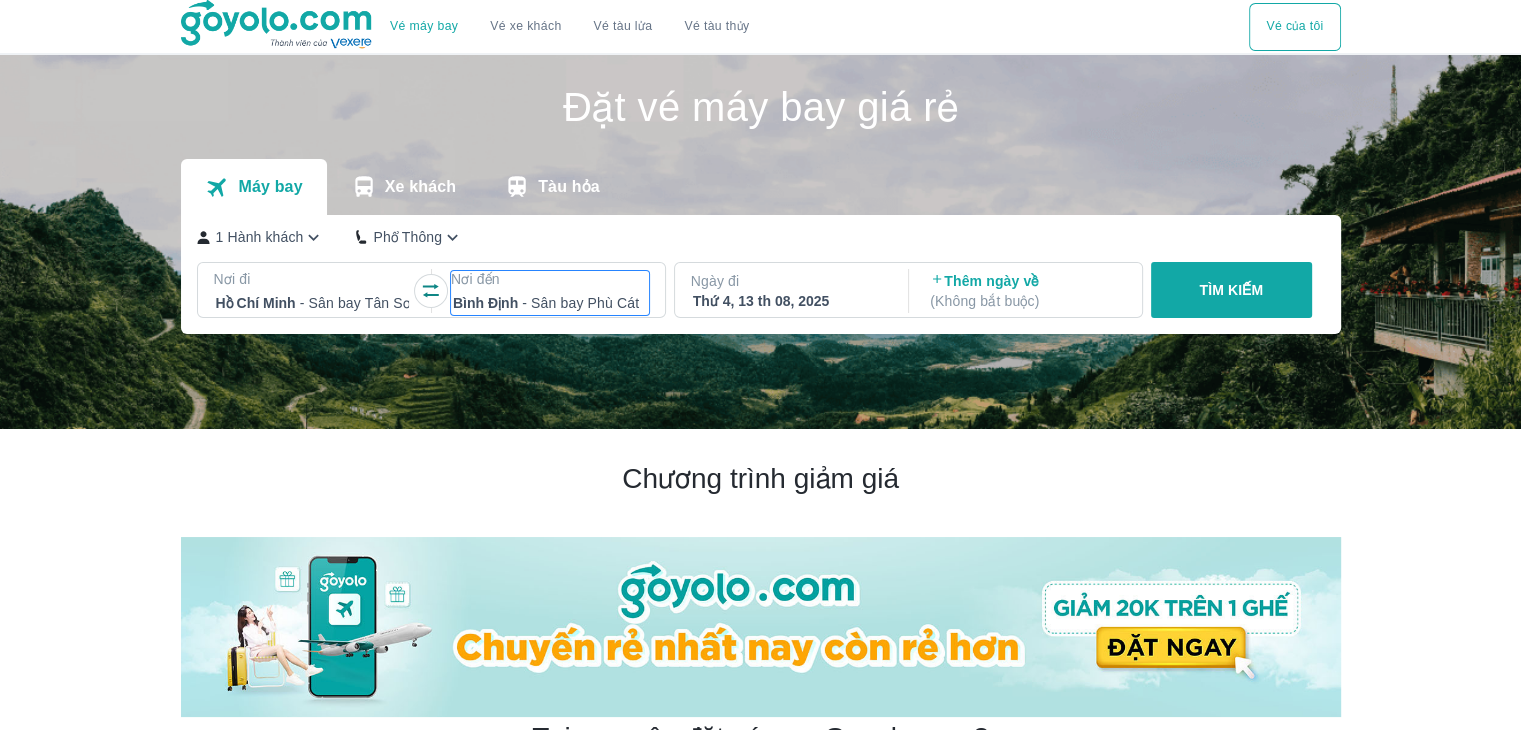 click at bounding box center (550, 303) 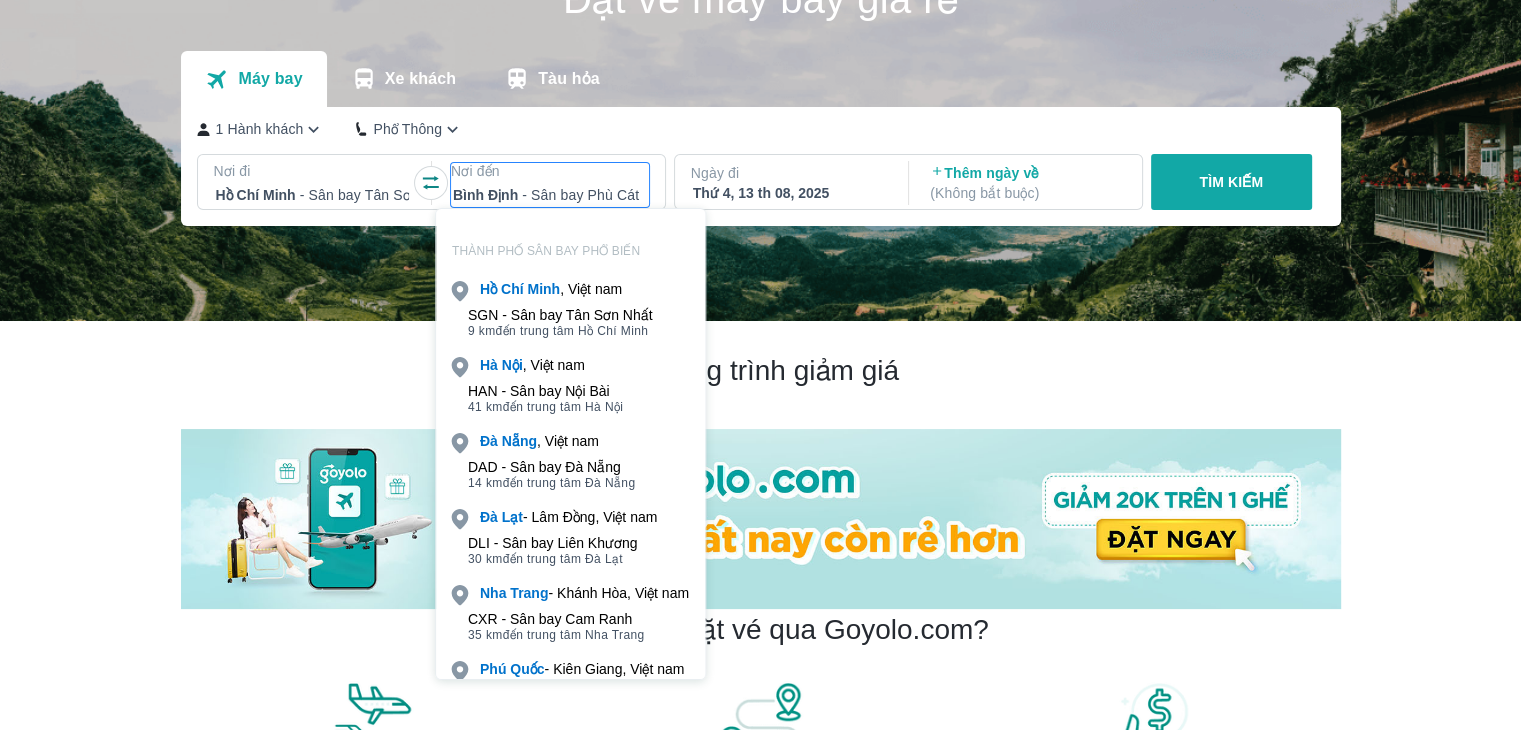 scroll, scrollTop: 115, scrollLeft: 0, axis: vertical 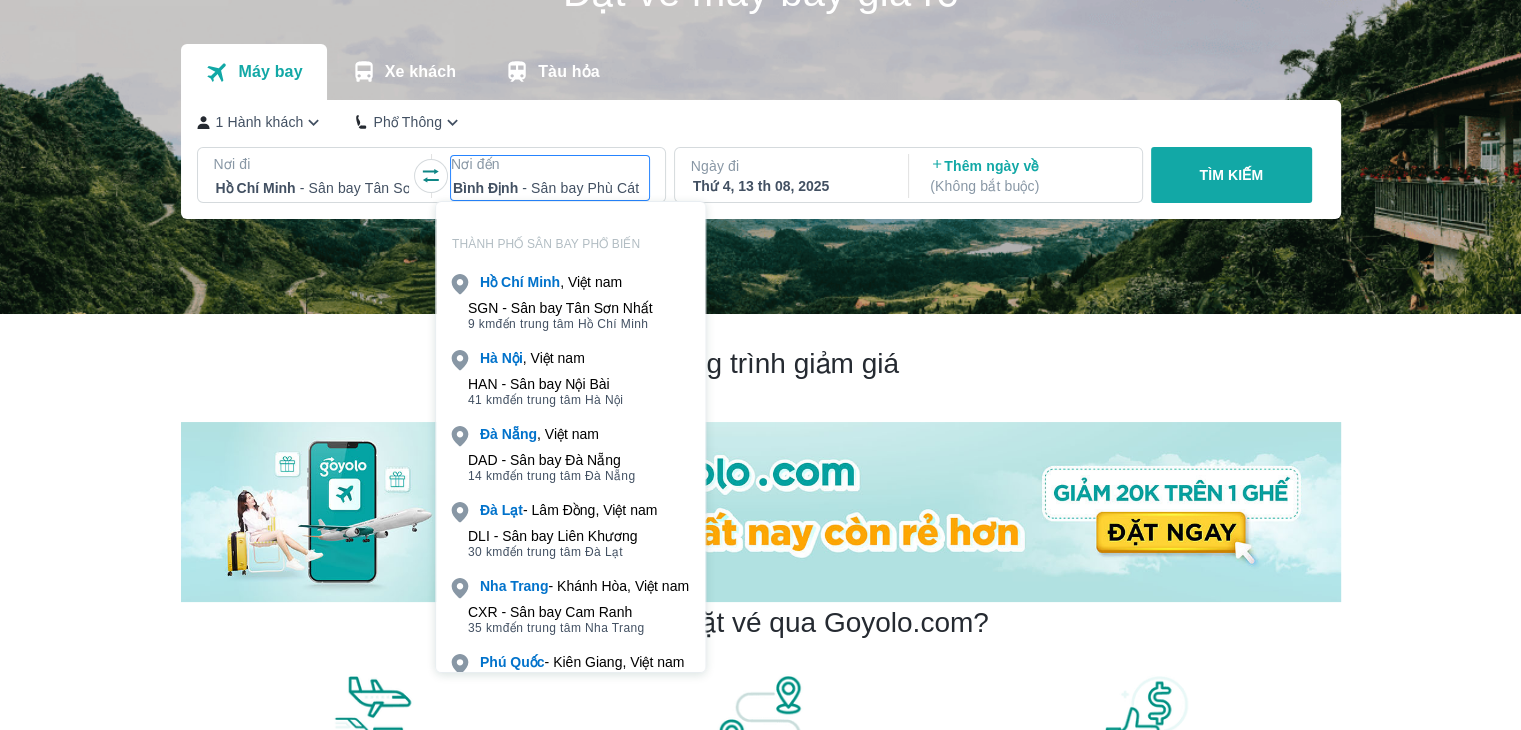 click on "Thứ 4, 13 th 08, 2025" at bounding box center (790, 186) 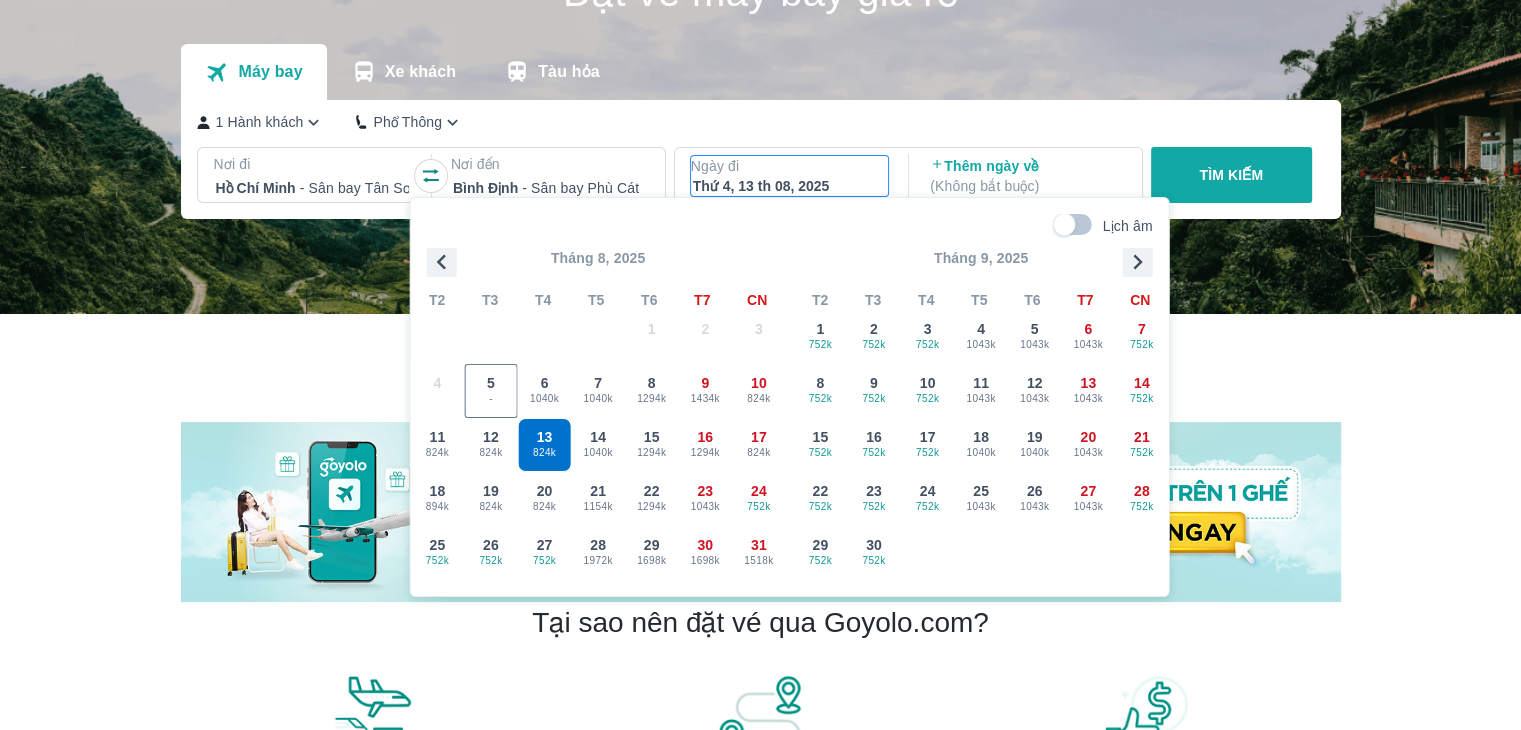 click on "TÌM KIẾM" at bounding box center (1231, 175) 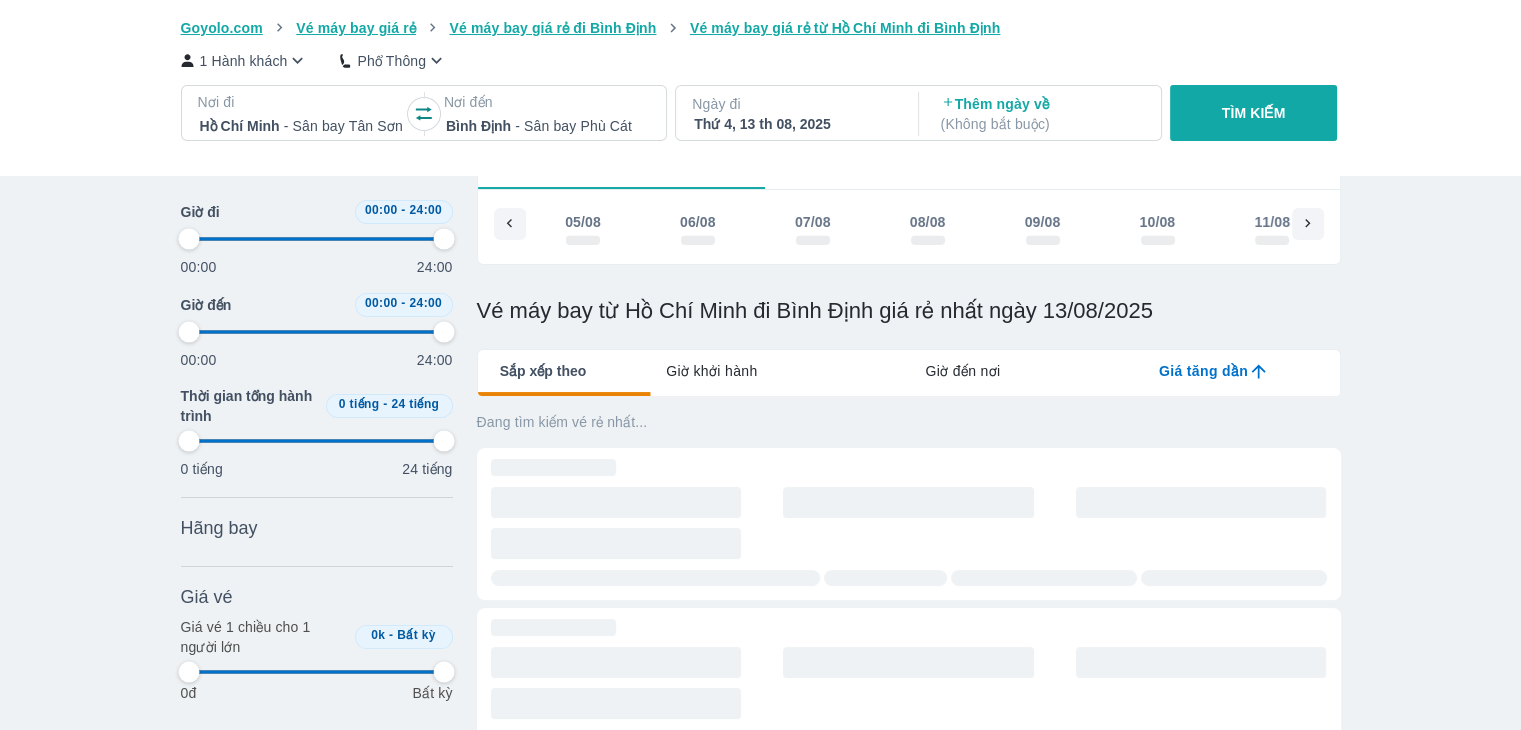 scroll, scrollTop: 0, scrollLeft: 0, axis: both 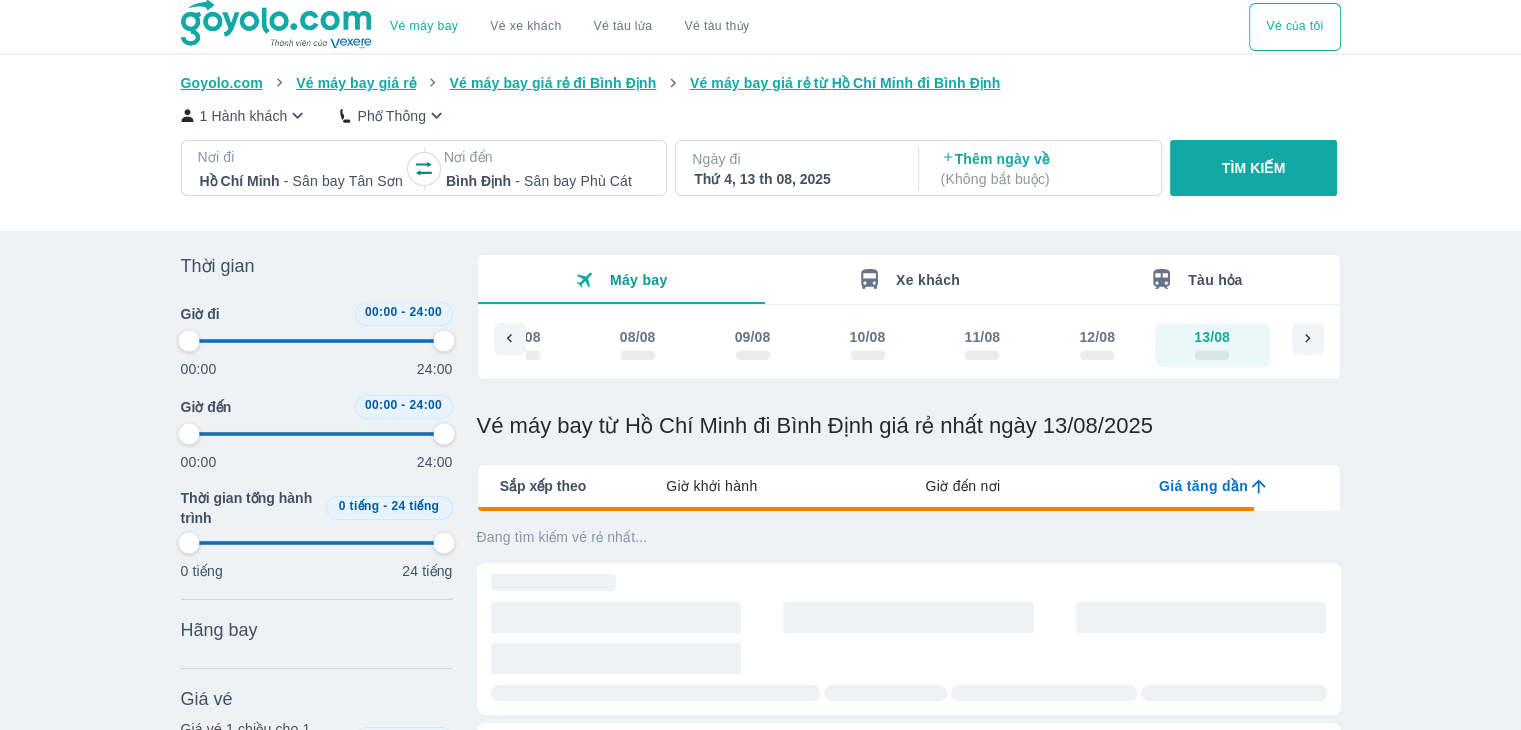 type on "97.9166666666667" 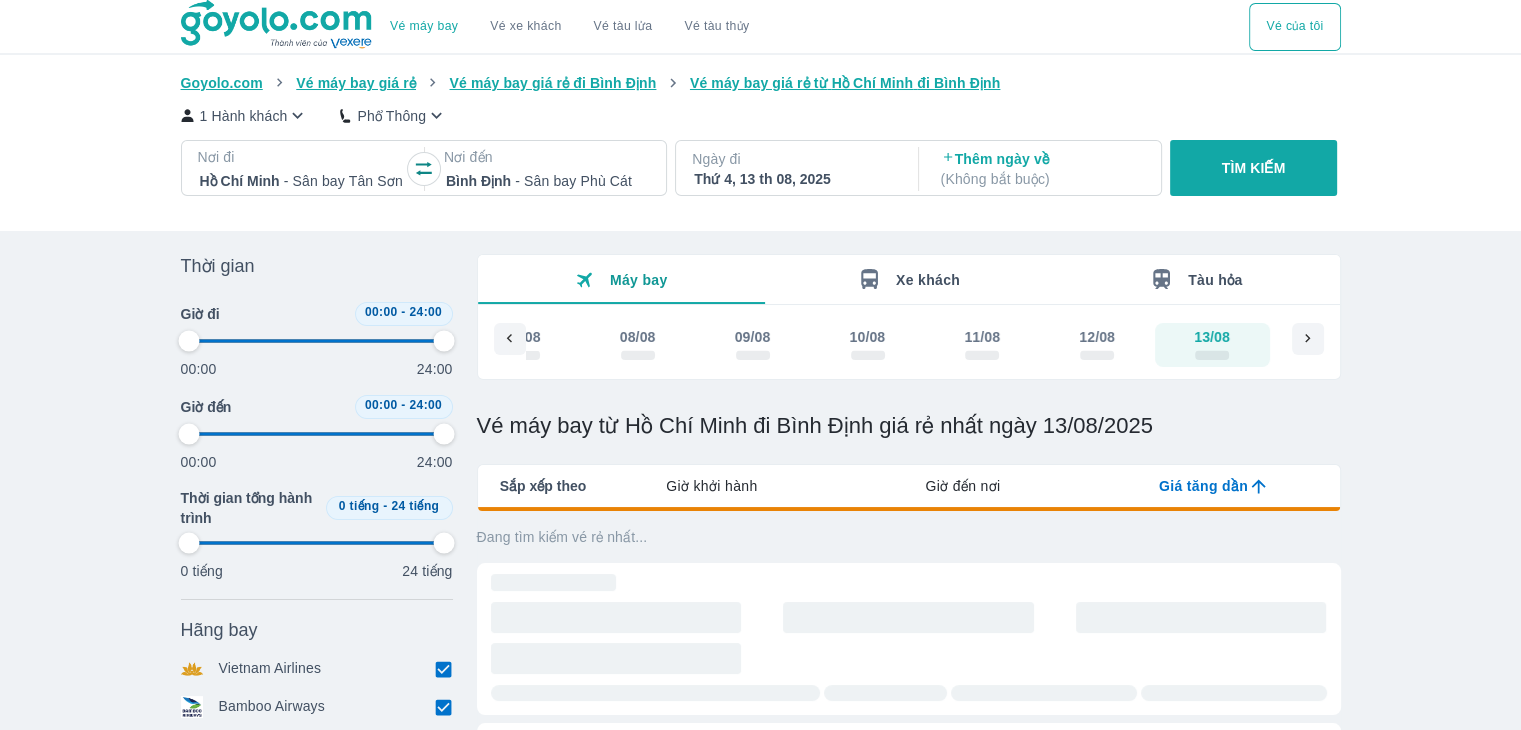 type on "97.9166666666667" 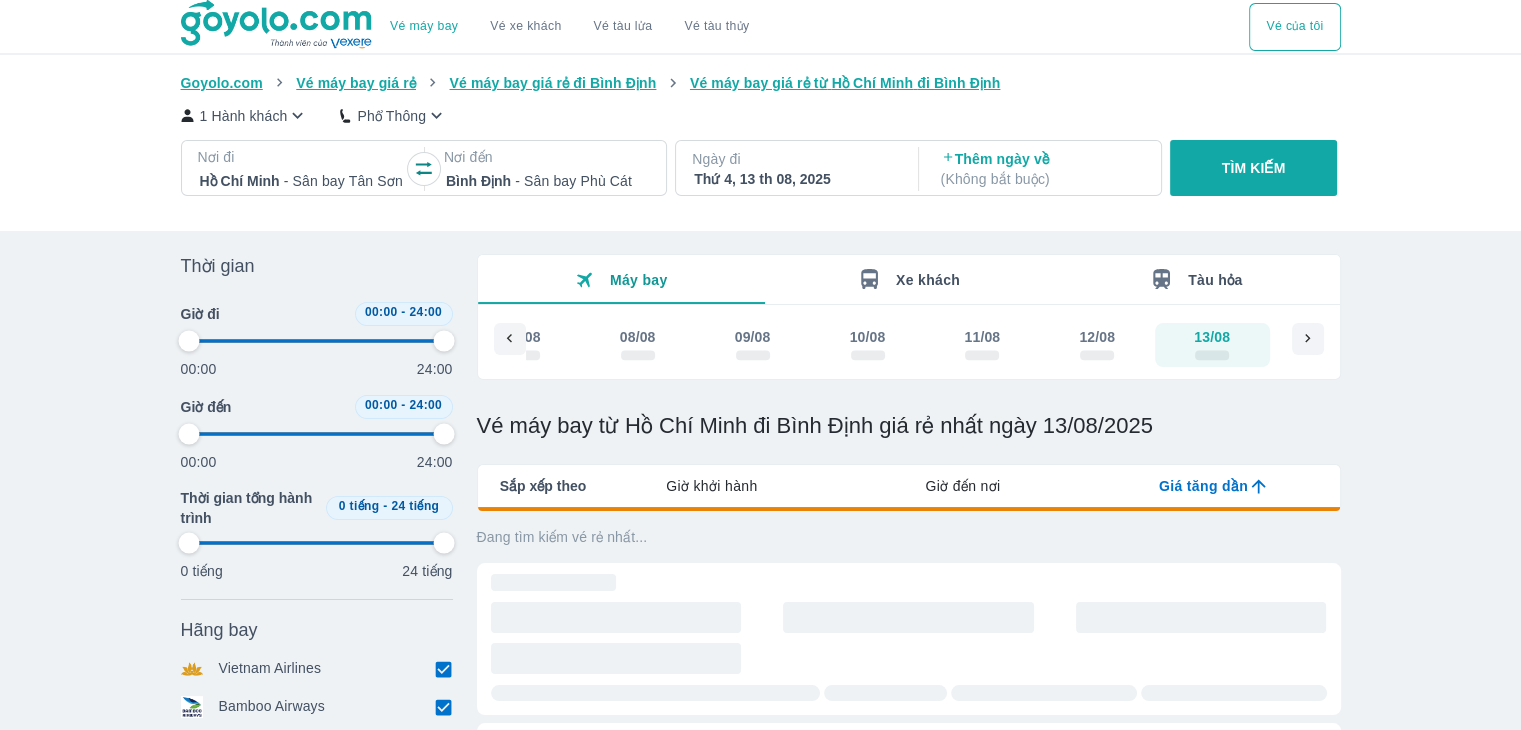 type on "97.9166666666667" 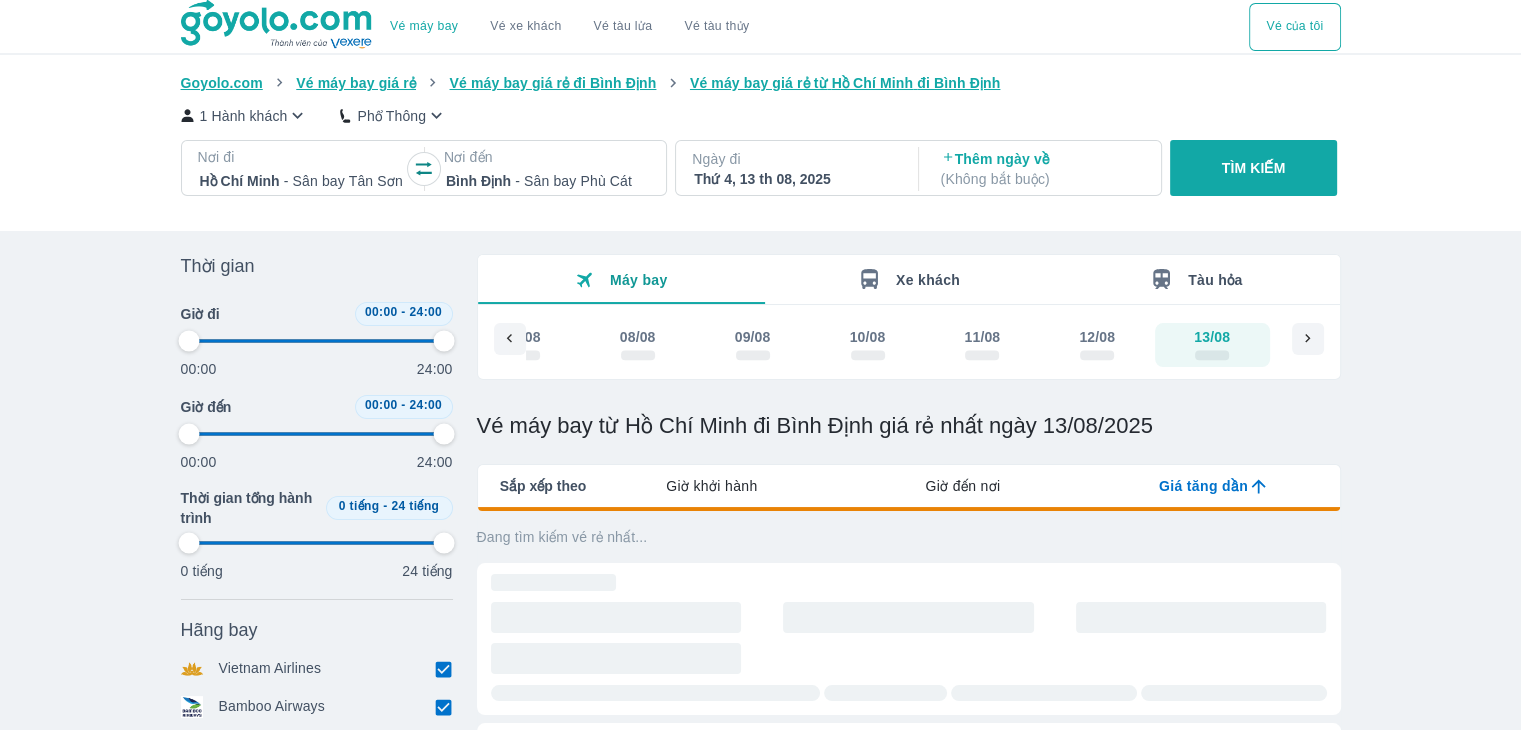 type on "97.9166666666667" 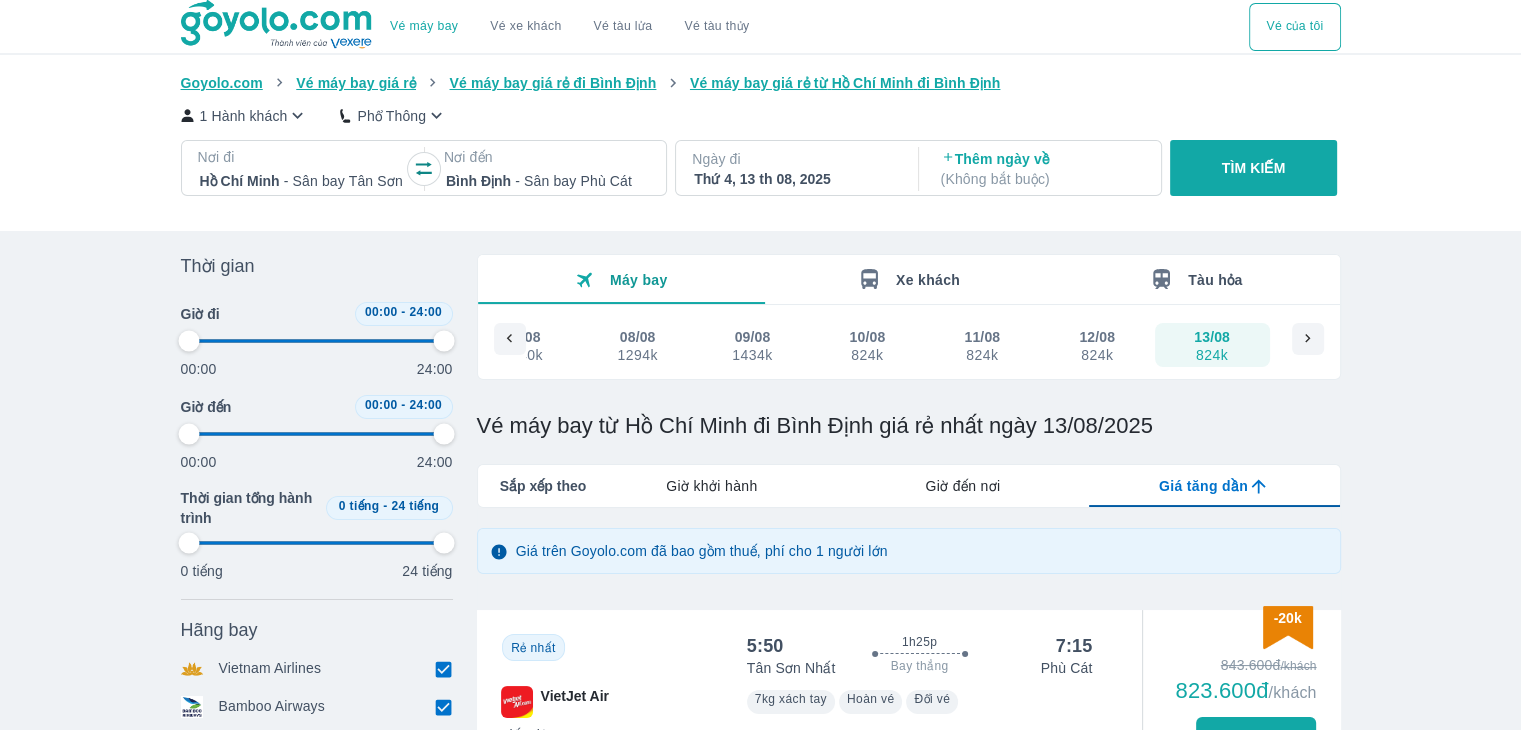 type on "97.9166666666667" 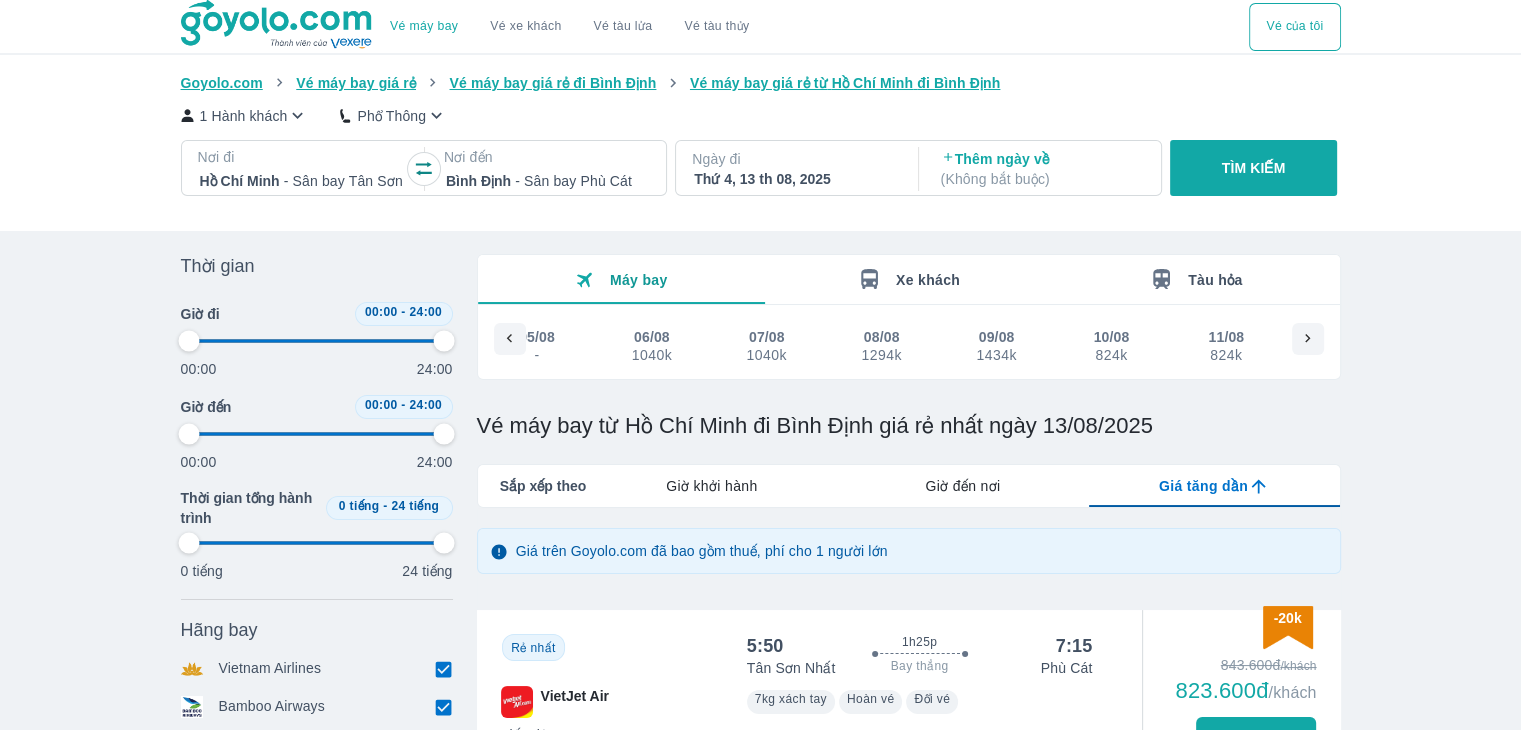 type on "97.9166666666667" 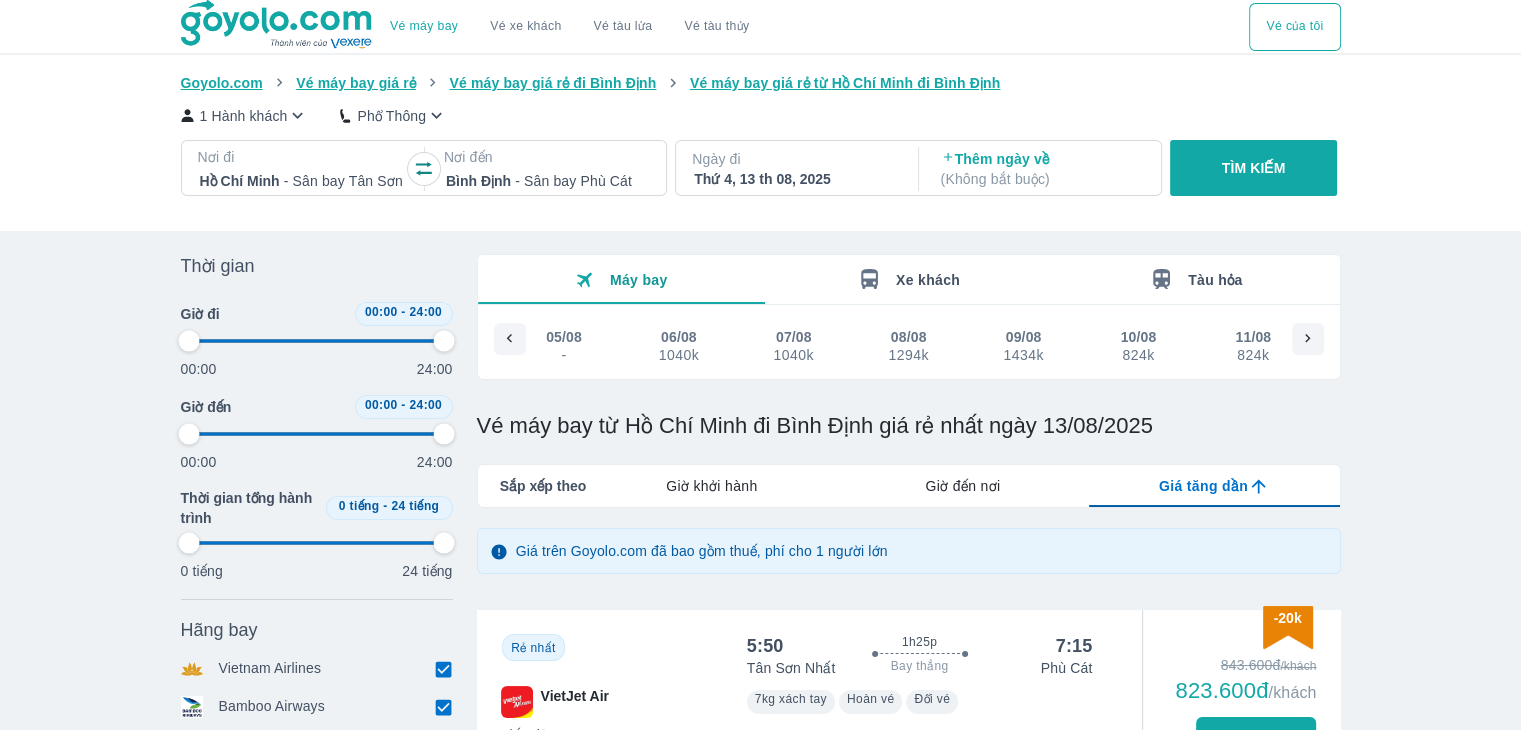 scroll, scrollTop: 0, scrollLeft: 0, axis: both 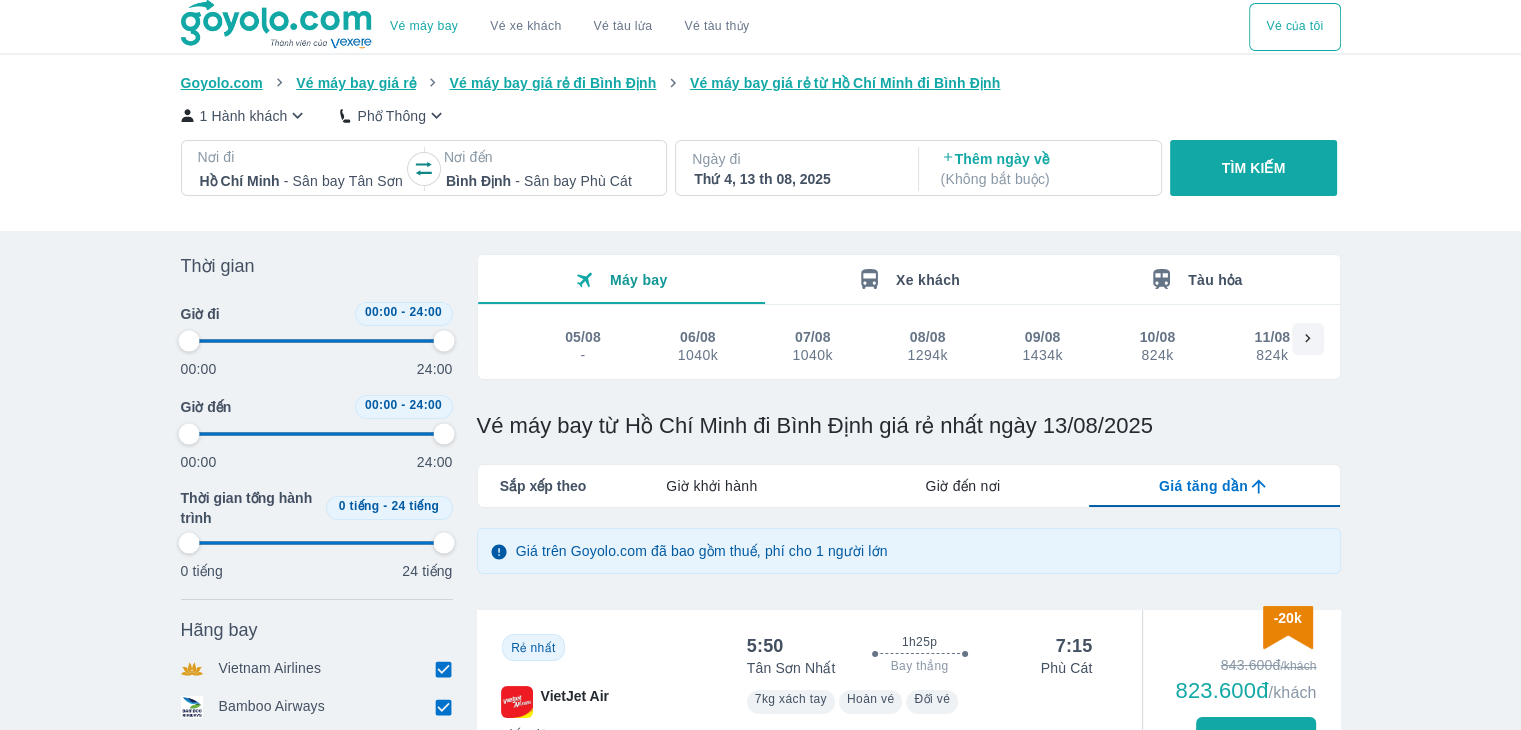 type on "97.9166666666667" 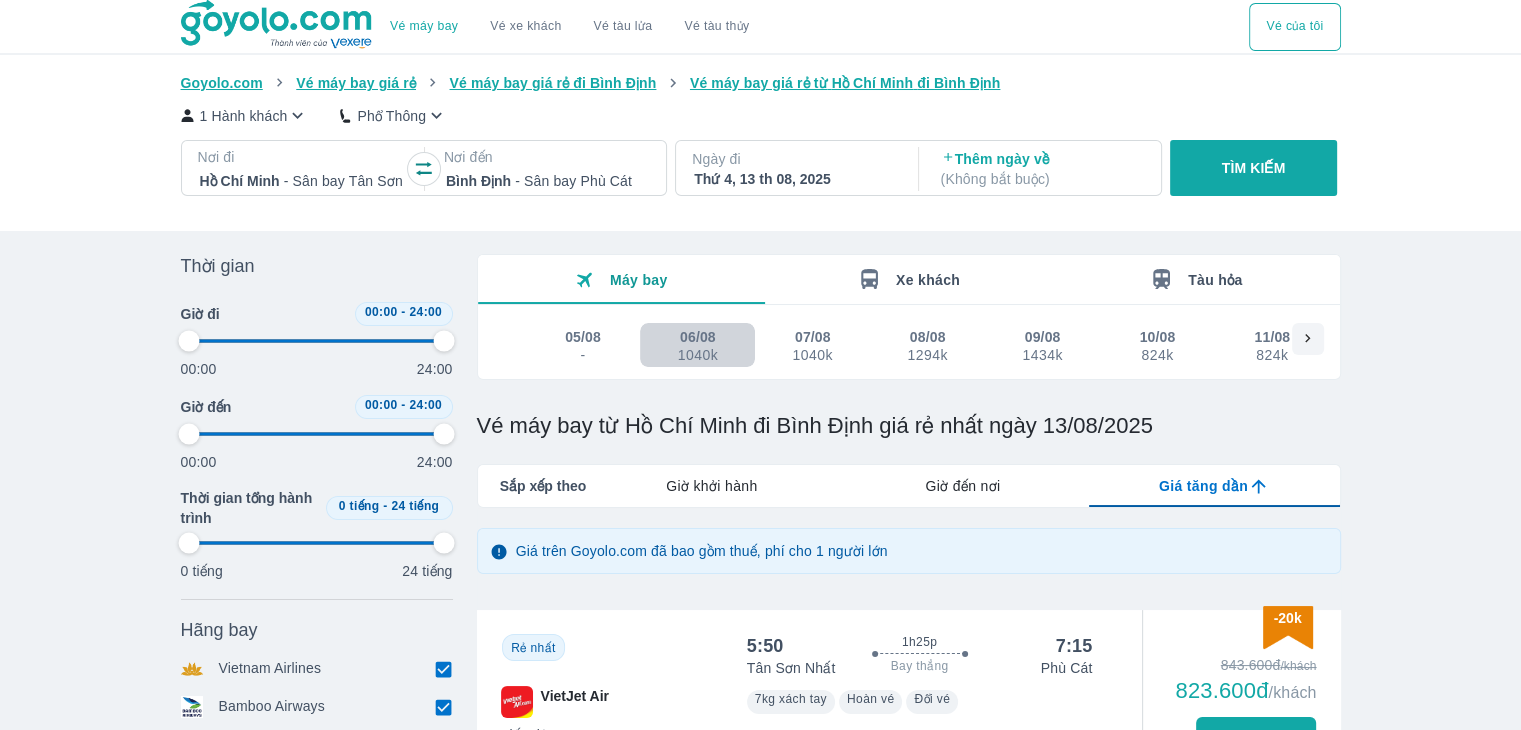 click on "1040k" at bounding box center [698, 355] 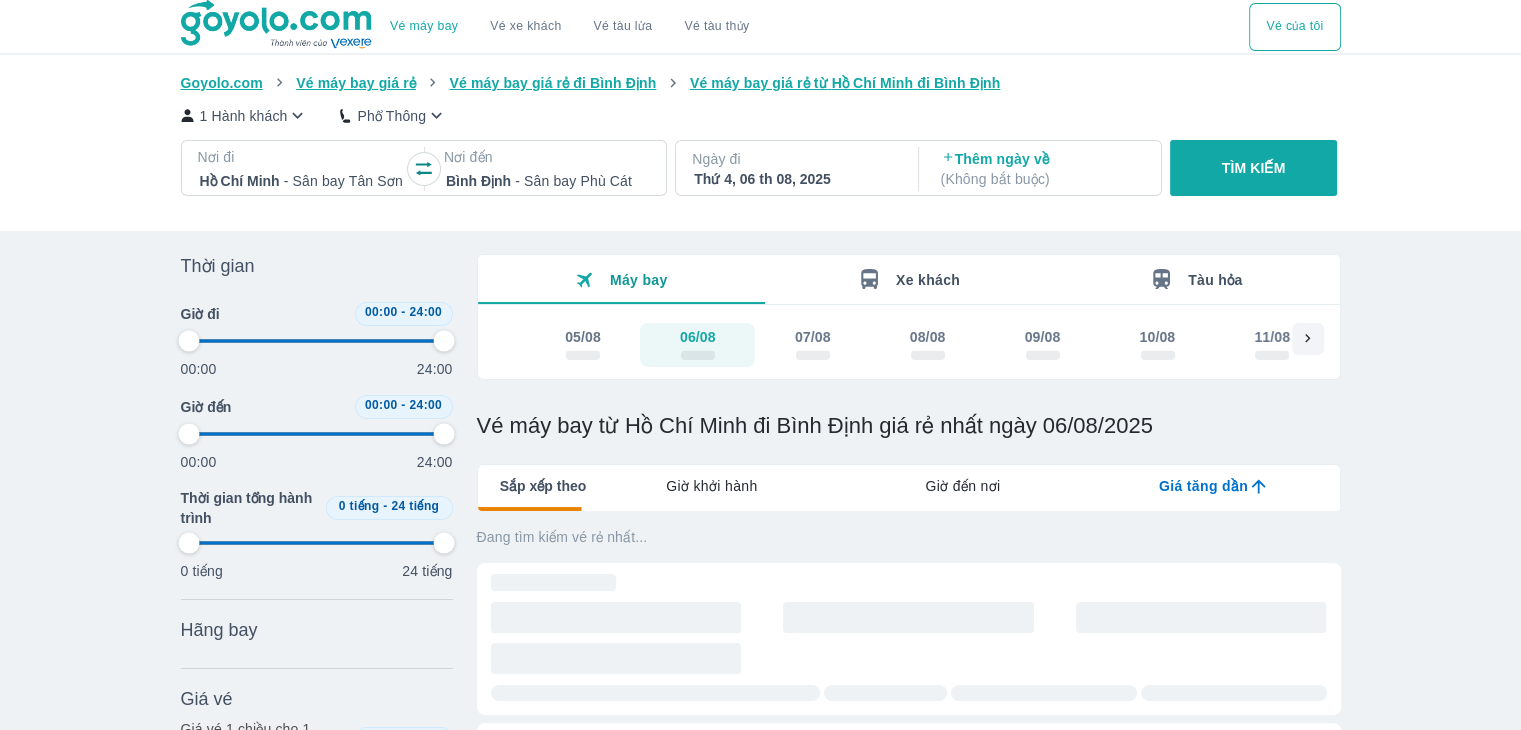 type on "97.9166666666667" 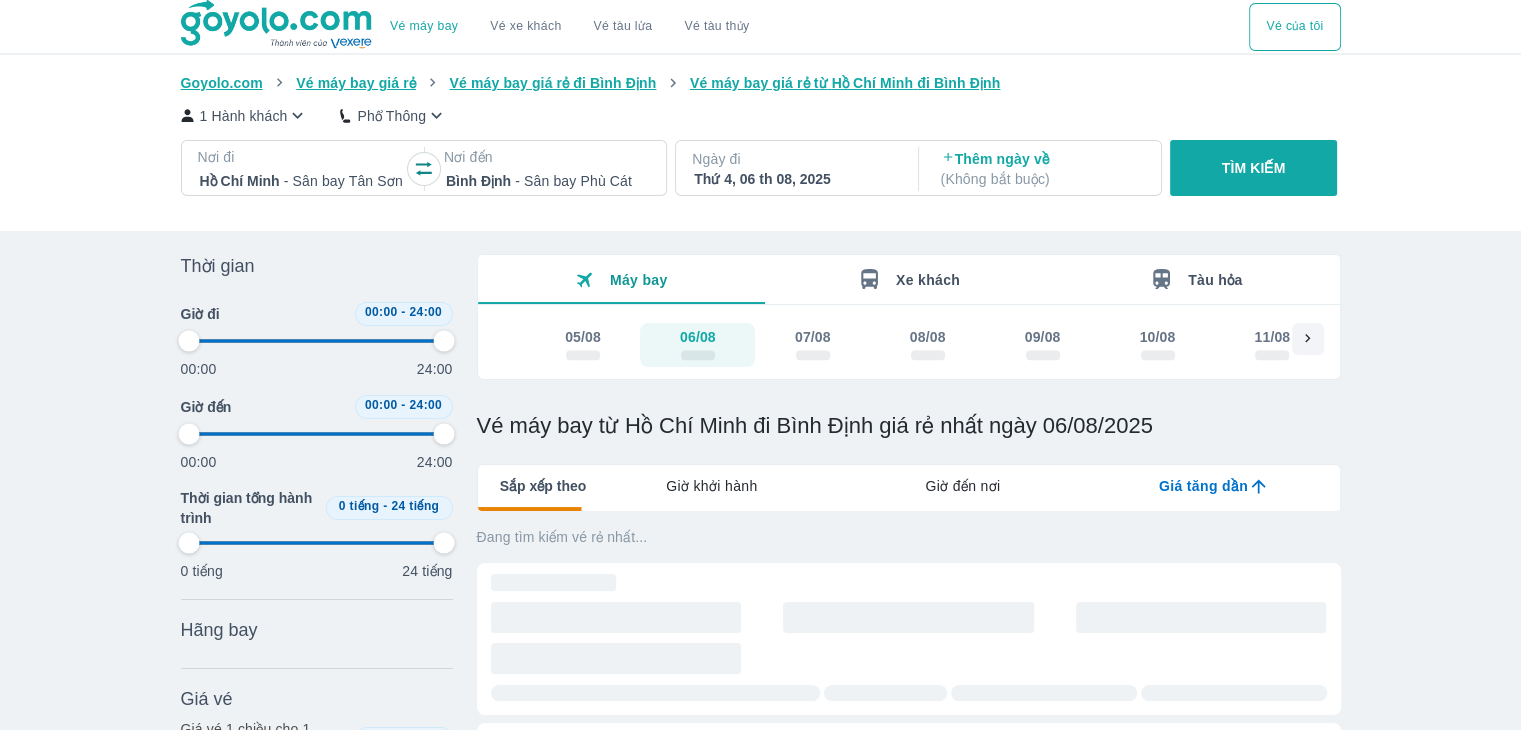 type on "97.9166666666667" 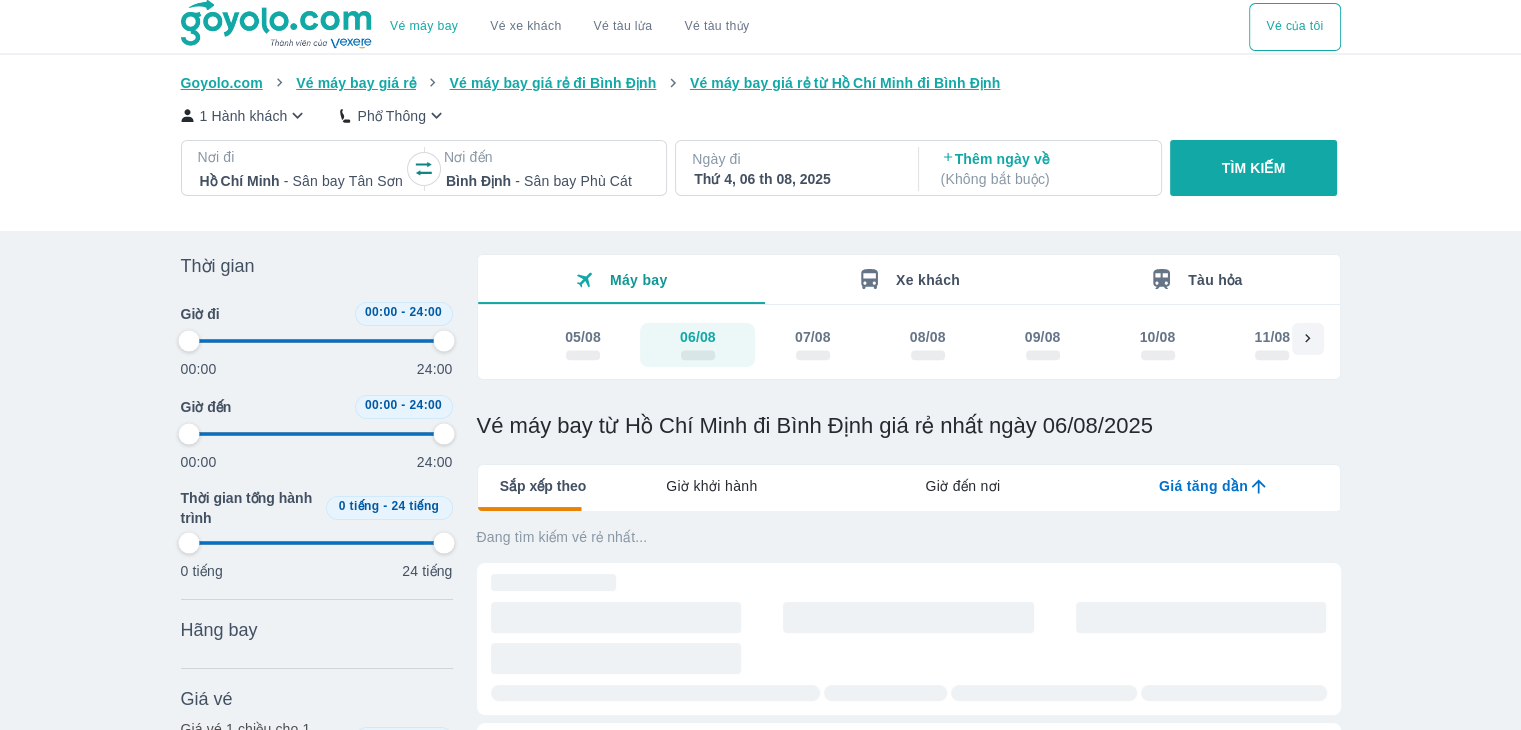 type on "97.9166666666667" 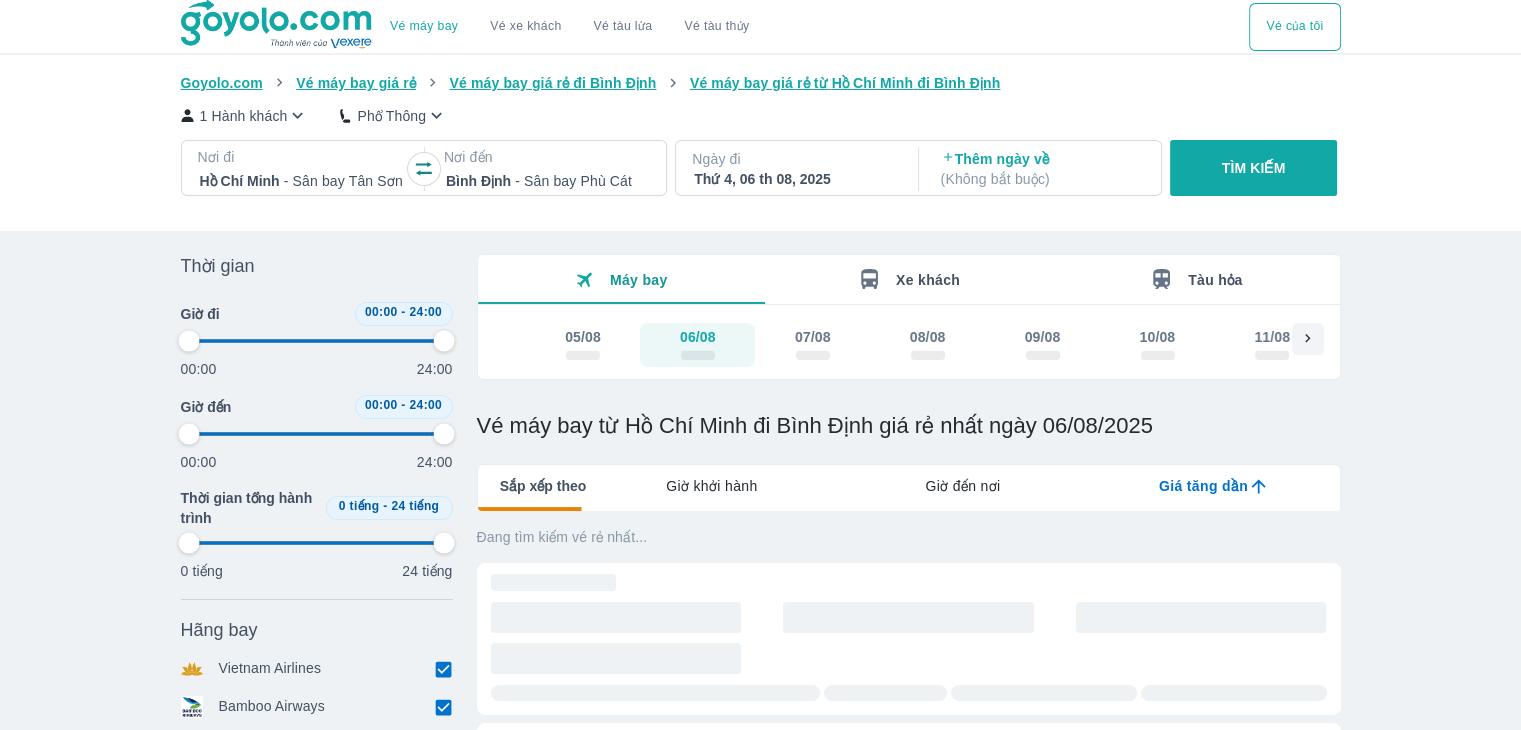type on "97.9166666666667" 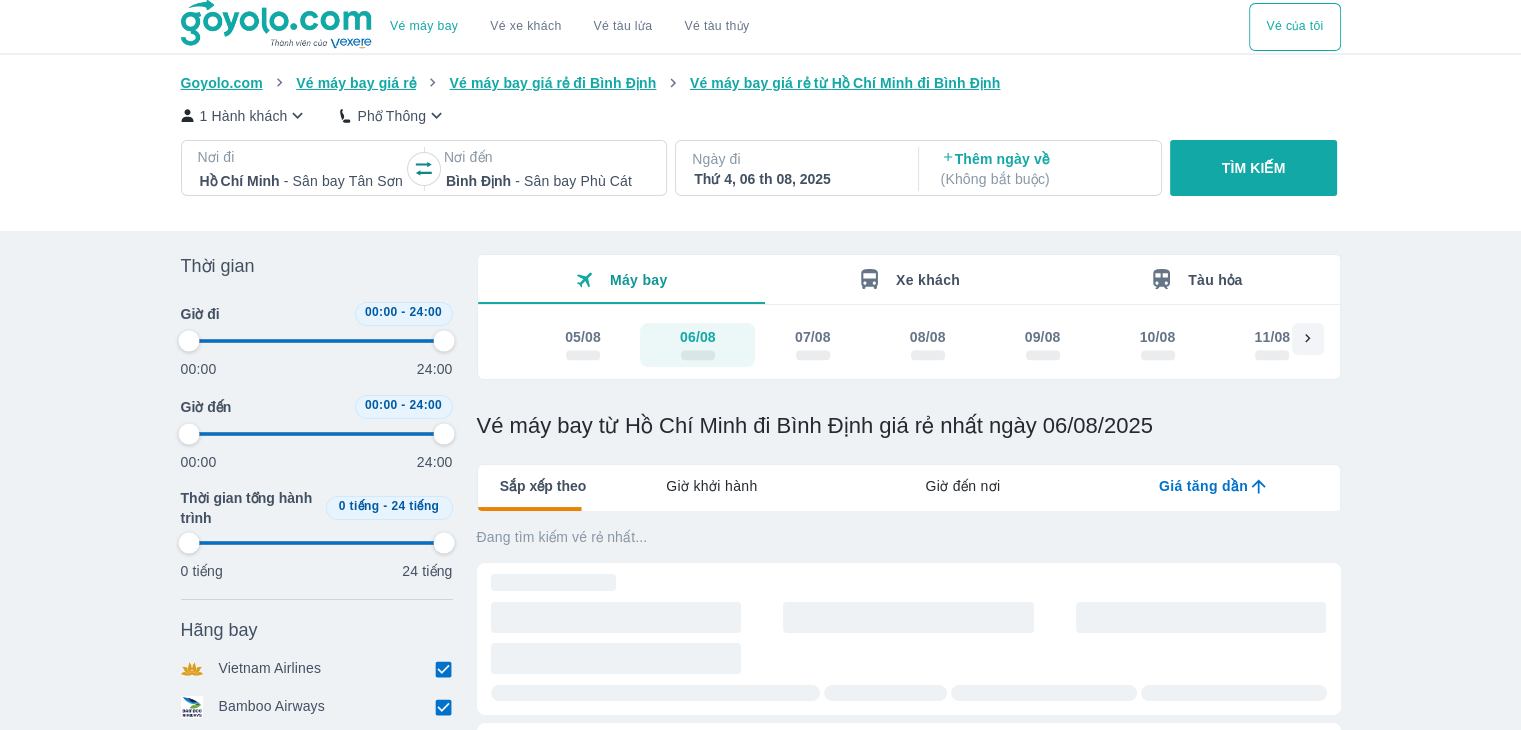 type on "97.9166666666667" 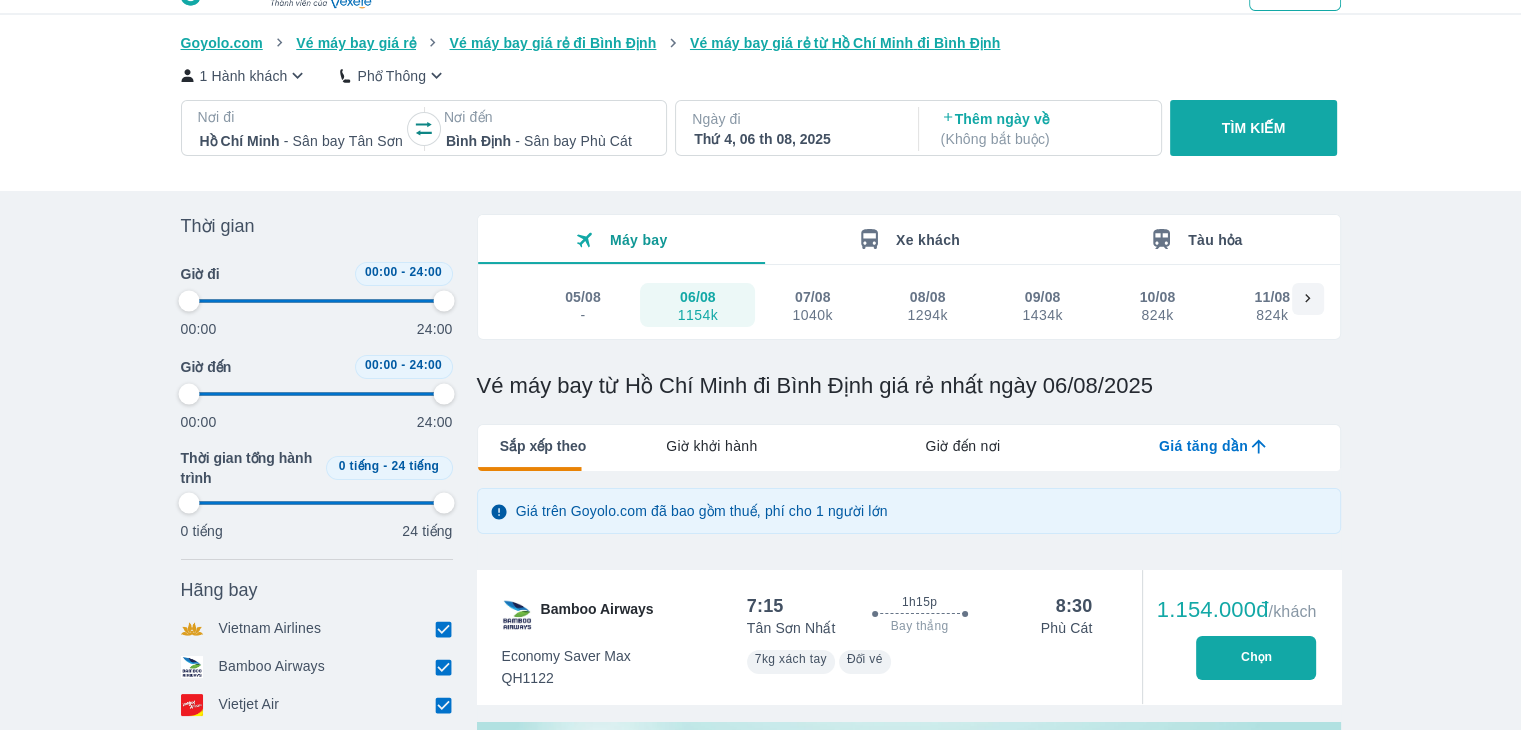 type on "97.9166666666667" 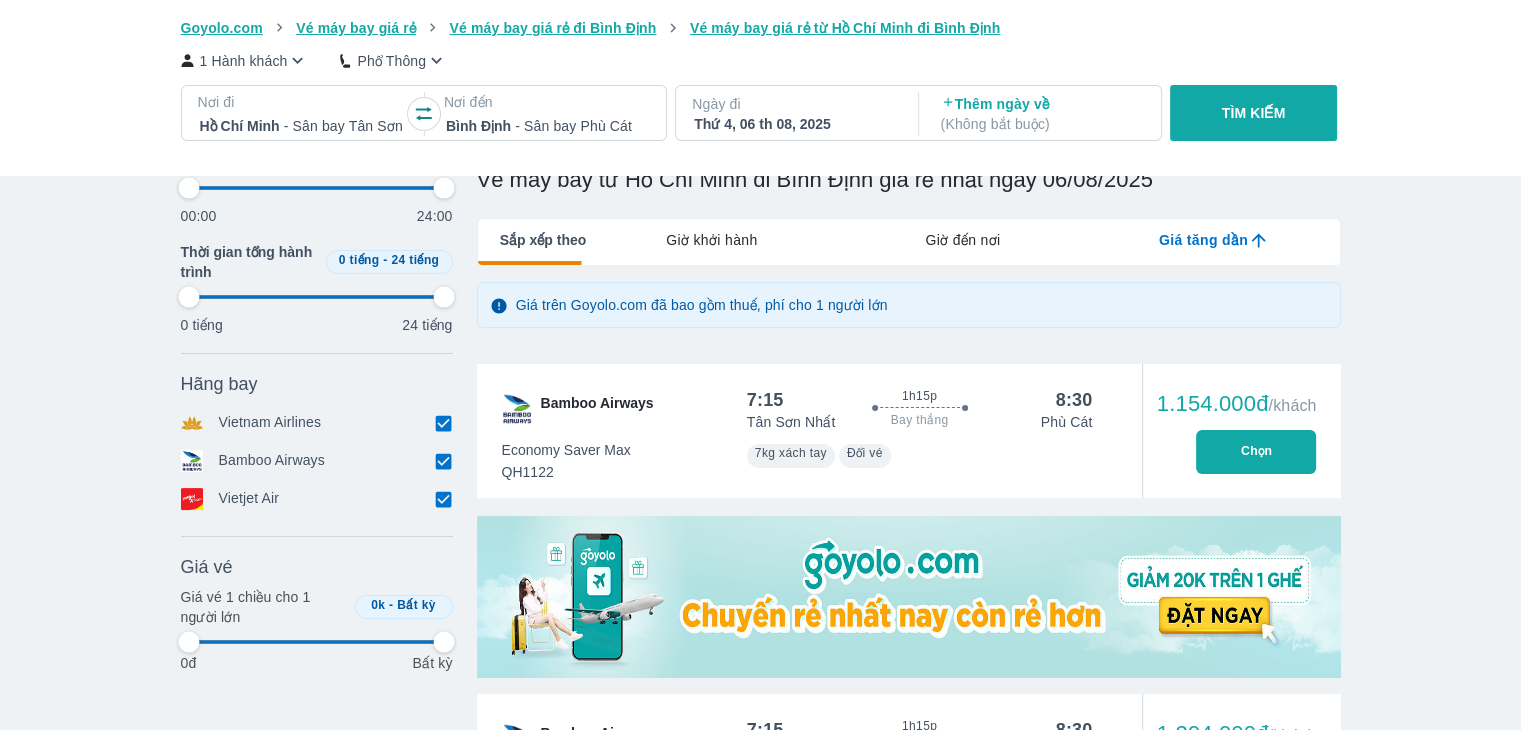 type on "97.9166666666667" 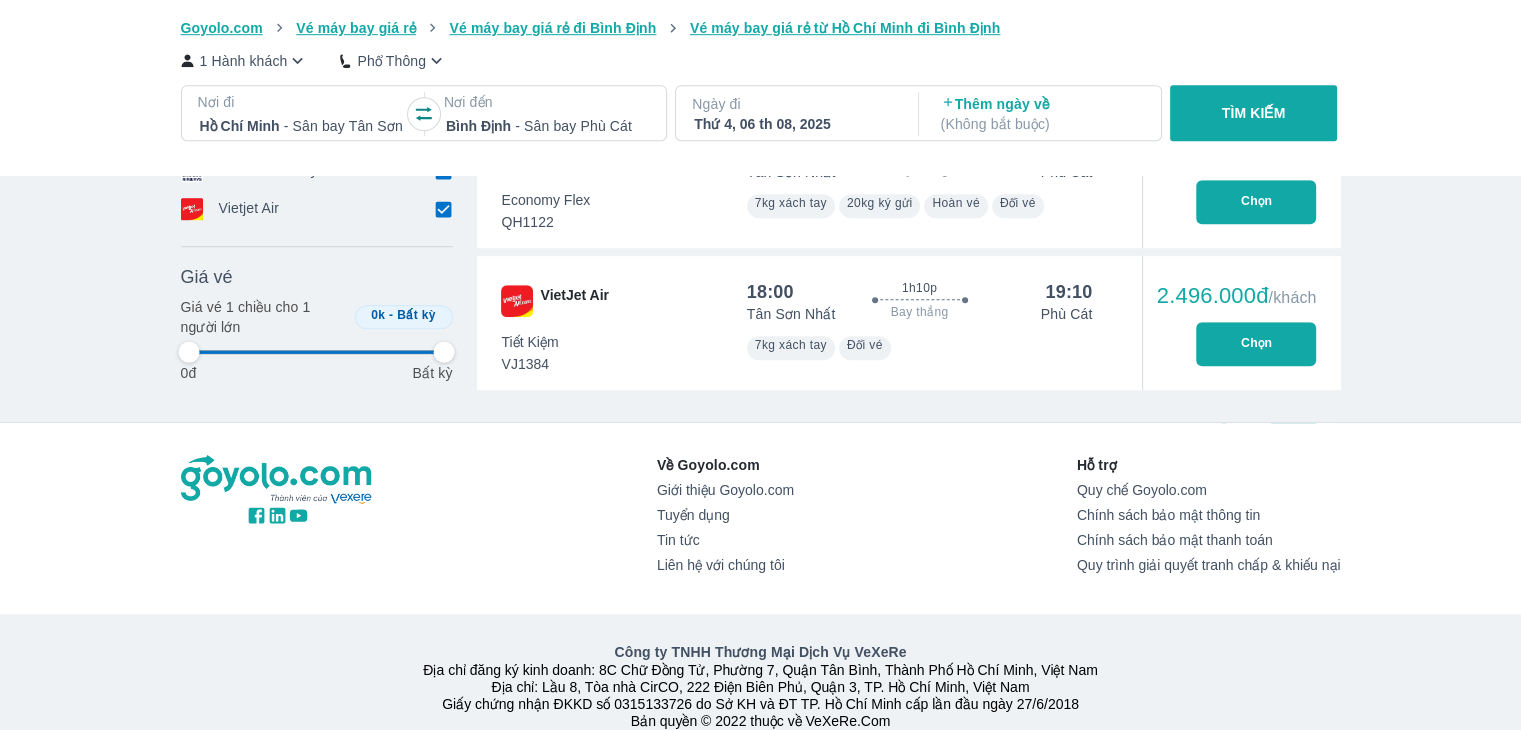 type on "97.9166666666667" 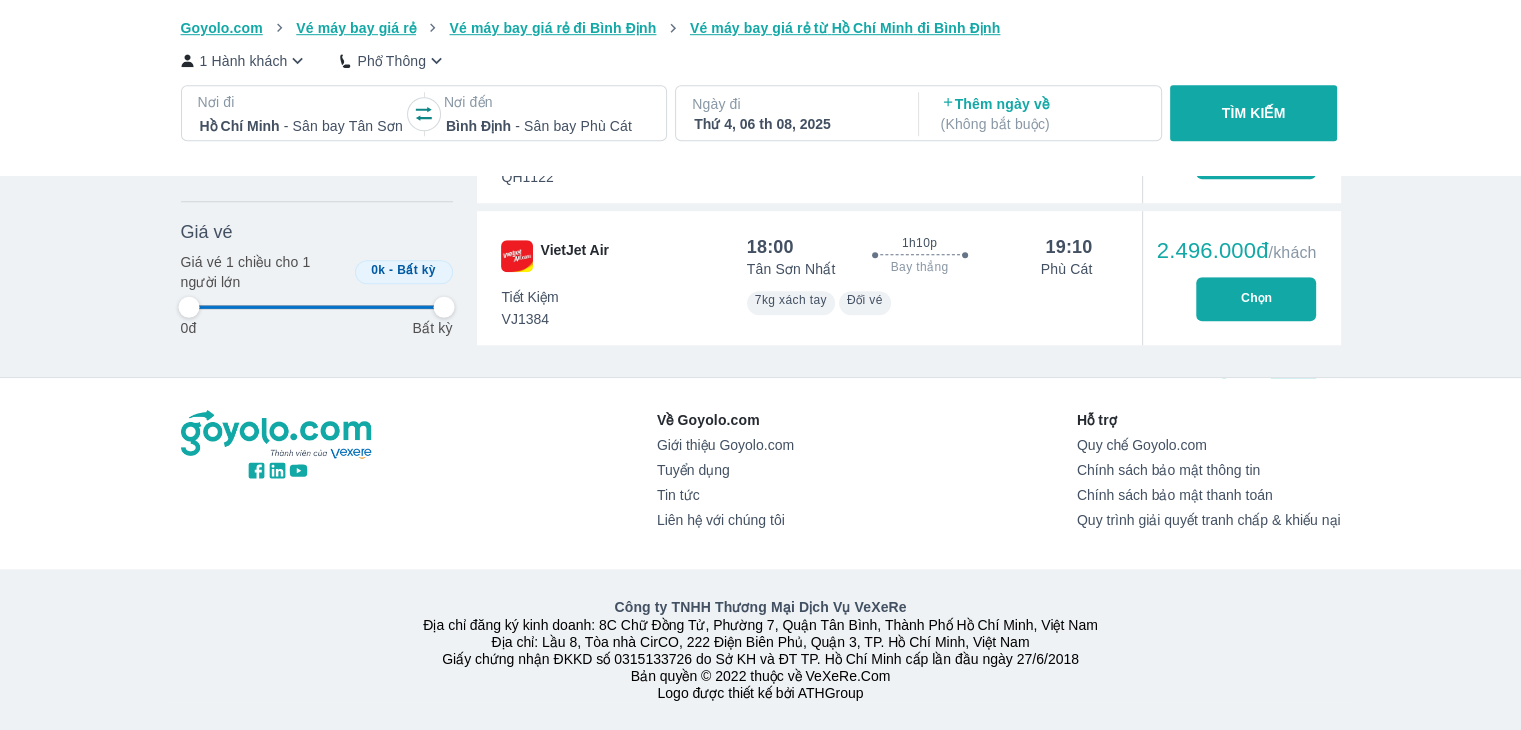 type on "97.9166666666667" 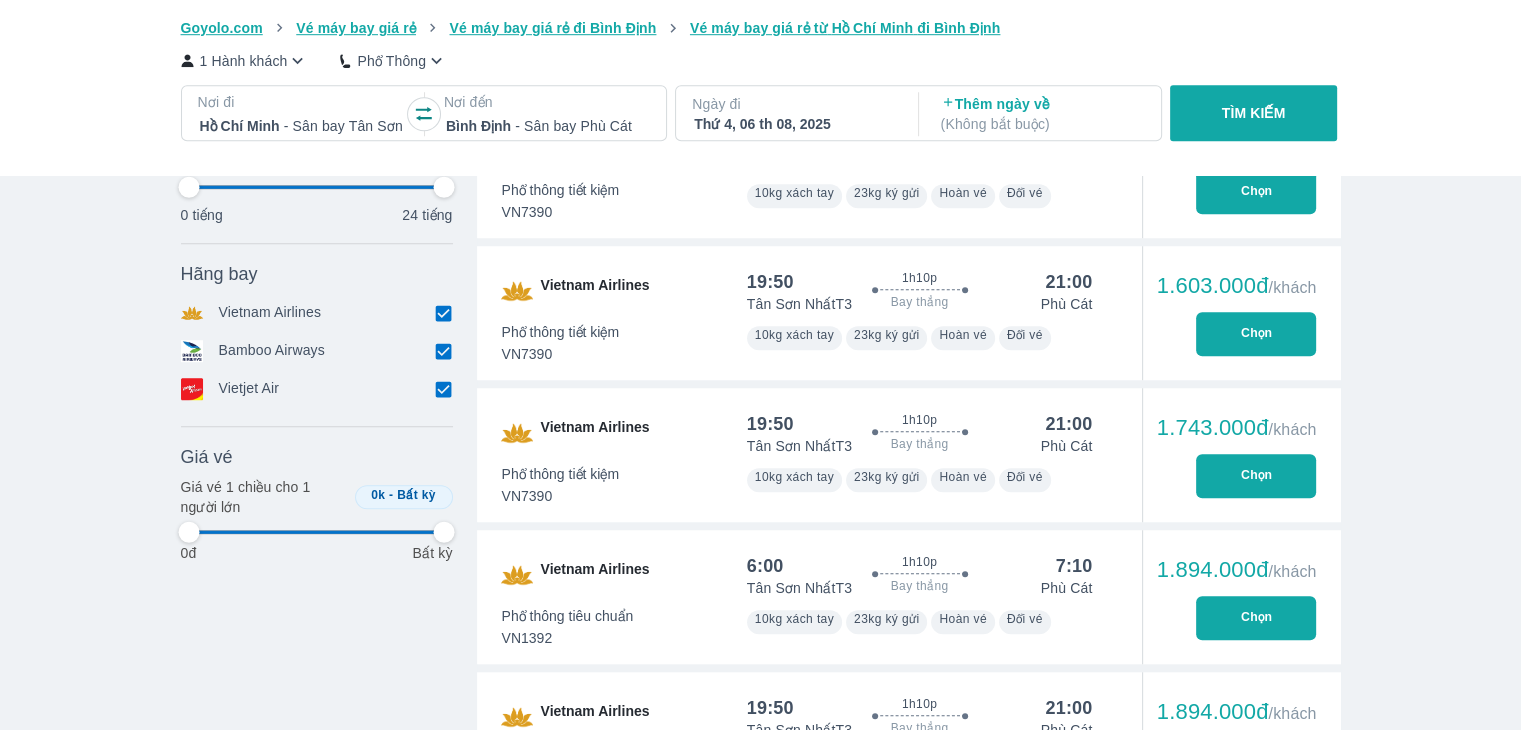 type on "97.9166666666667" 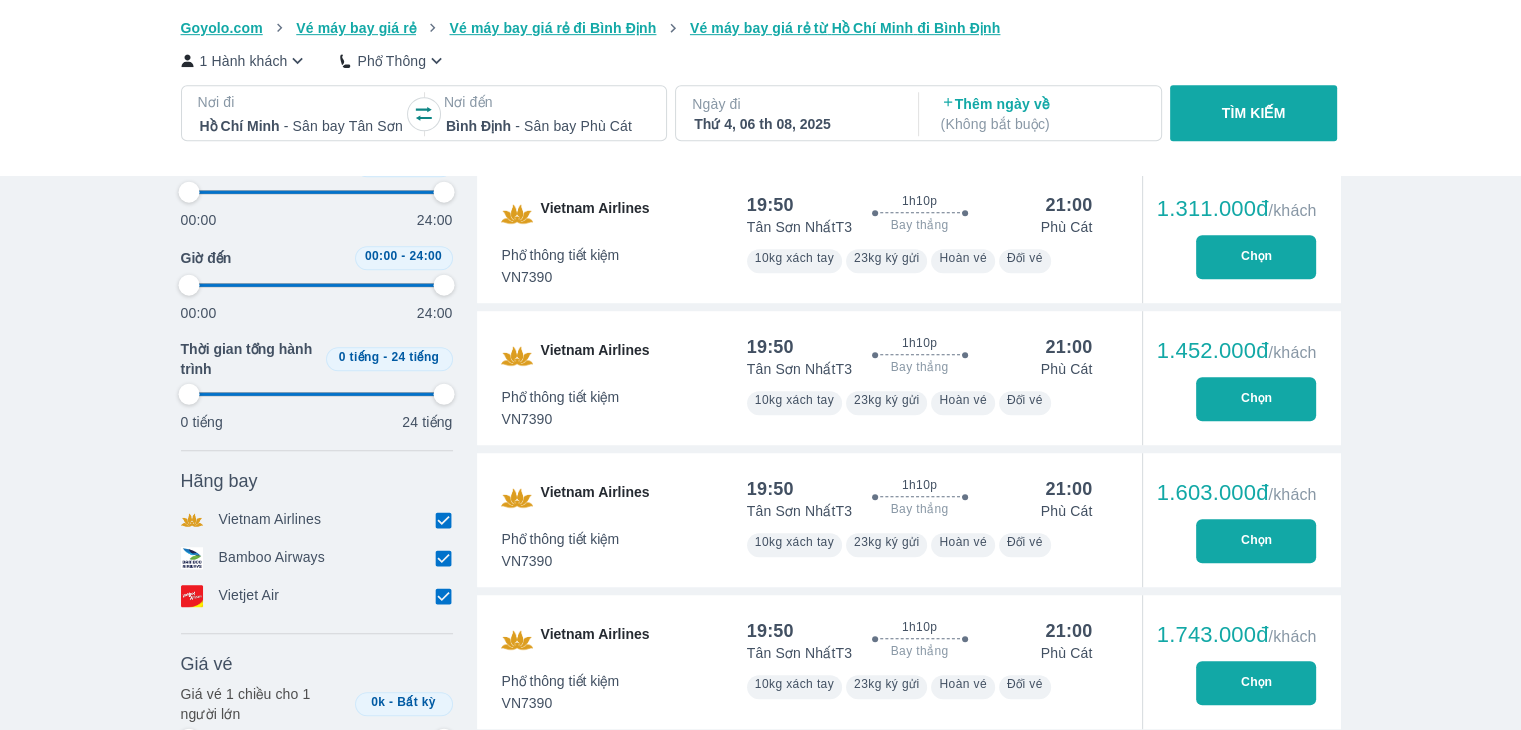 type on "97.9166666666667" 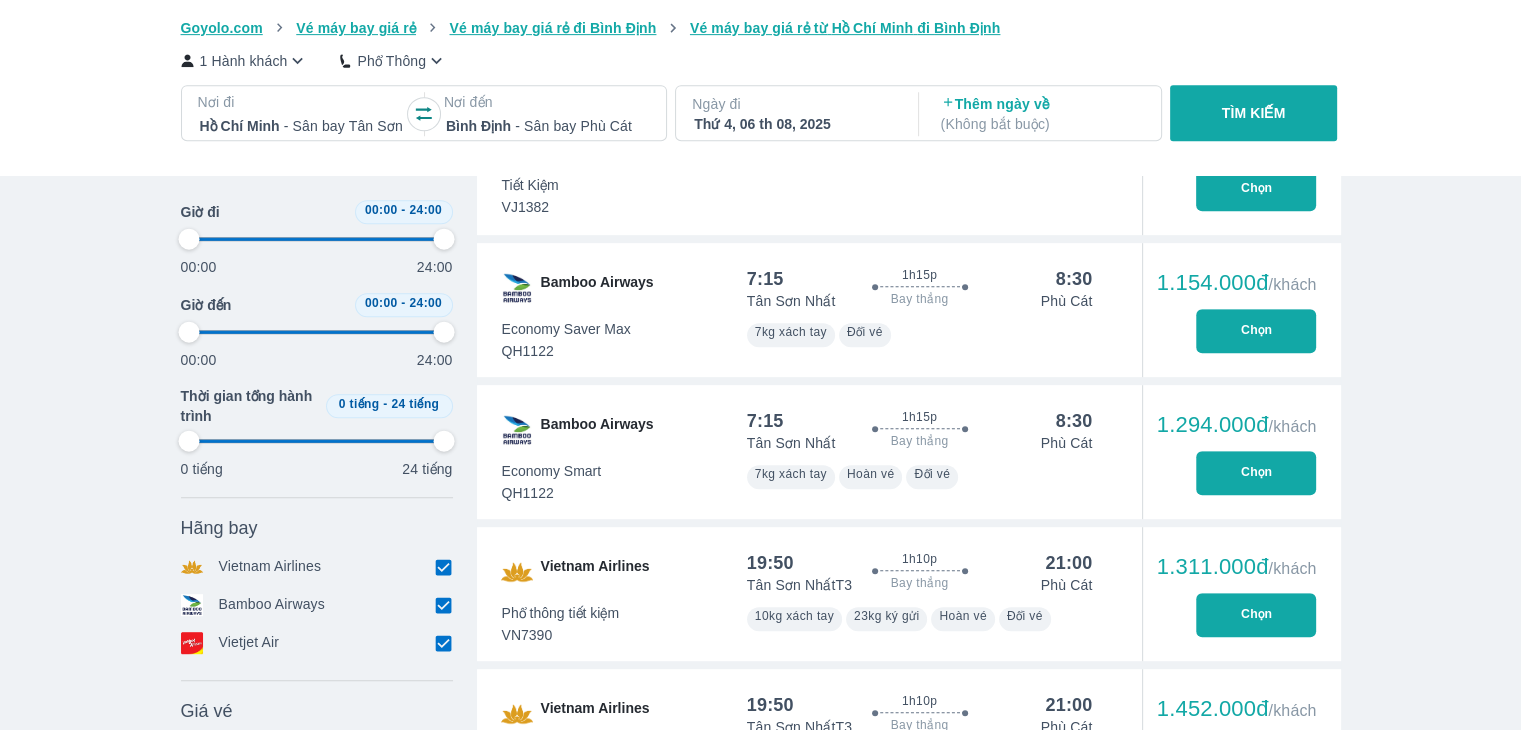 type on "97.9166666666667" 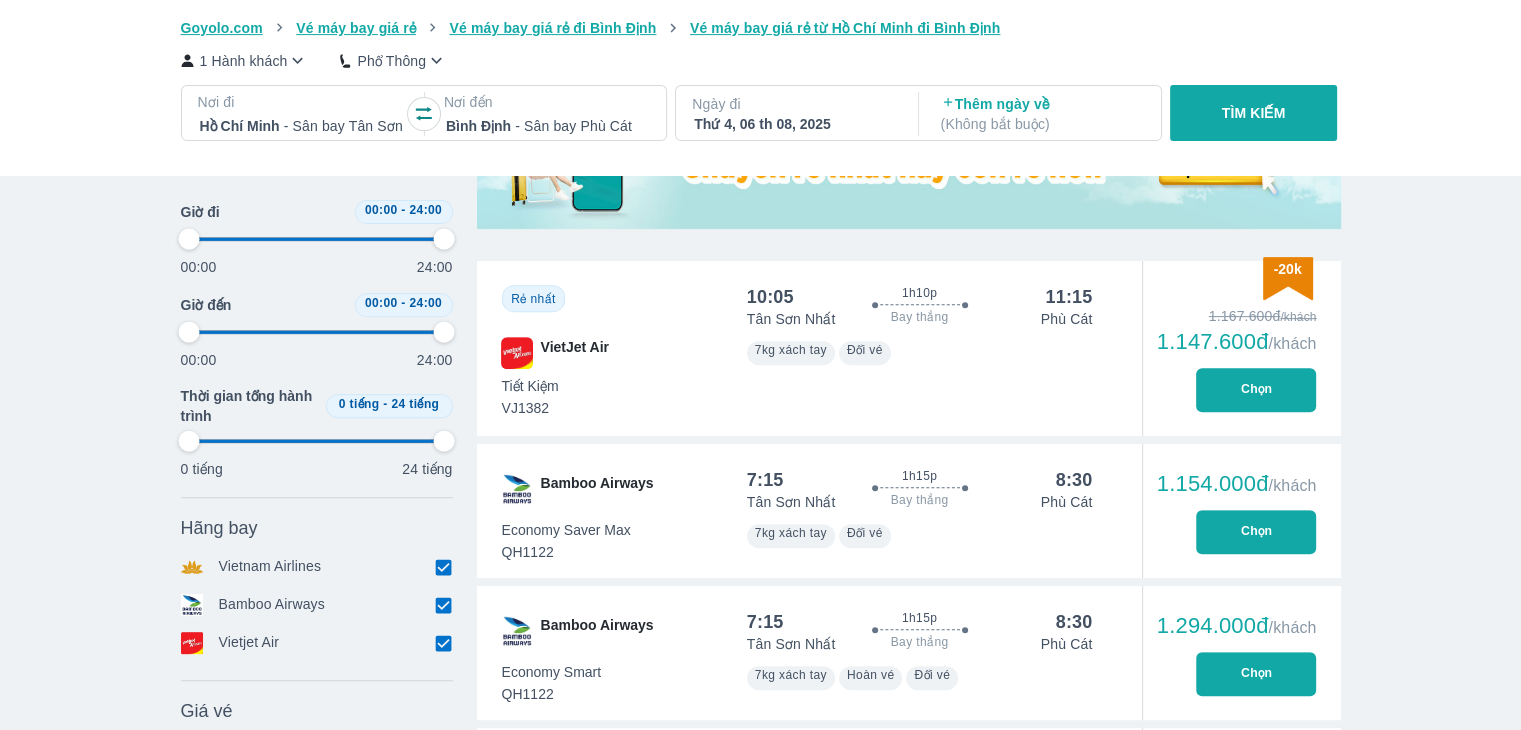 scroll, scrollTop: 537, scrollLeft: 0, axis: vertical 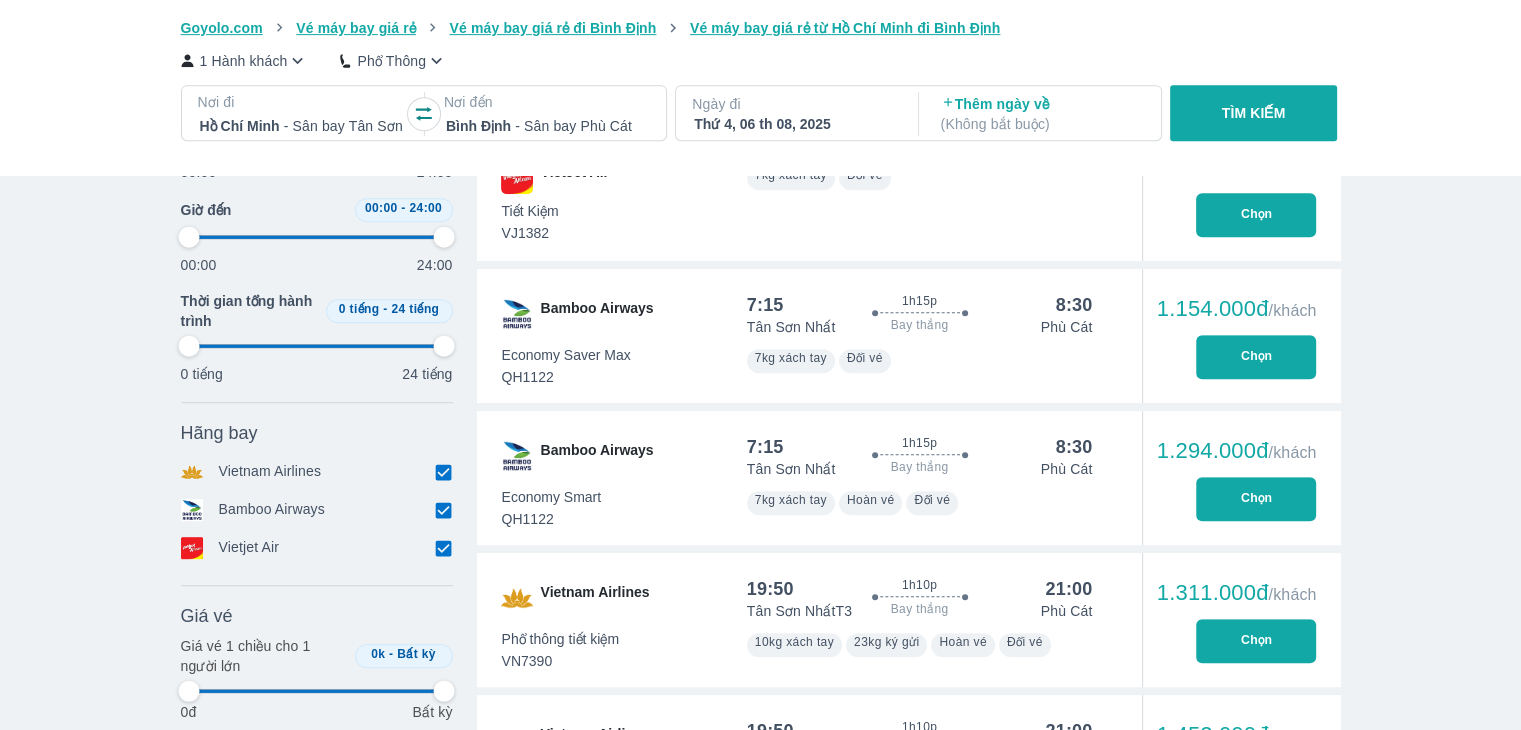 type on "97.9166666666667" 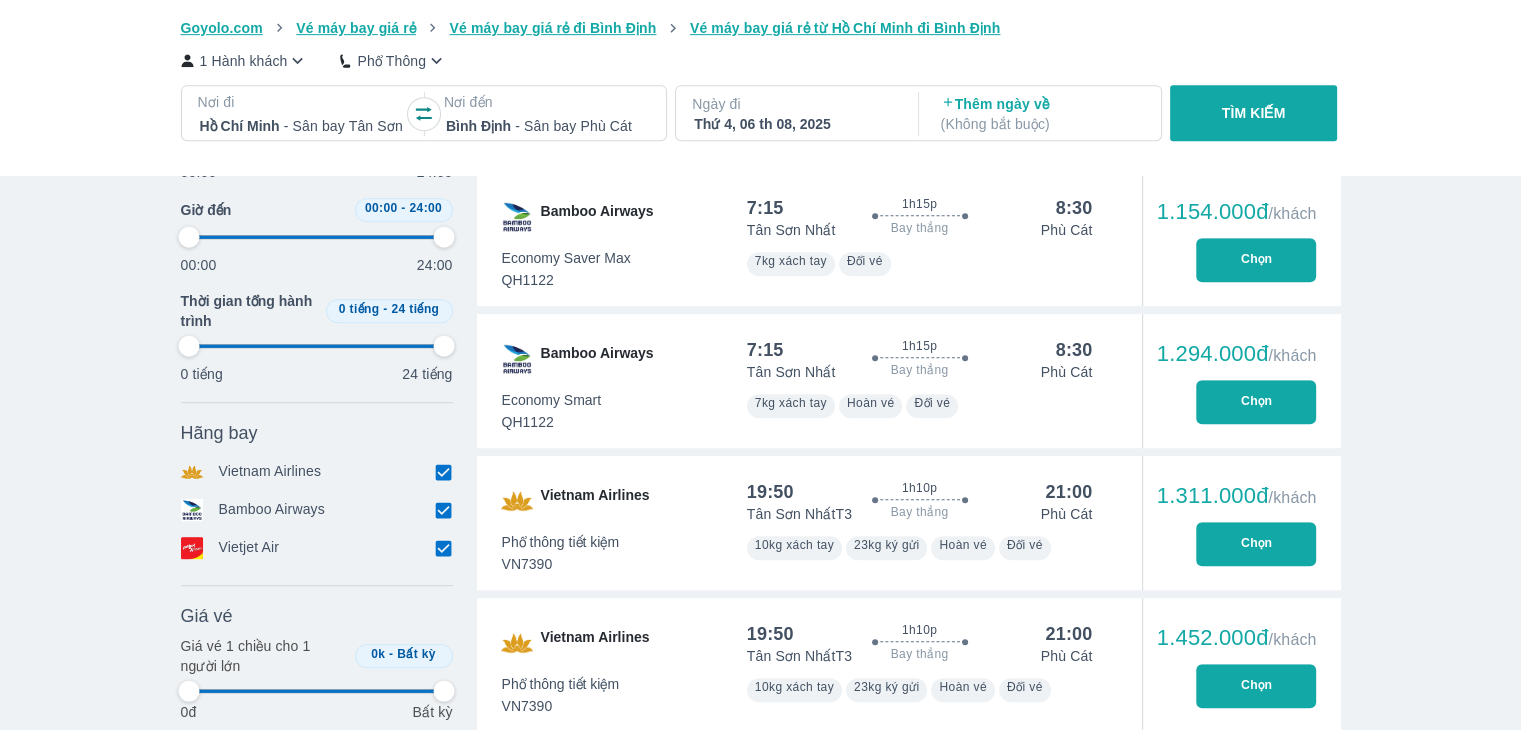 type on "97.9166666666667" 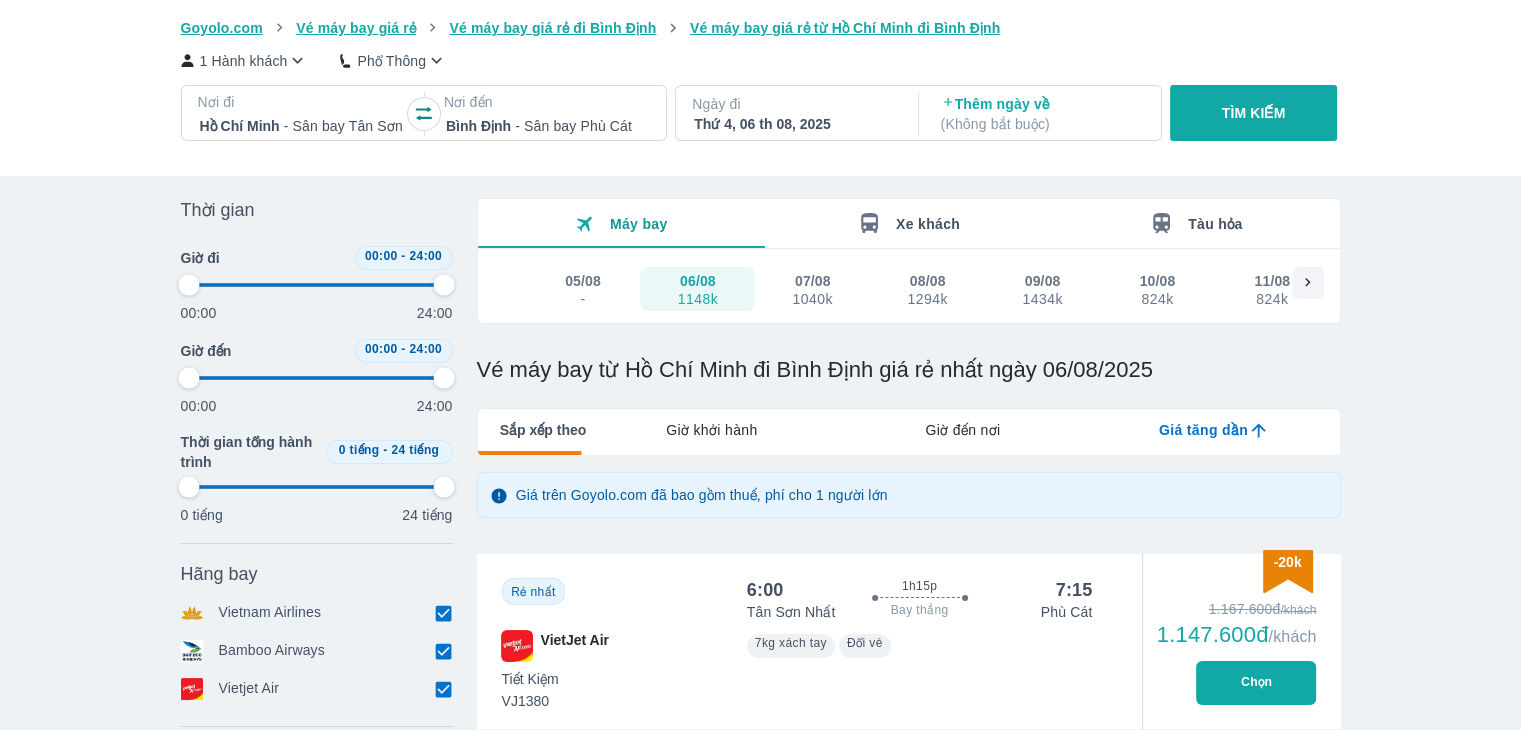 type on "97.9166666666667" 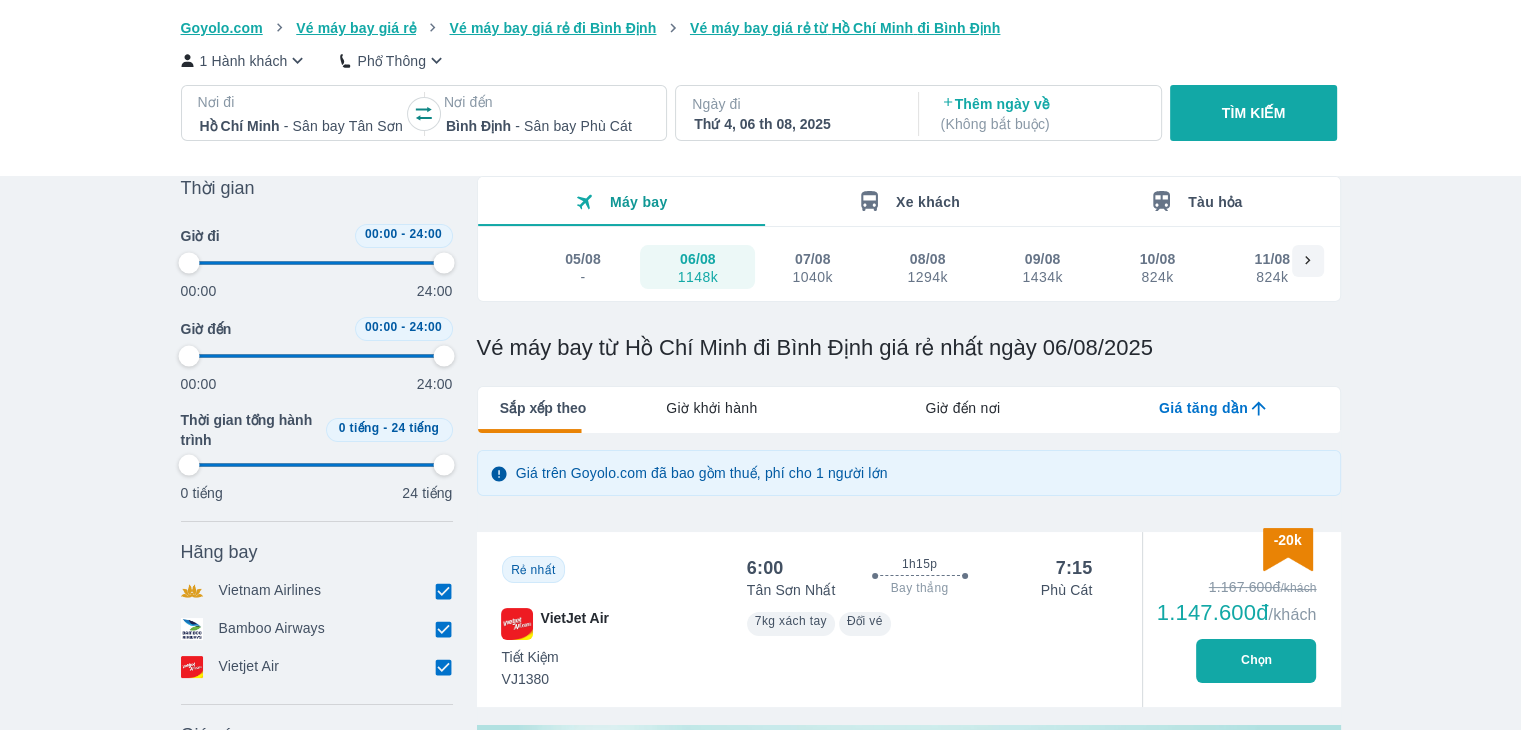 type on "97.9166666666667" 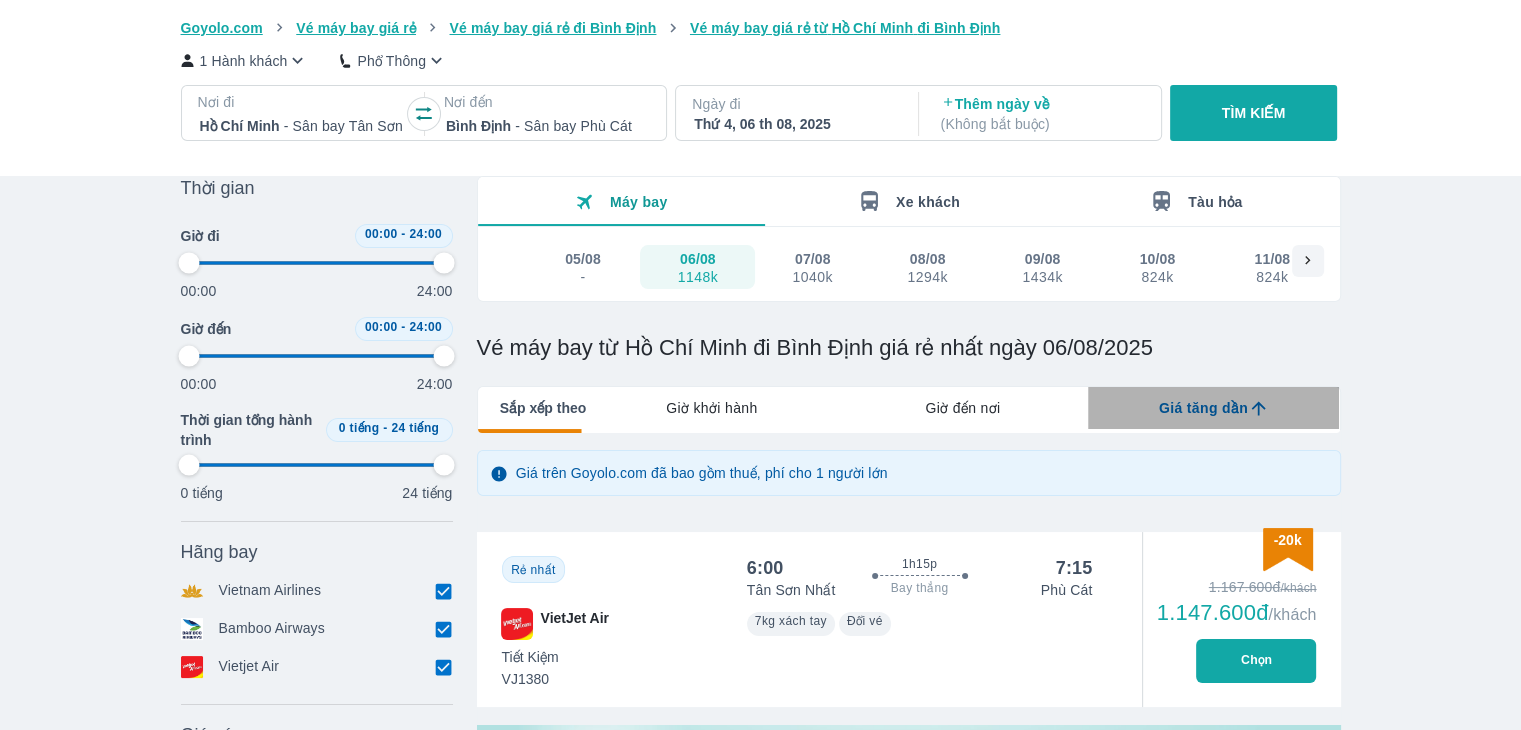 click on "Giá tăng dần" at bounding box center [1203, 408] 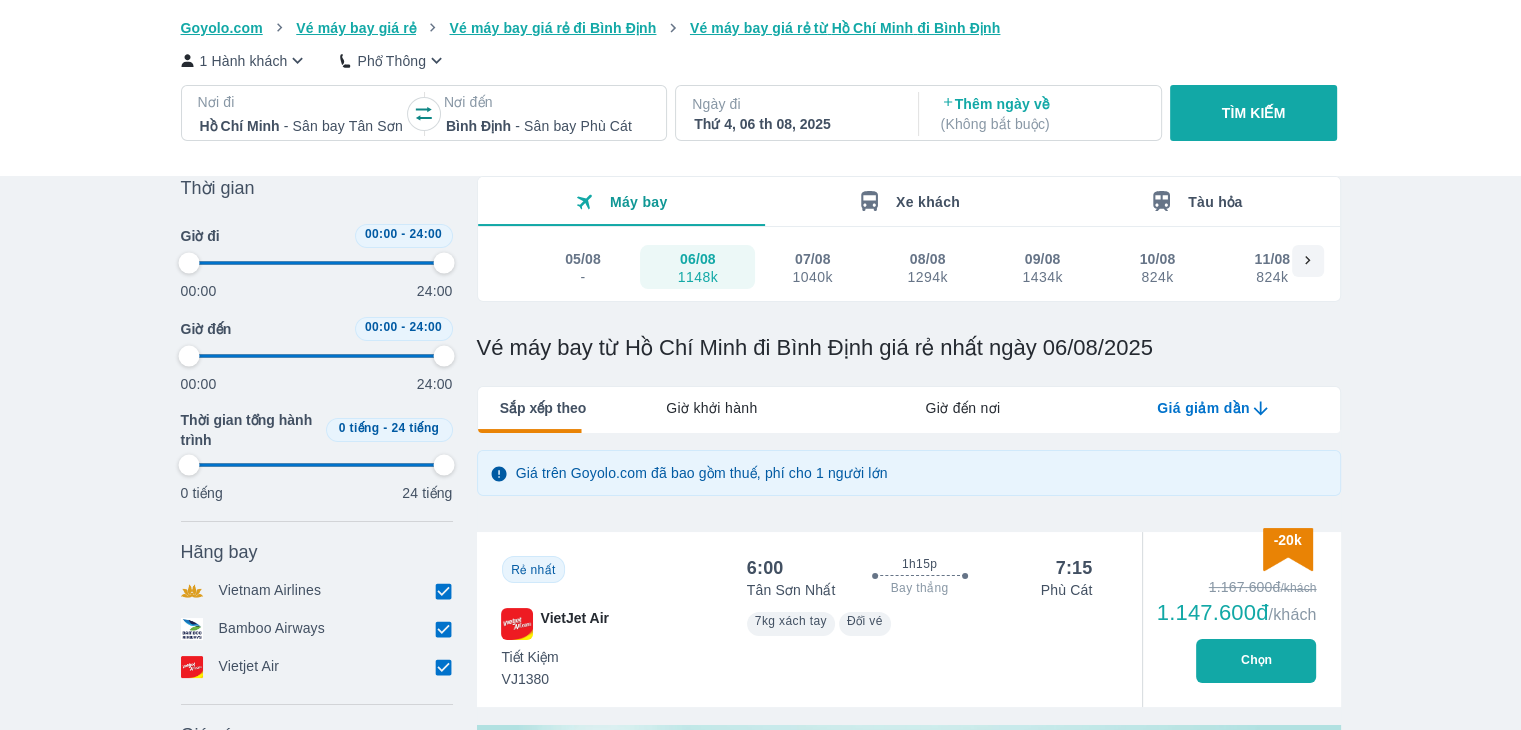 type on "97.9166666666667" 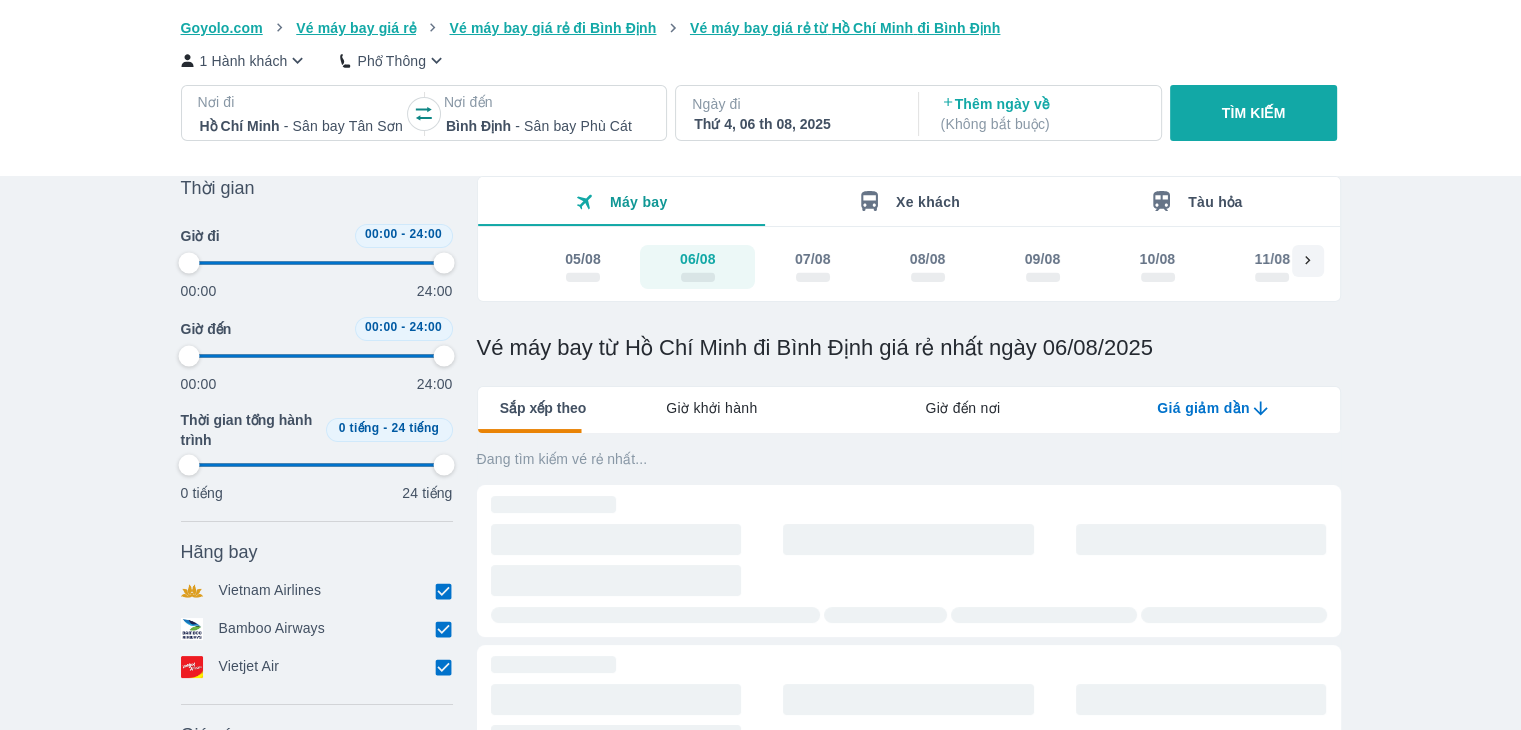 type on "97.9166666666667" 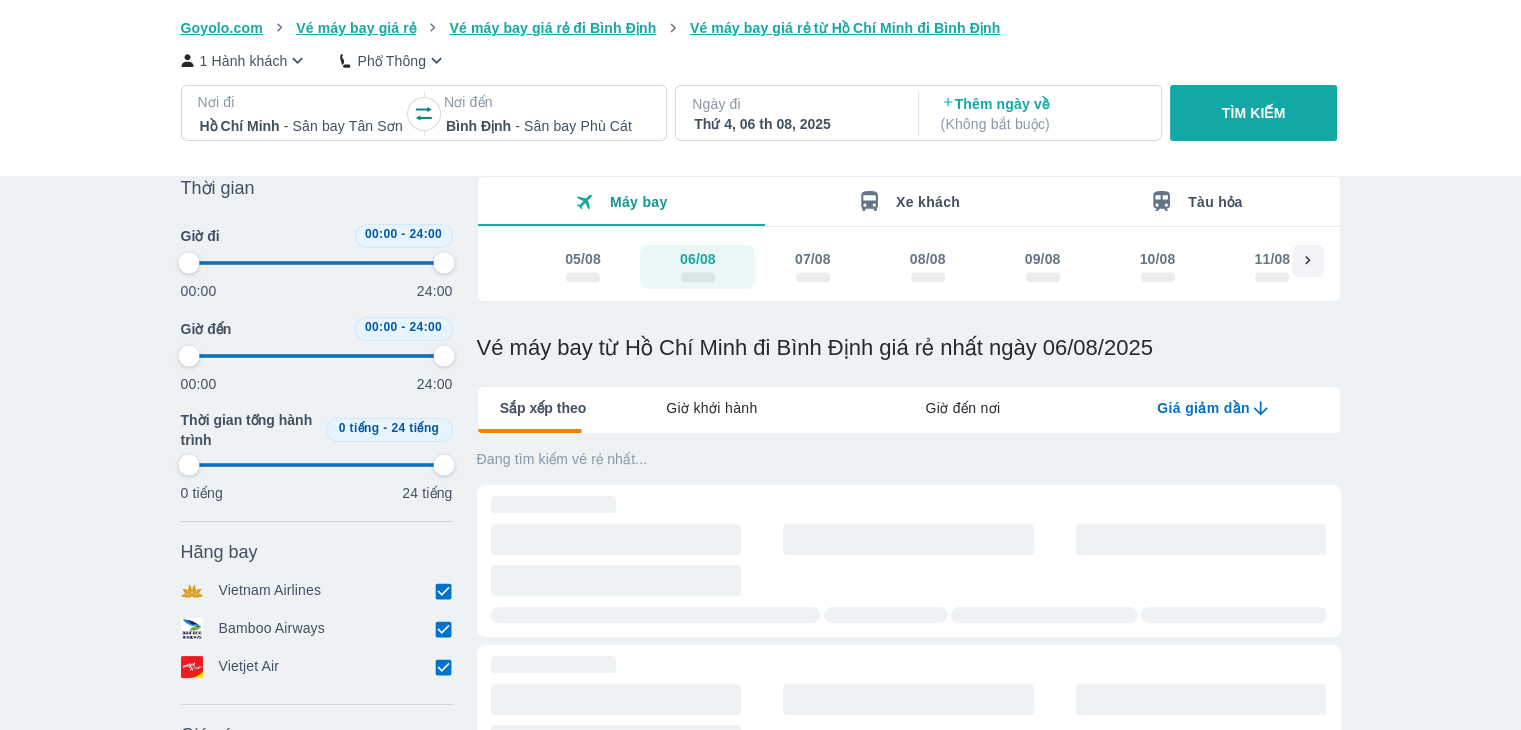 type on "97.9166666666667" 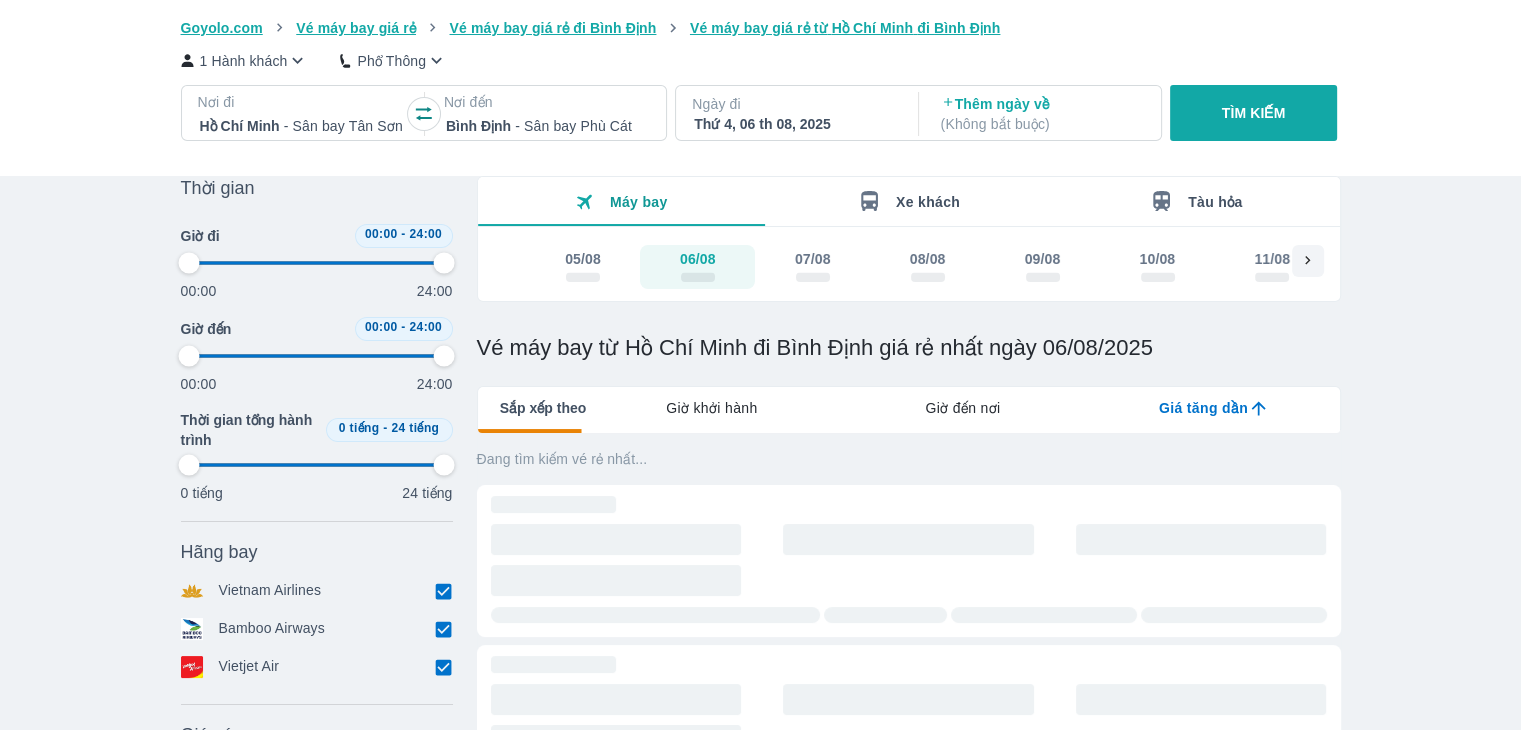 type on "97.9166666666667" 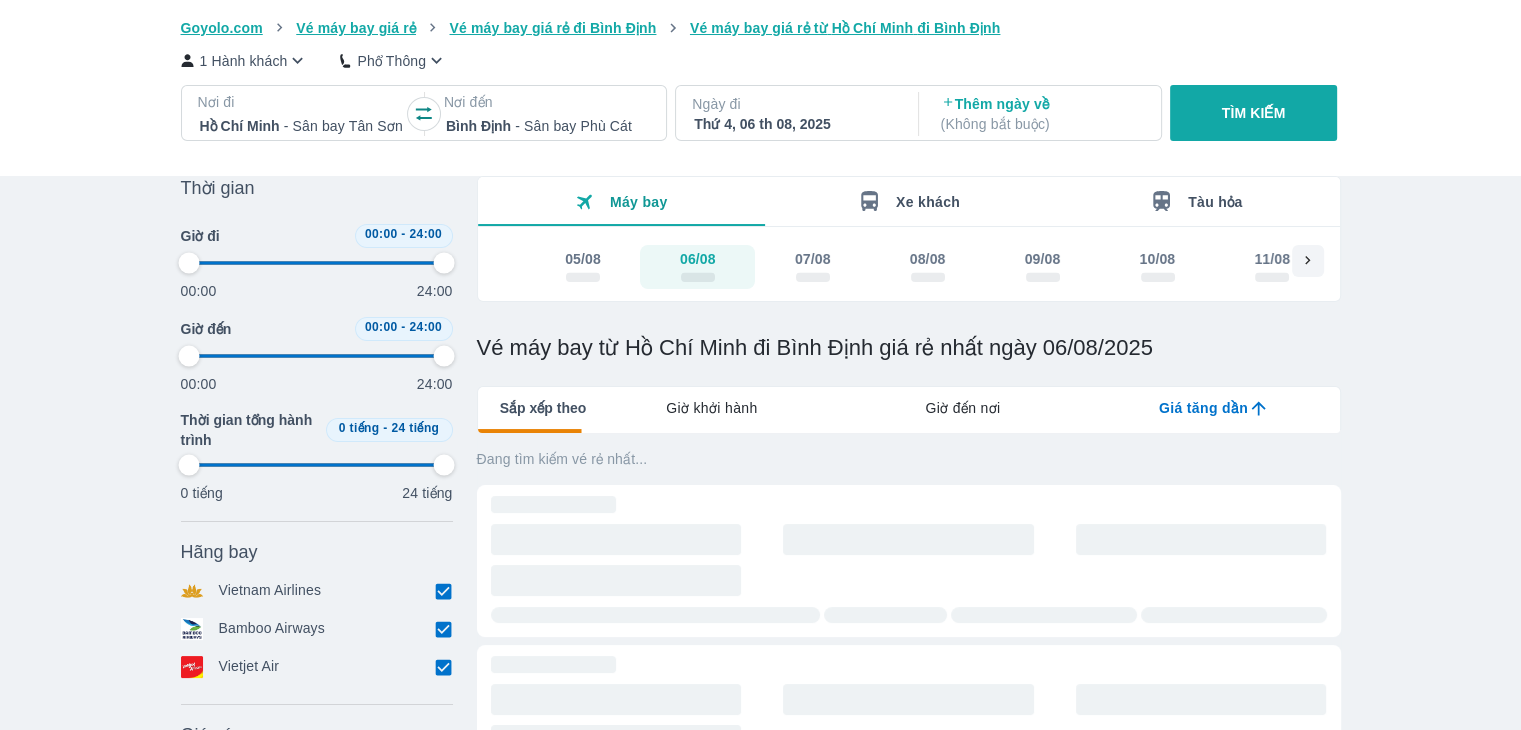 type on "97.9166666666667" 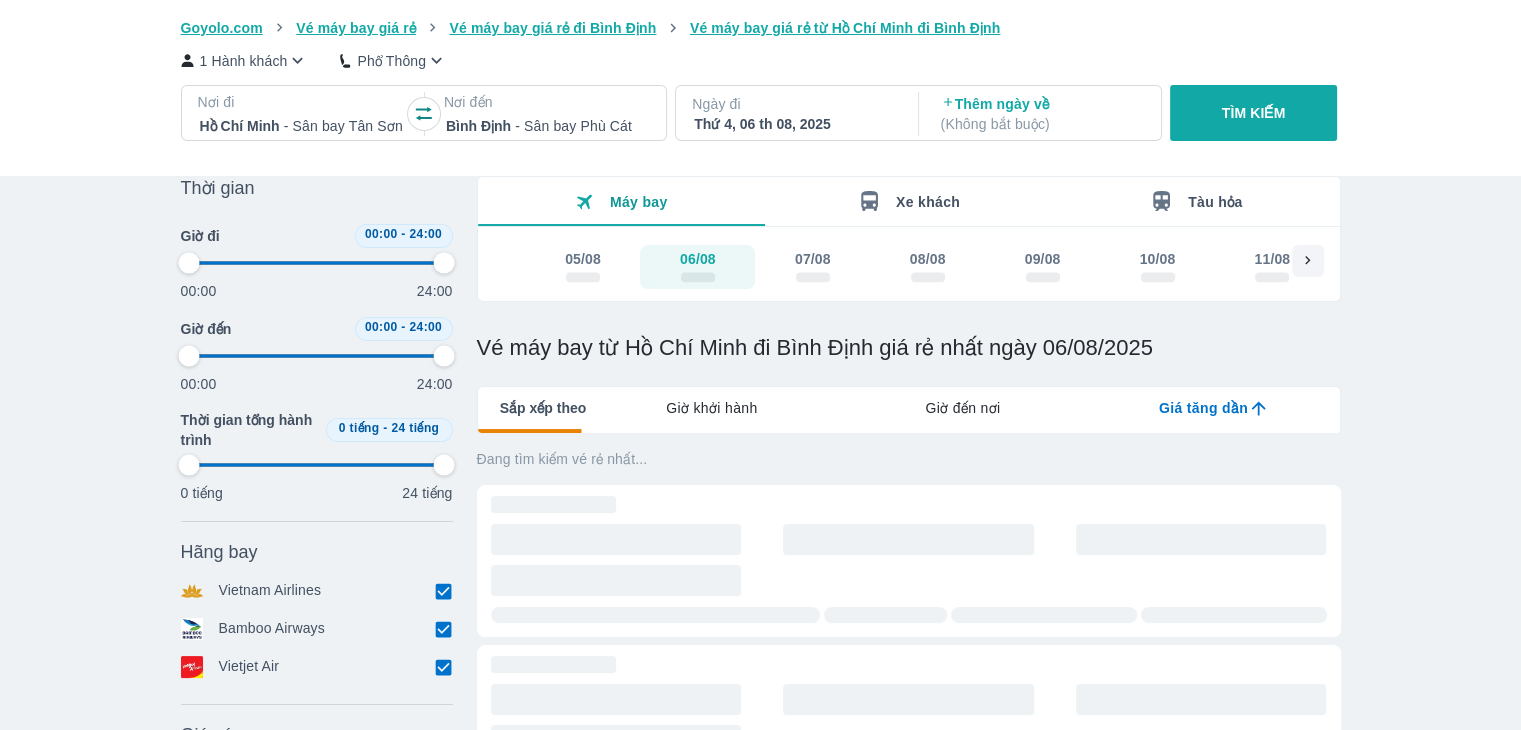 type on "97.9166666666667" 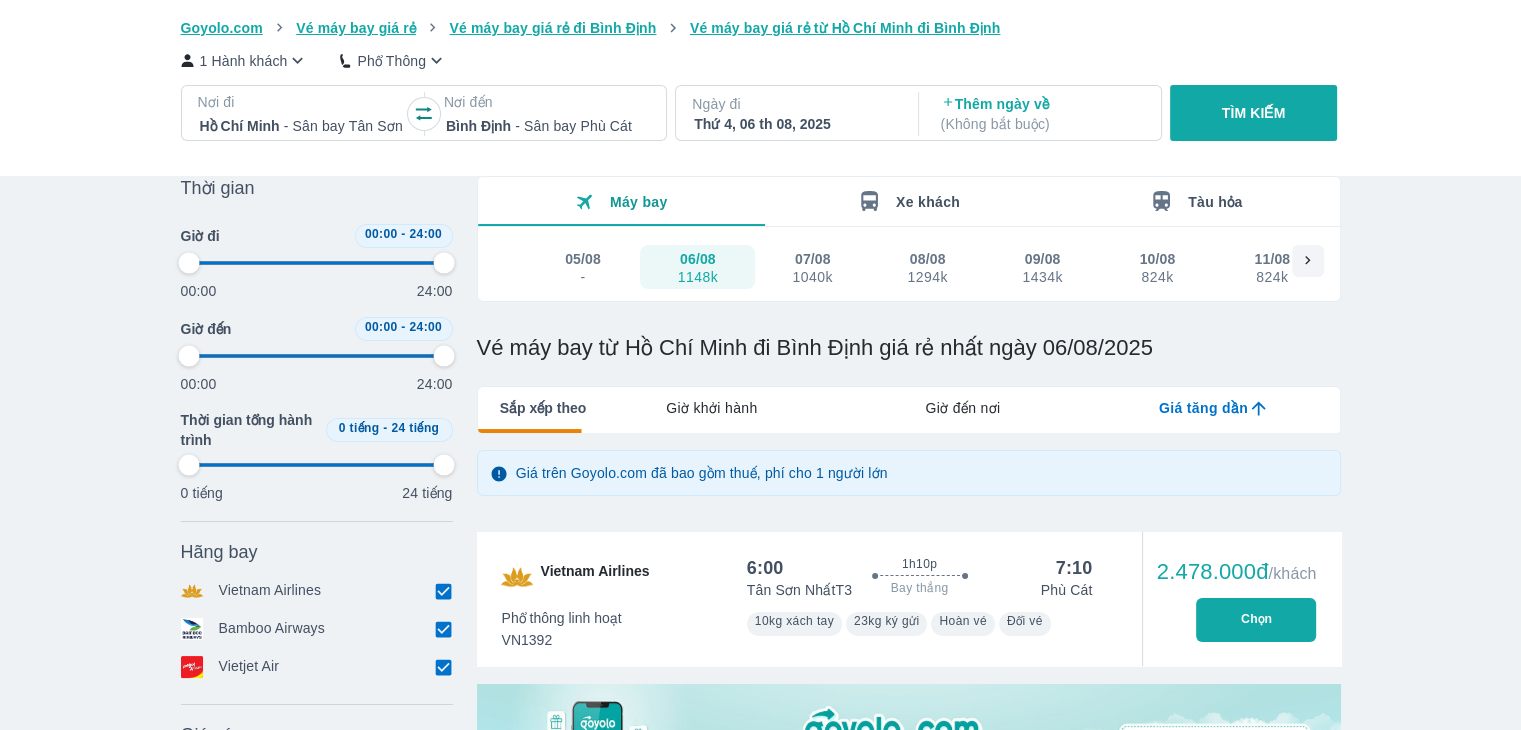 type on "97.9166666666667" 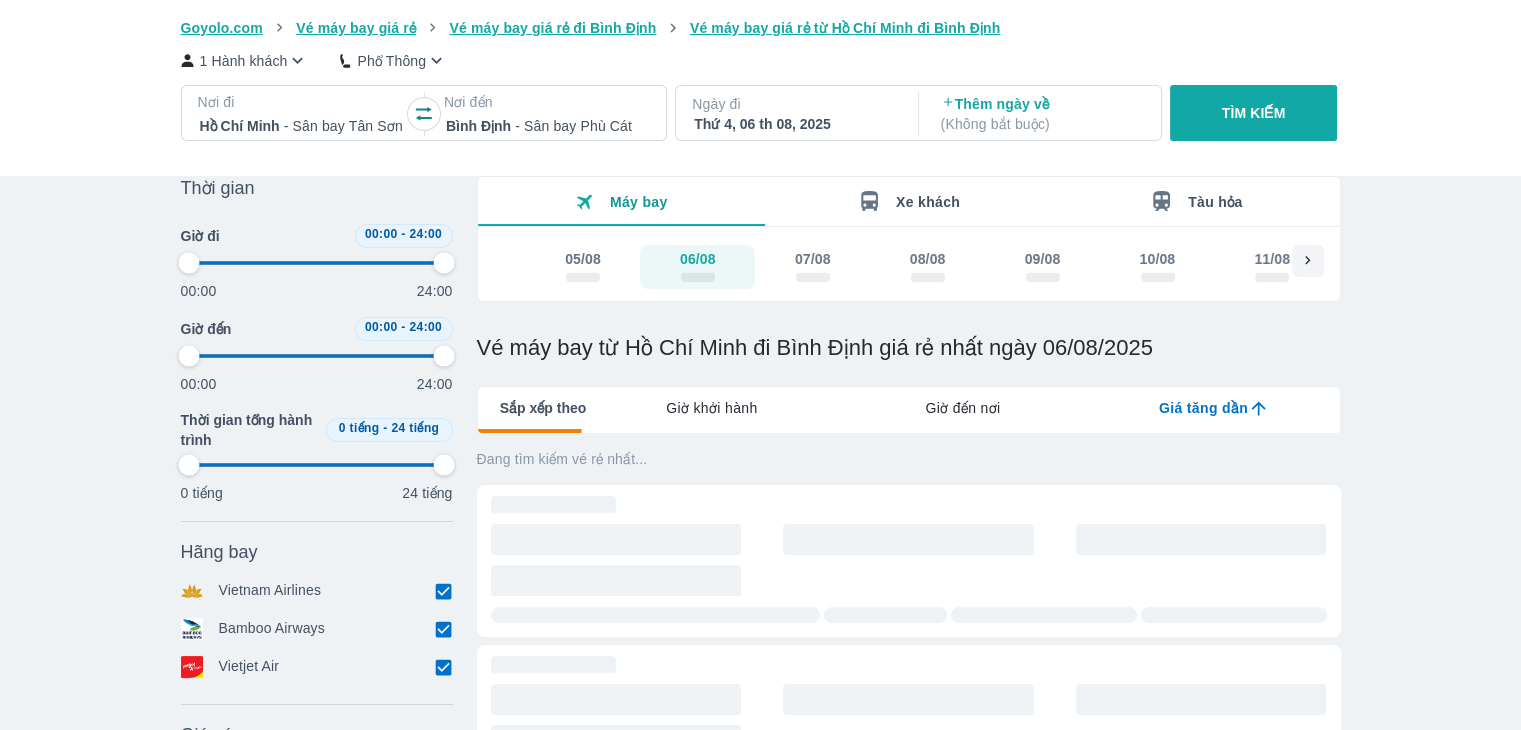 type on "97.9166666666667" 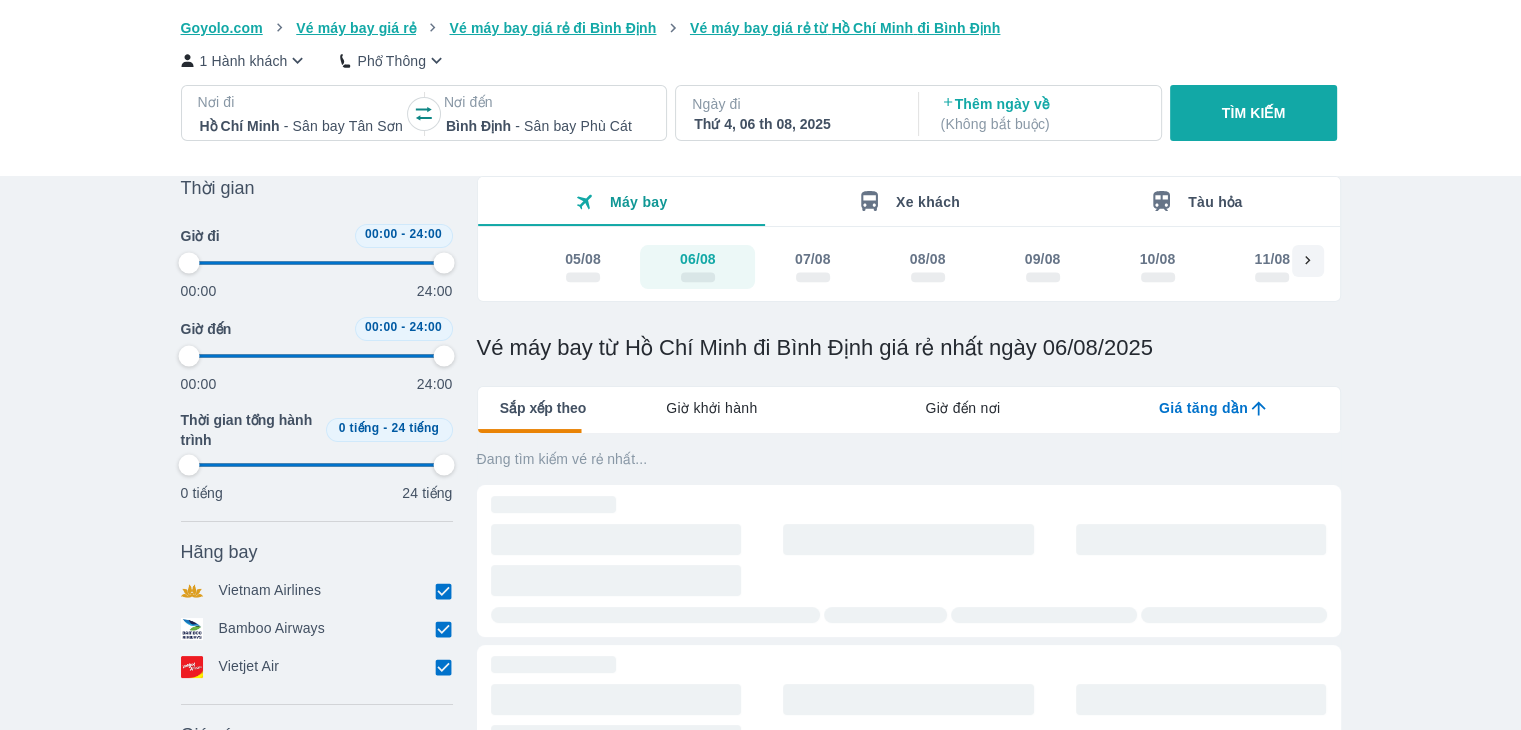 type on "97.9166666666667" 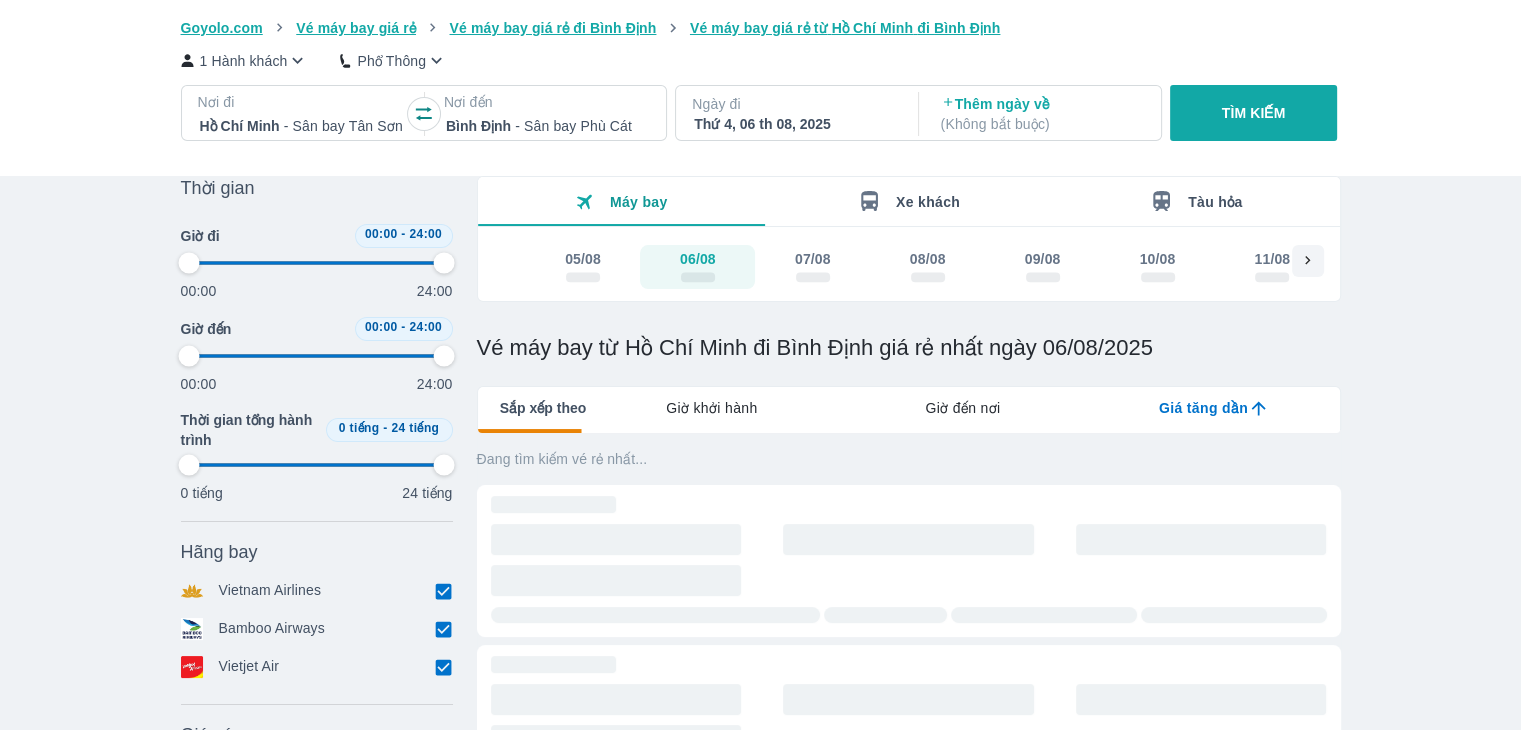 type on "97.9166666666667" 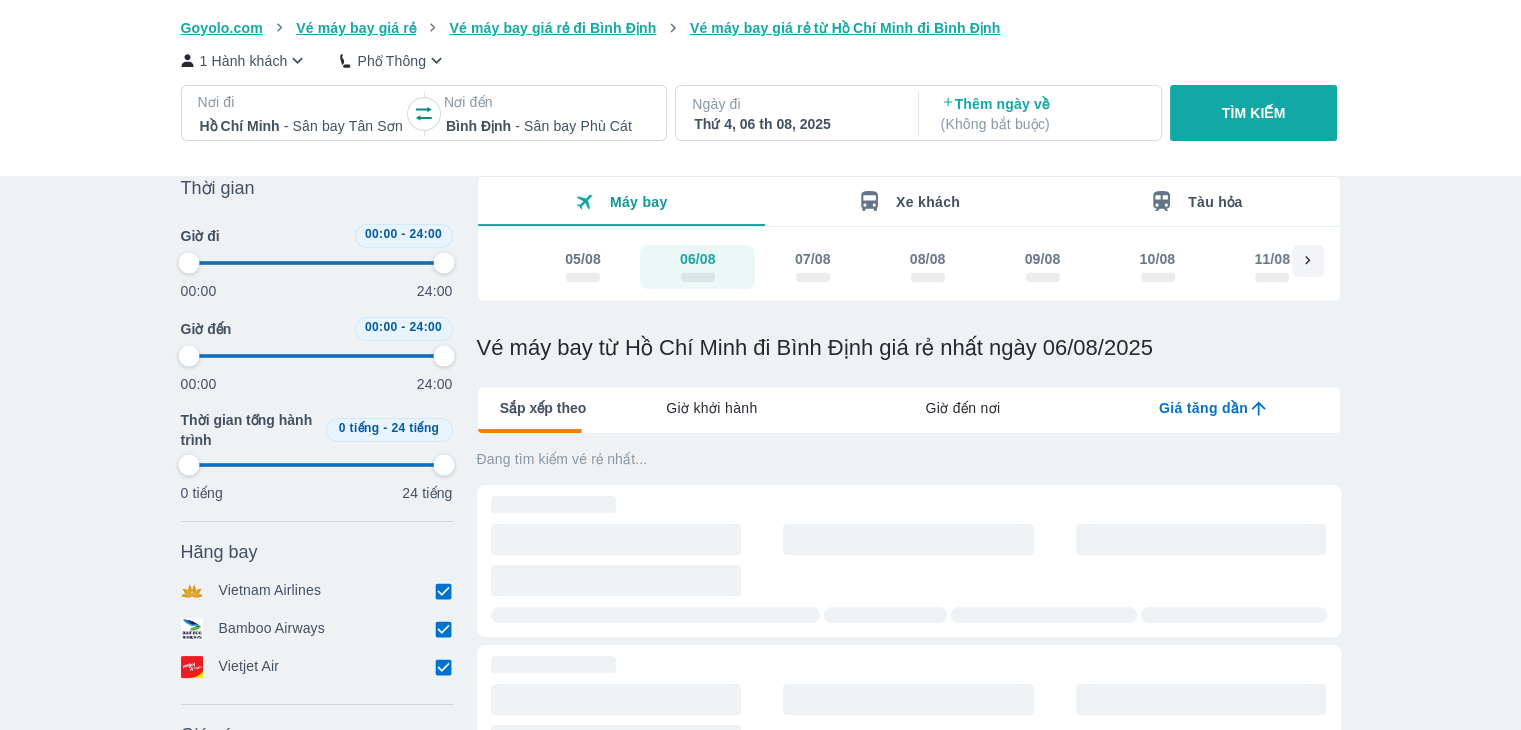 type on "97.9166666666667" 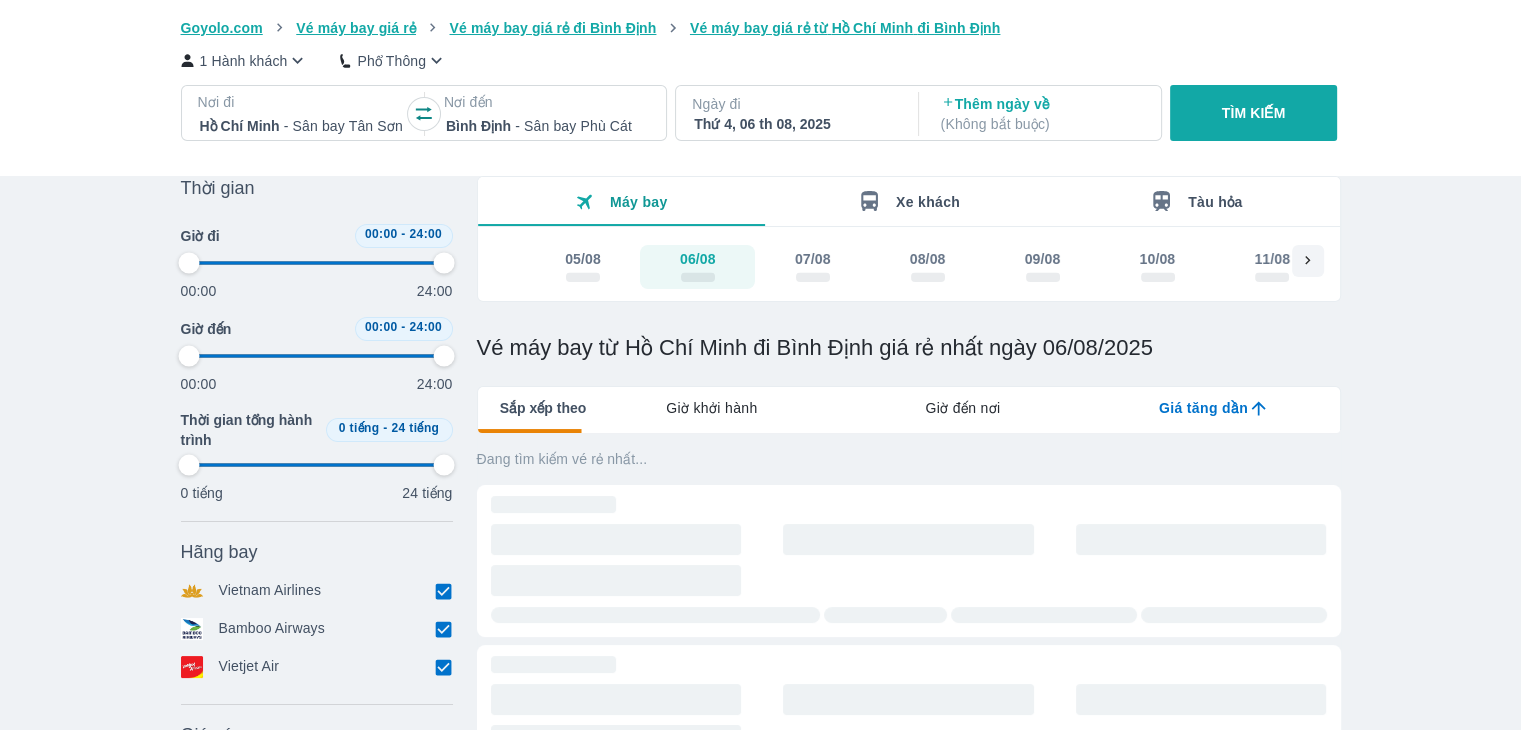 type on "97.9166666666667" 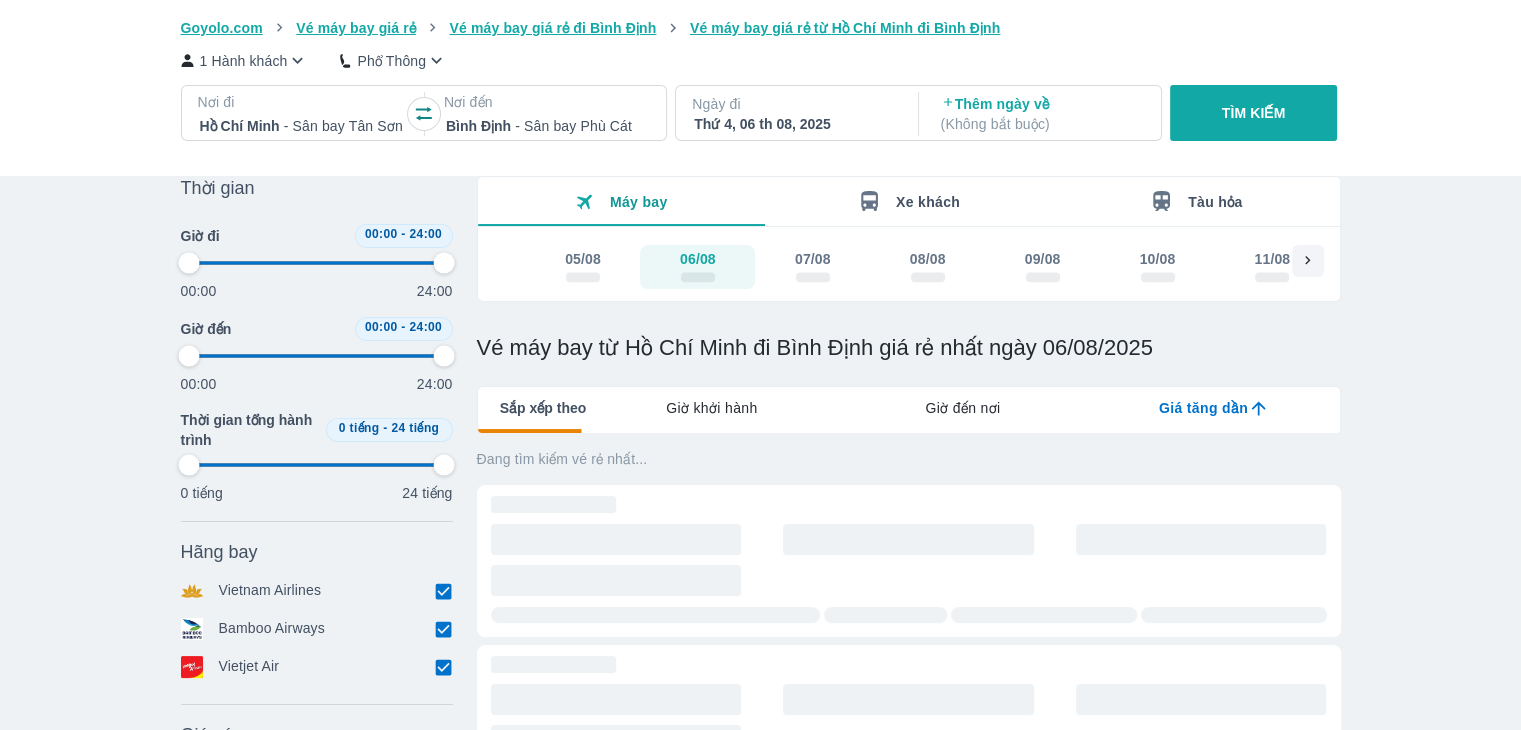 type on "97.9166666666667" 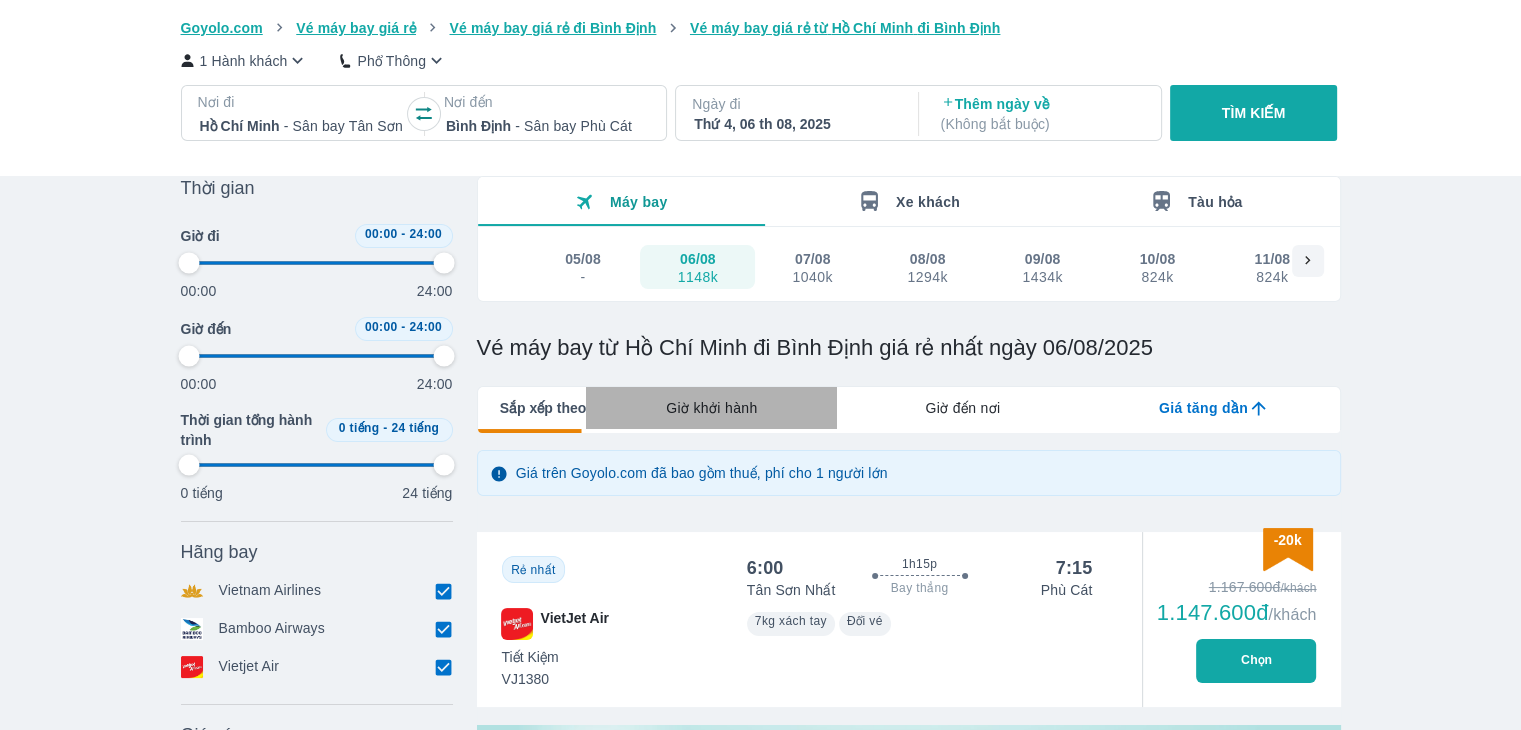click on "Giờ khởi hành" at bounding box center (711, 408) 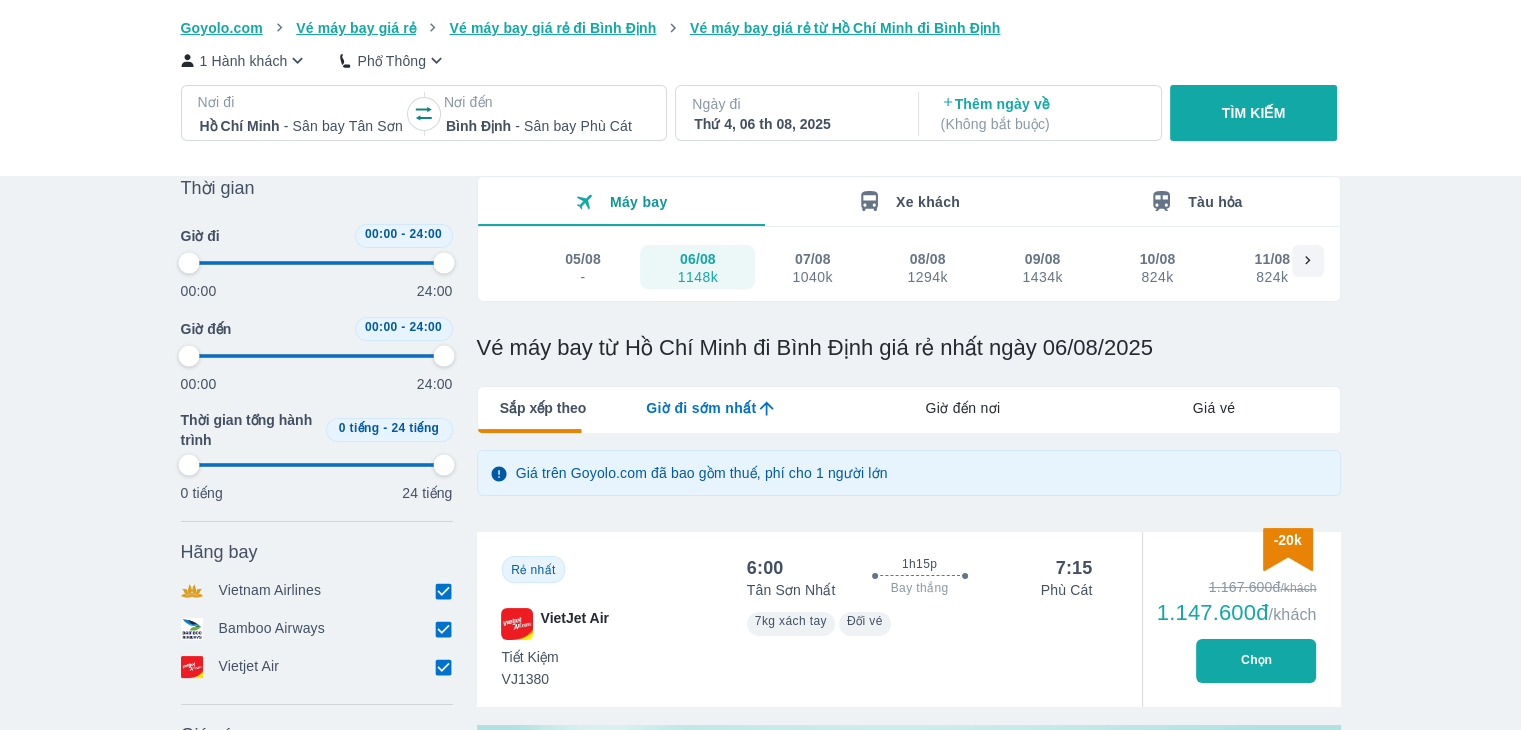 type on "97.9166666666667" 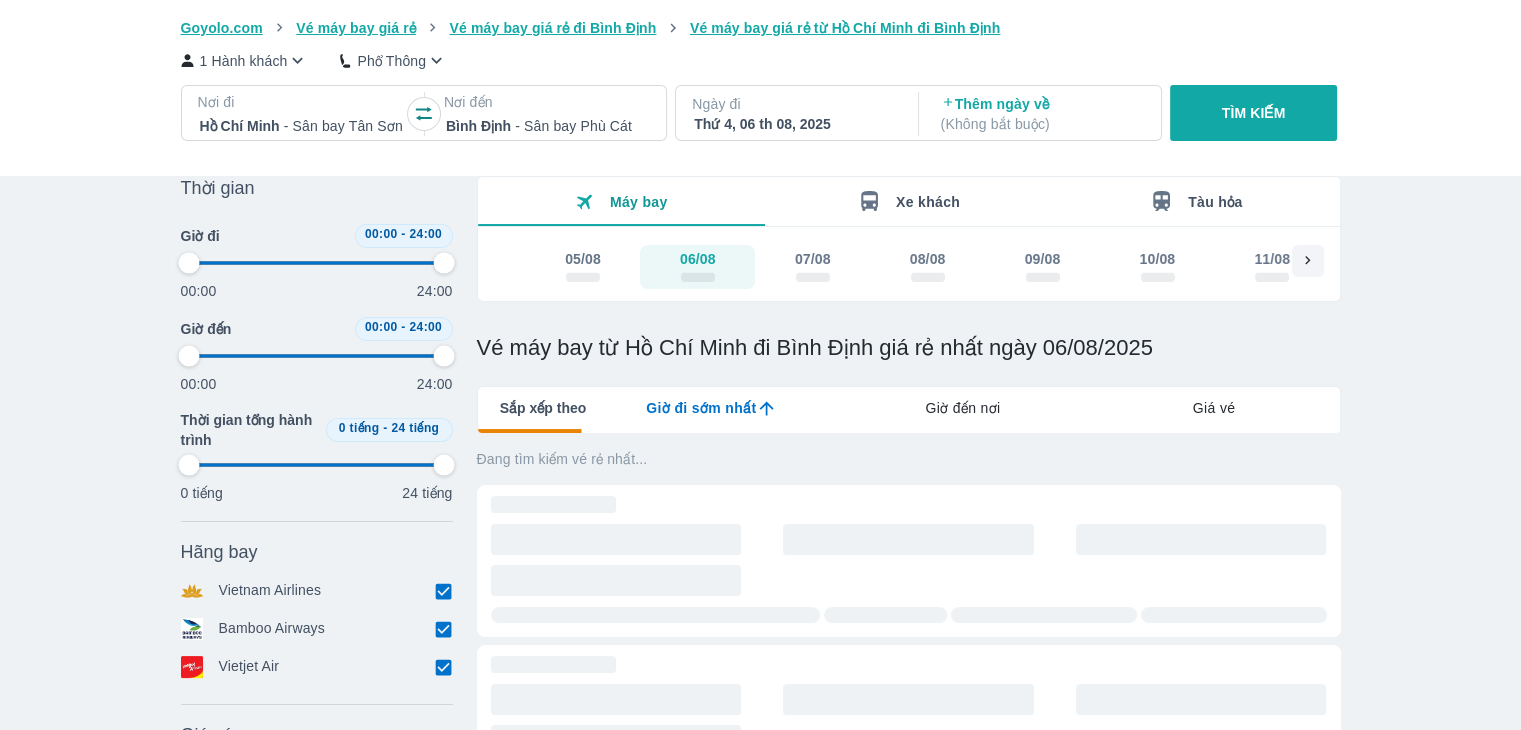 type on "97.9166666666667" 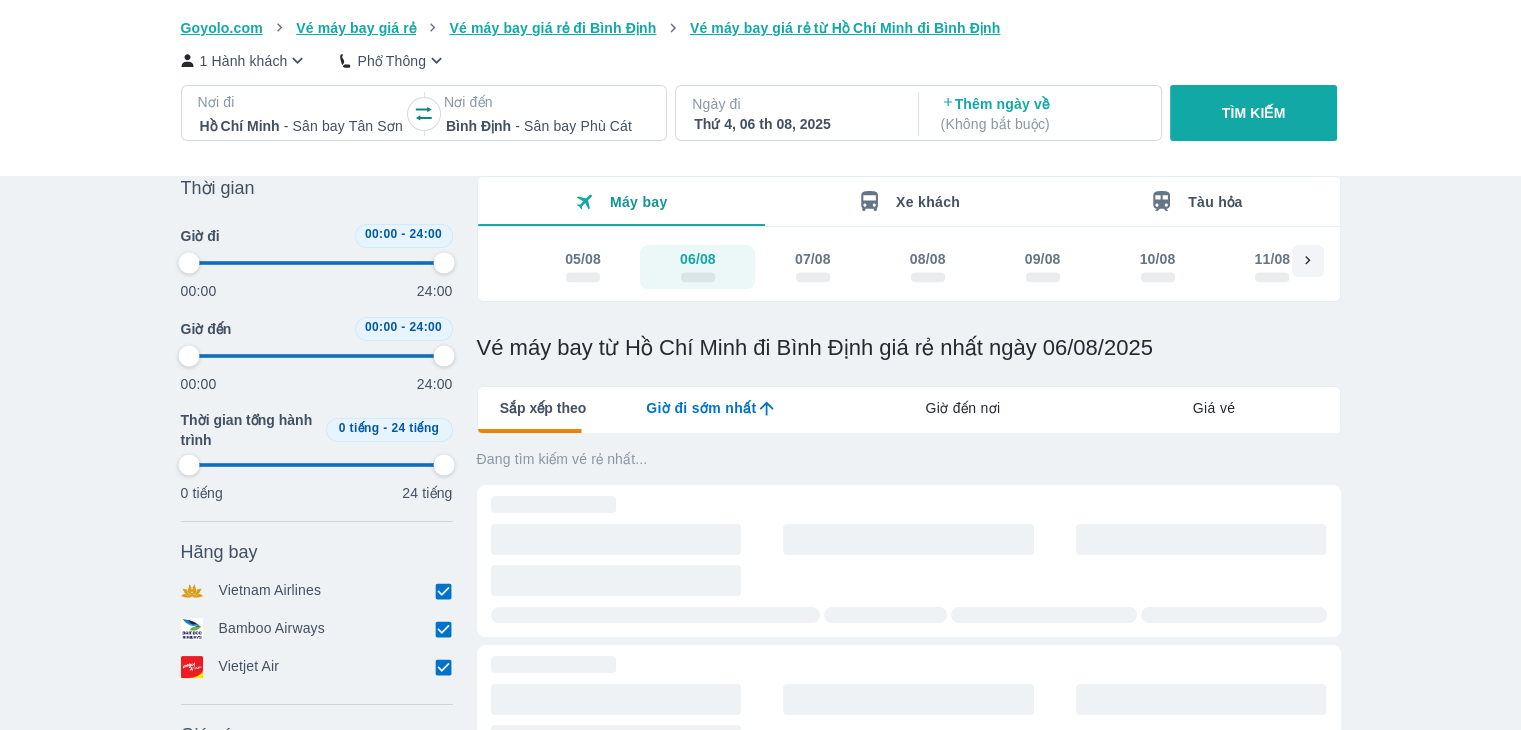 type on "97.9166666666667" 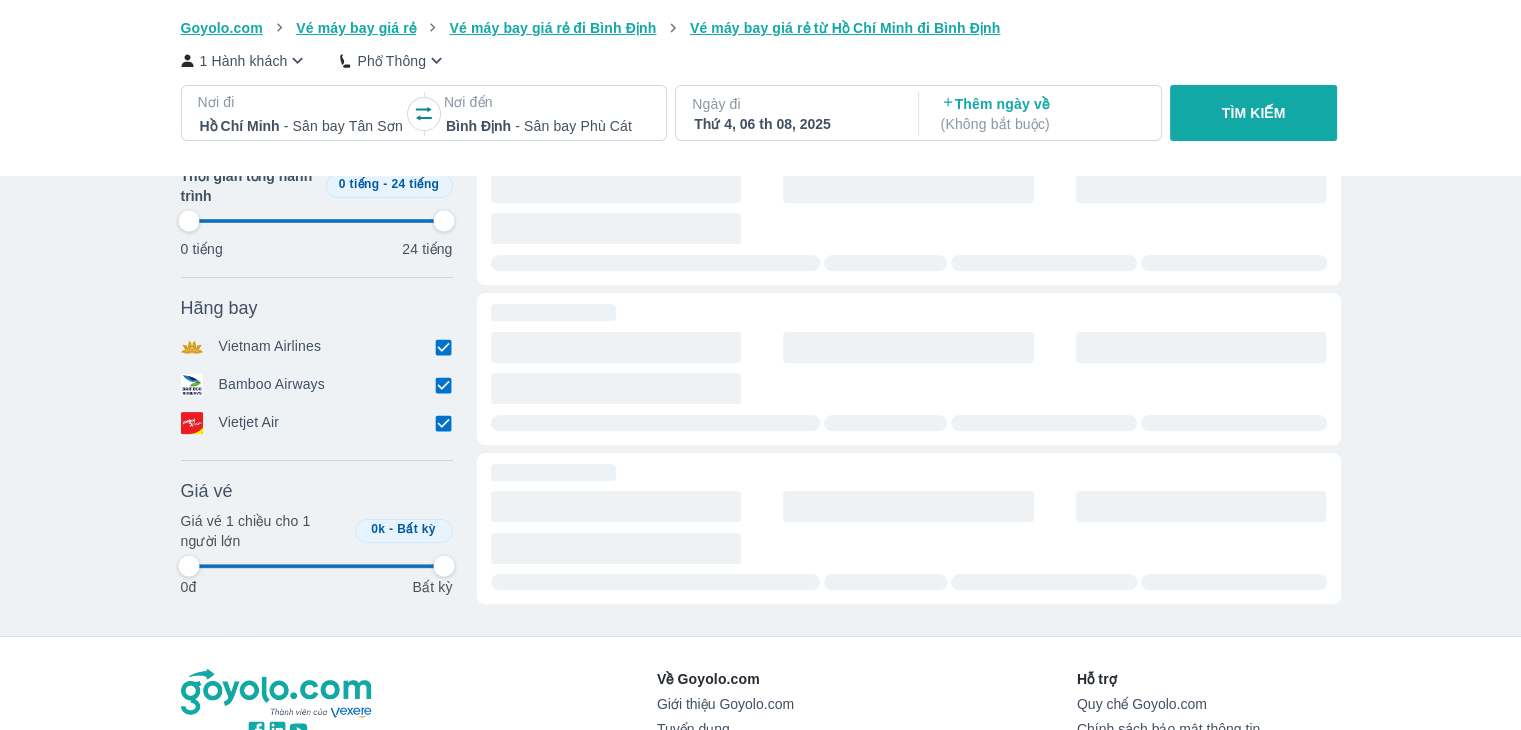 type on "97.9166666666667" 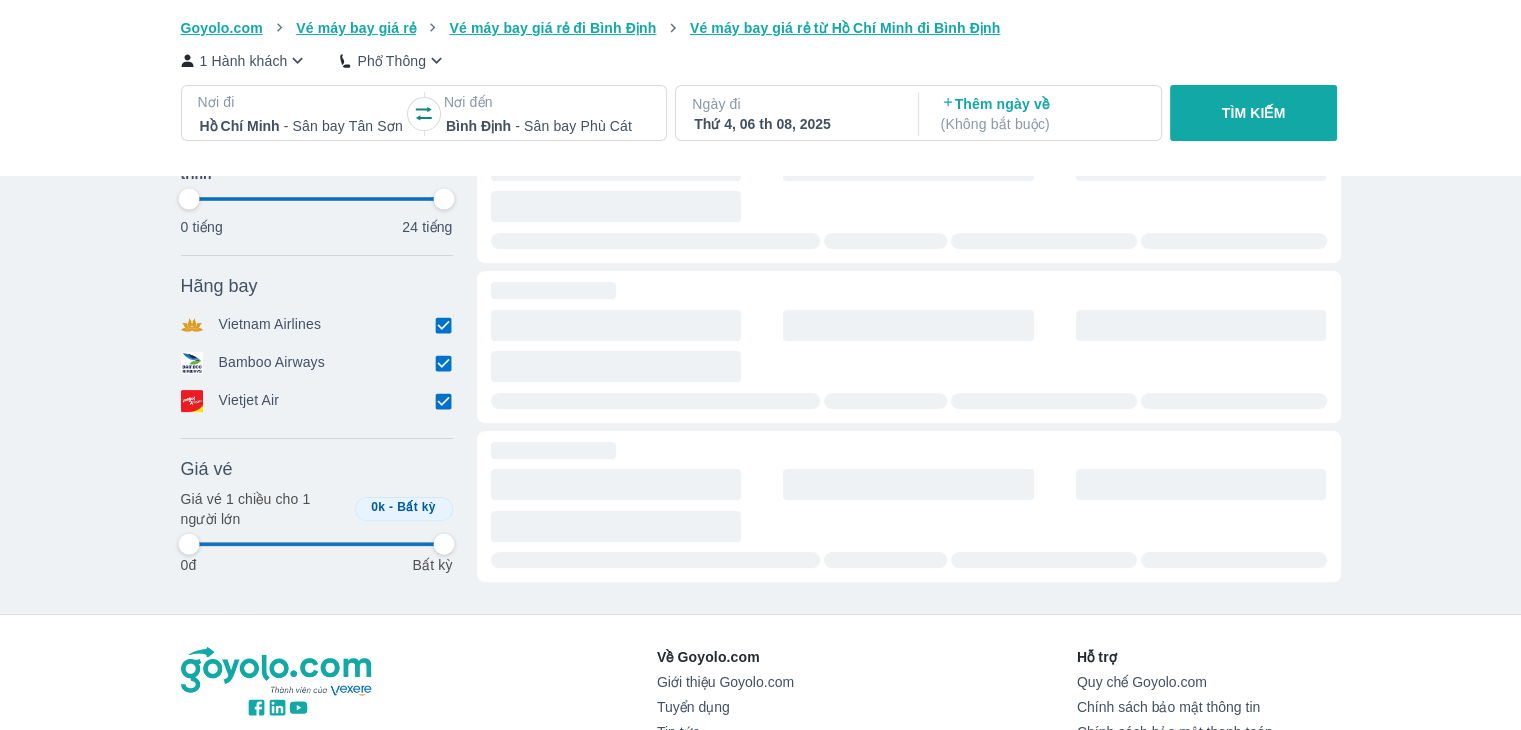type on "97.9166666666667" 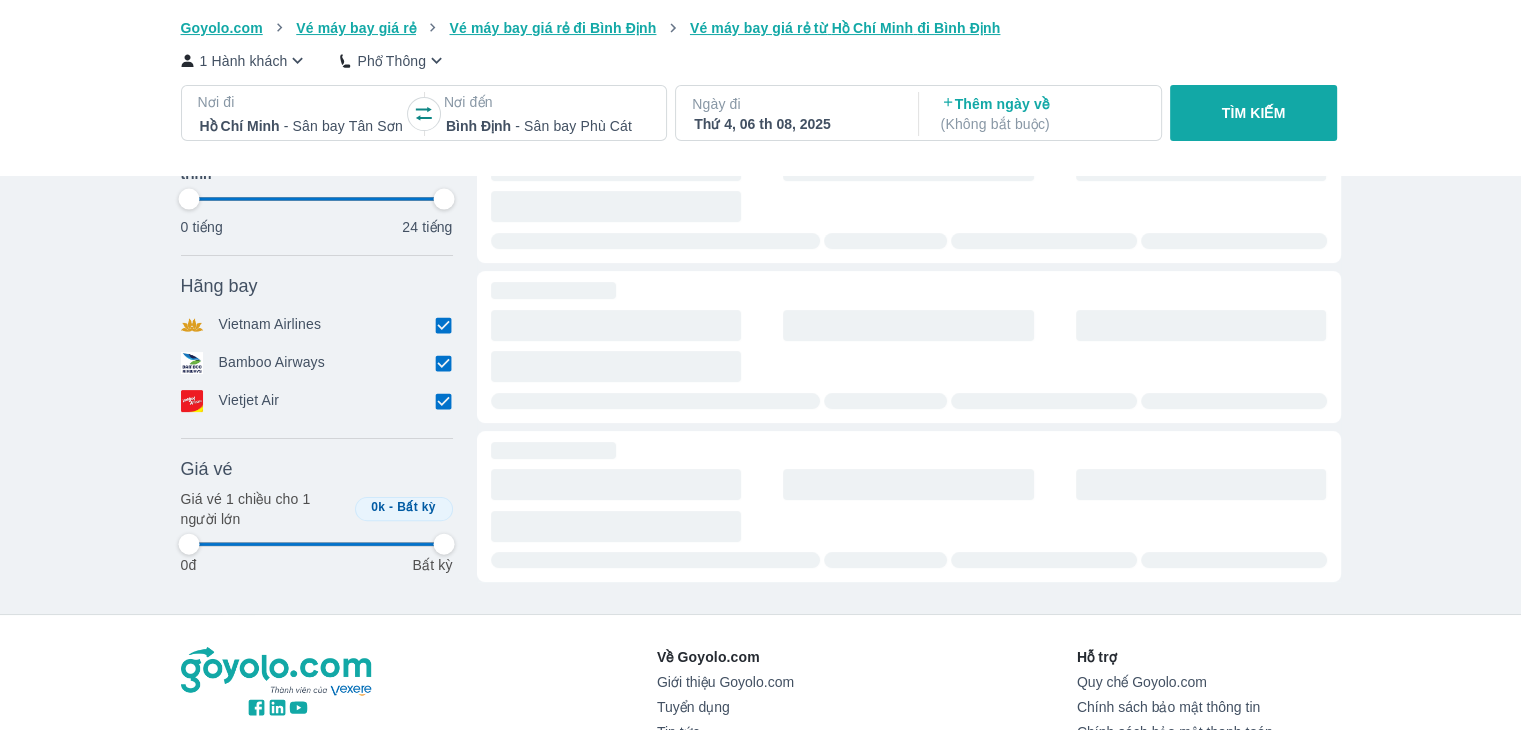 type on "97.9166666666667" 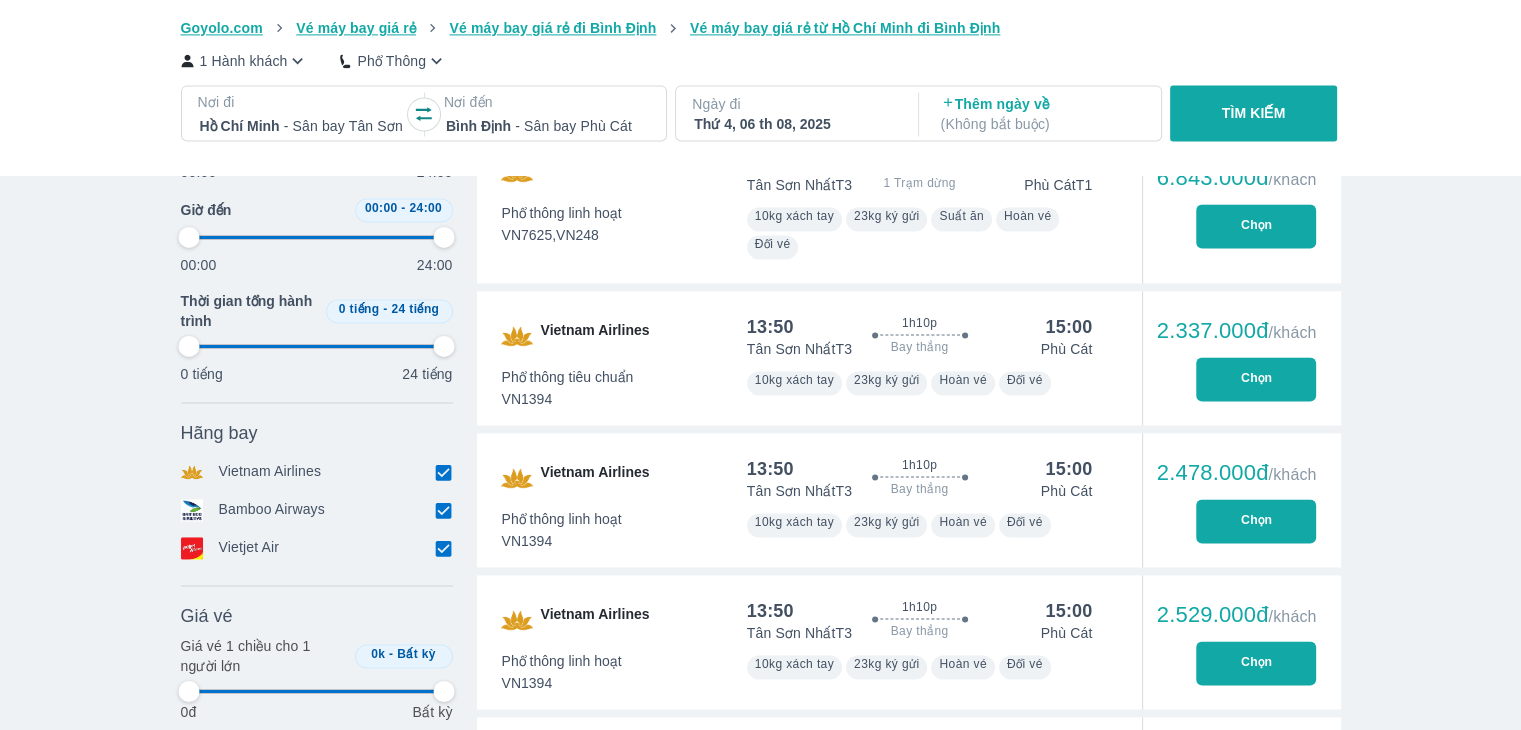 type on "97.9166666666667" 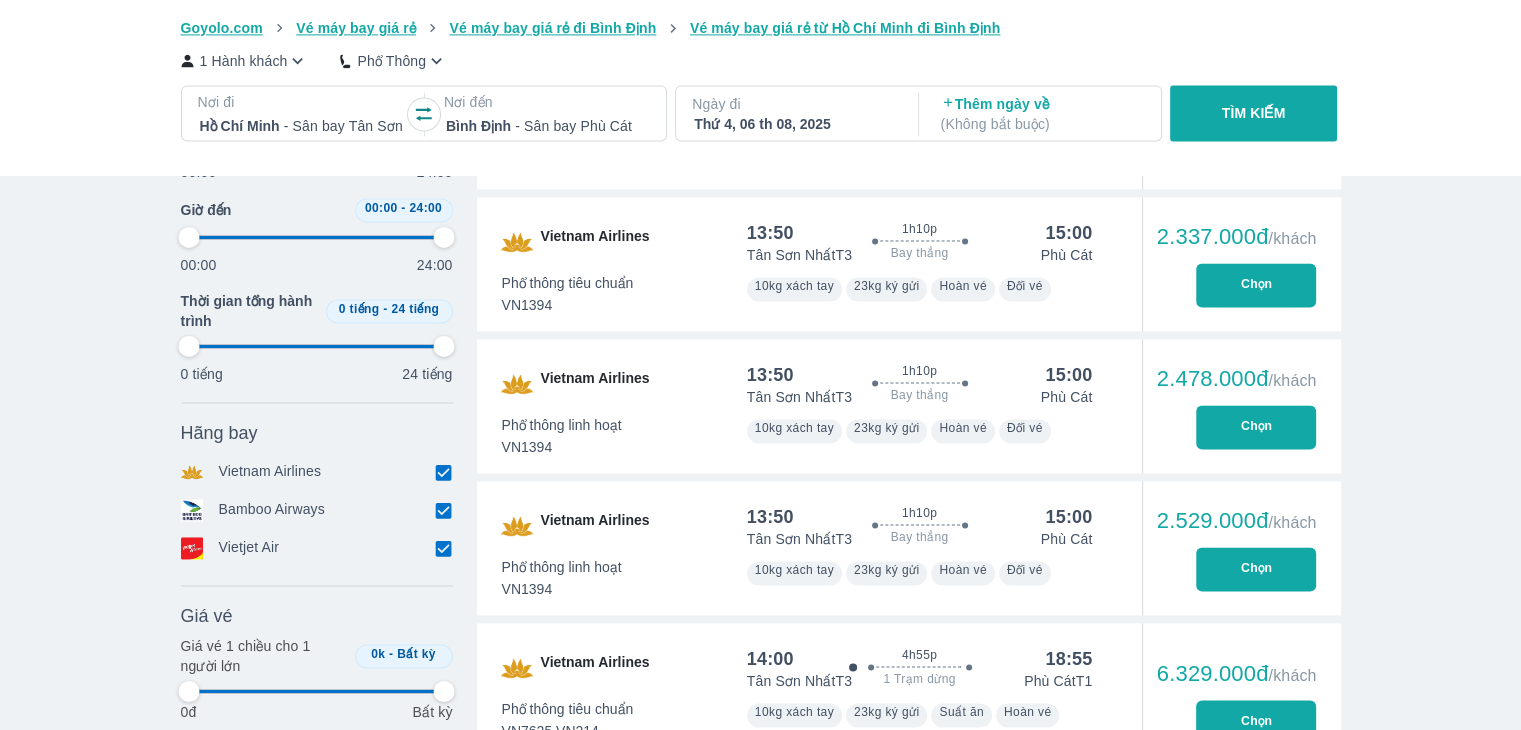 type on "97.9166666666667" 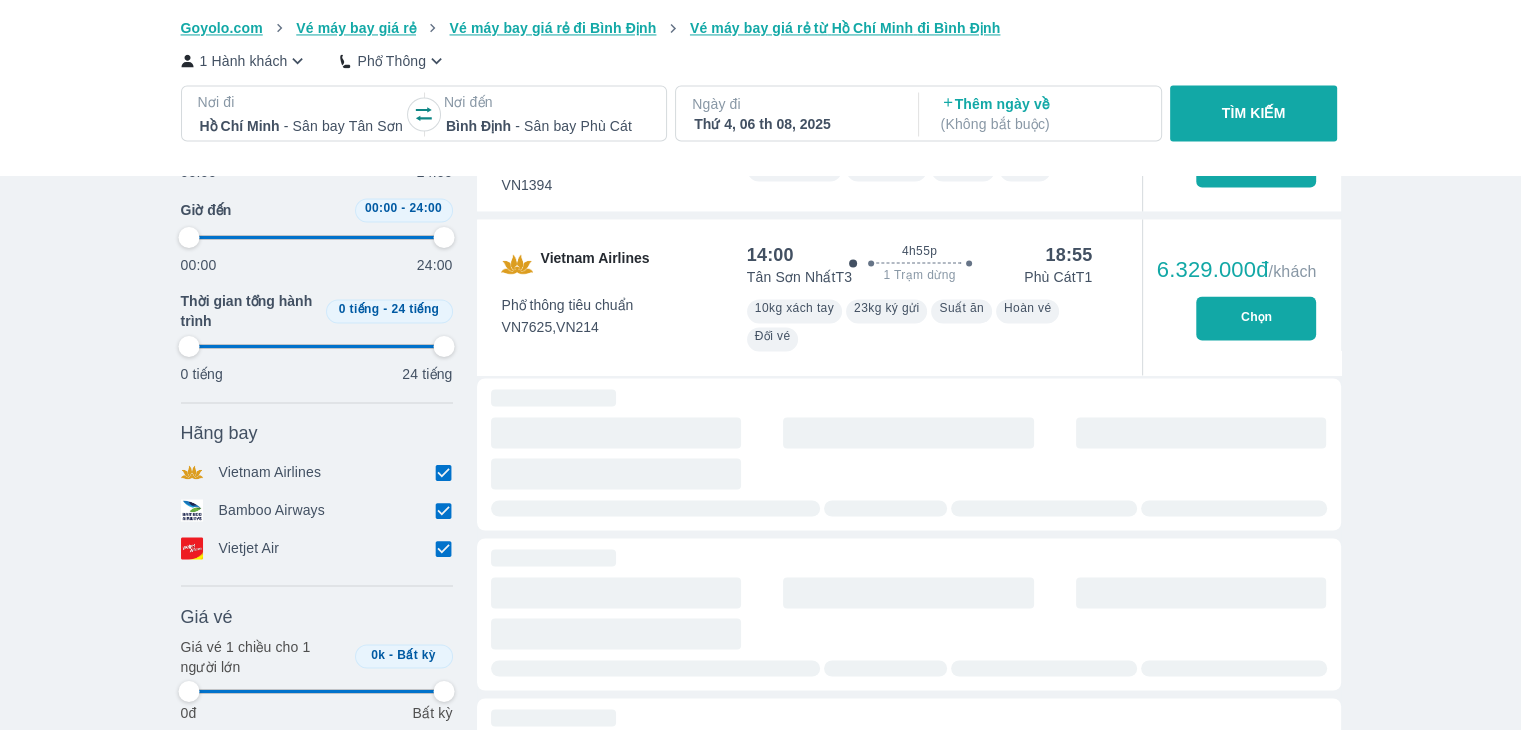 type on "97.9166666666667" 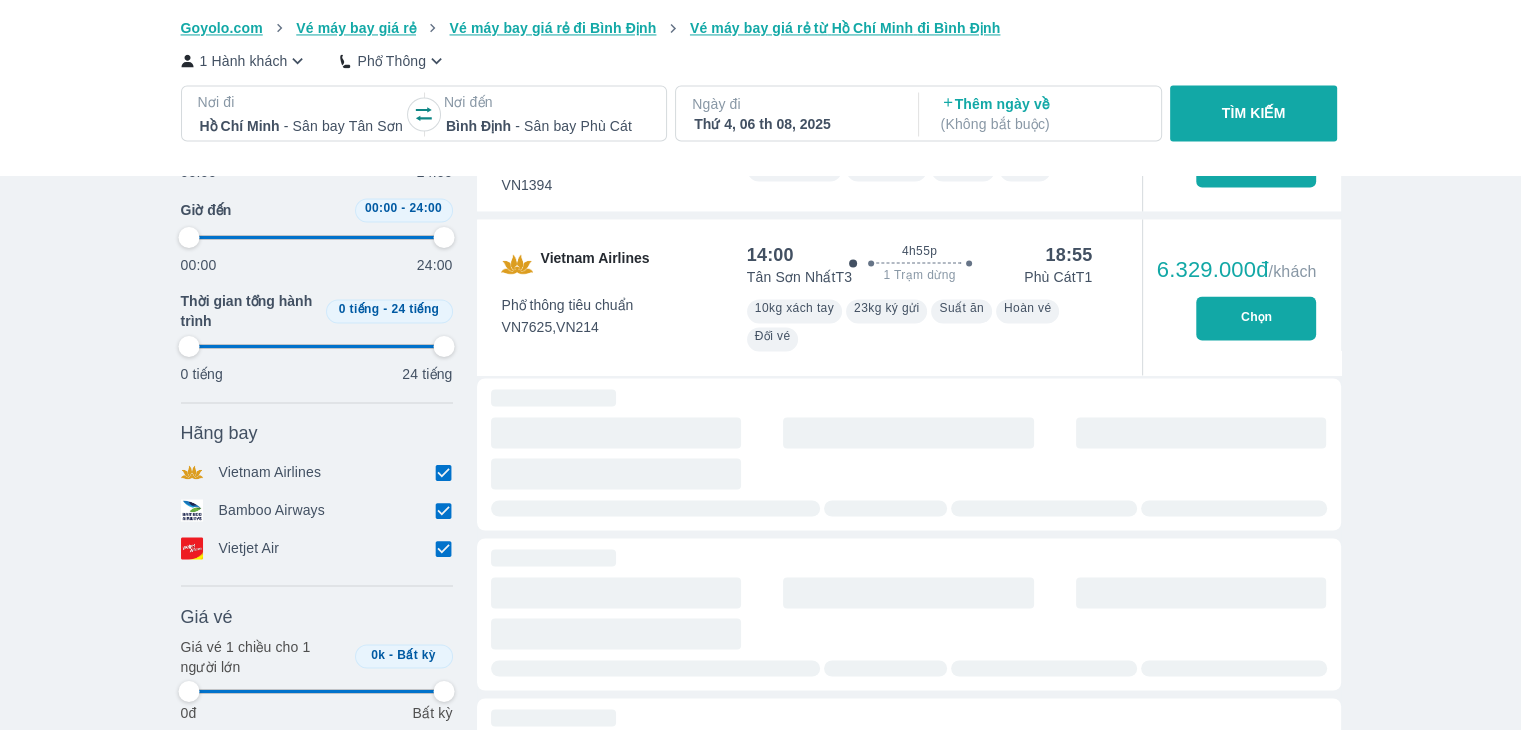 type on "97.9166666666667" 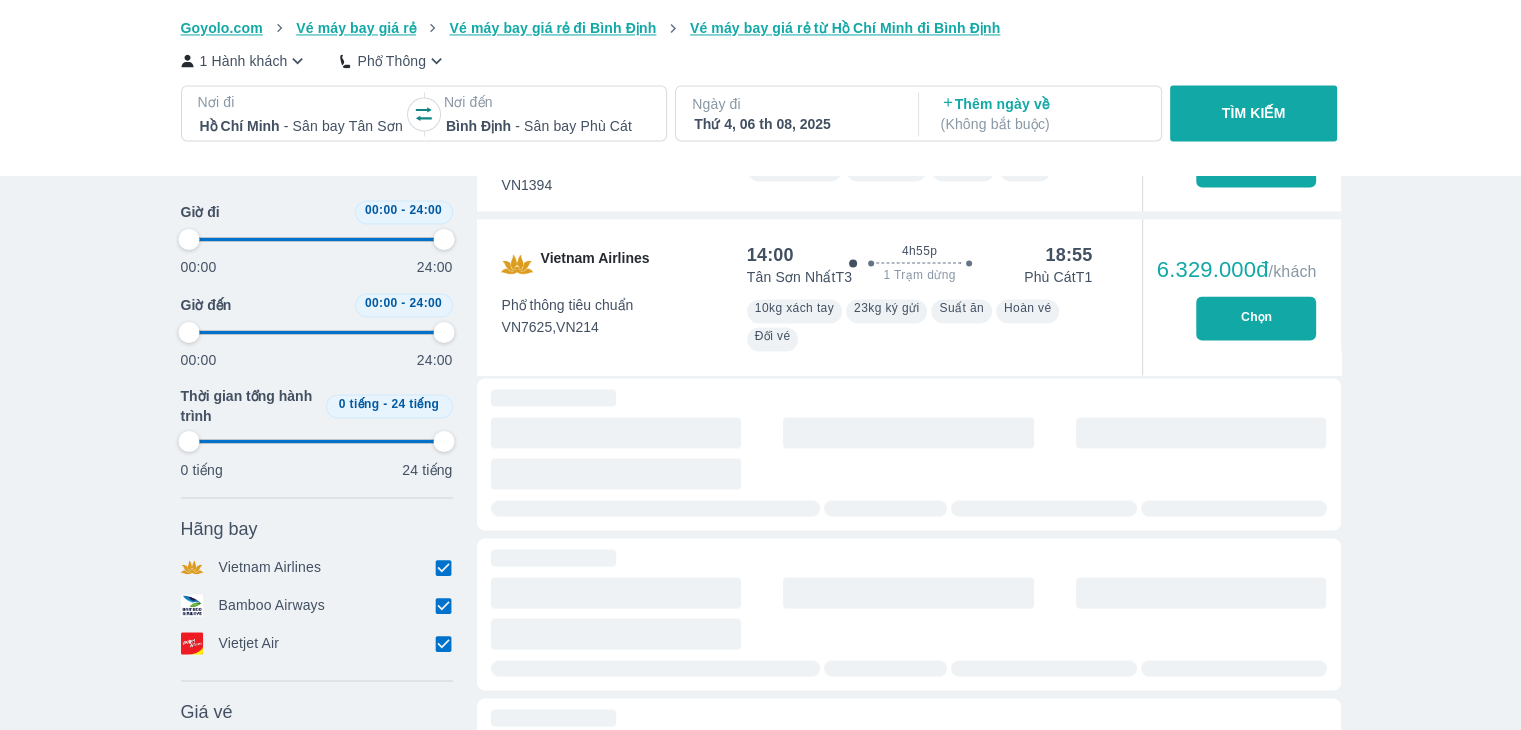 type on "97.9166666666667" 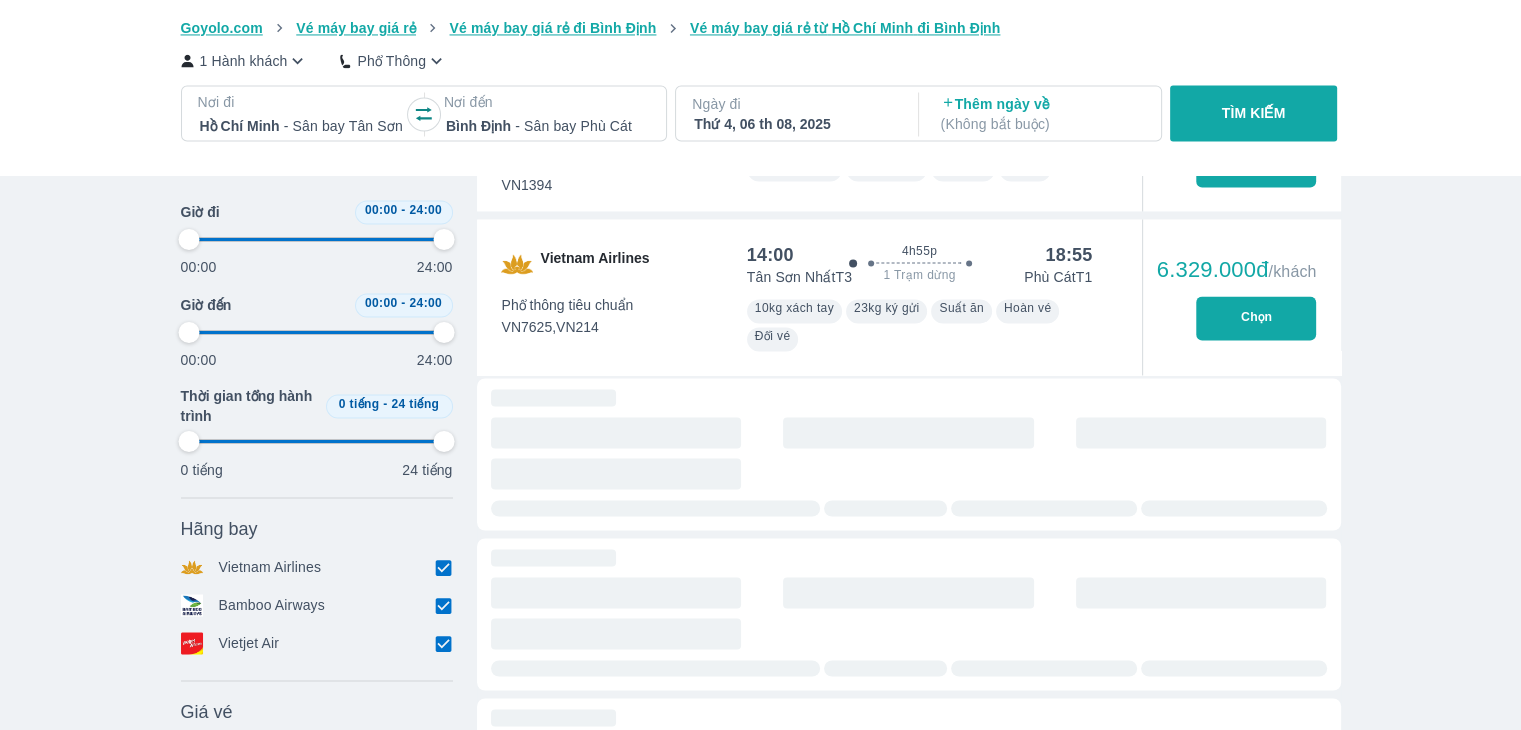 type on "97.9166666666667" 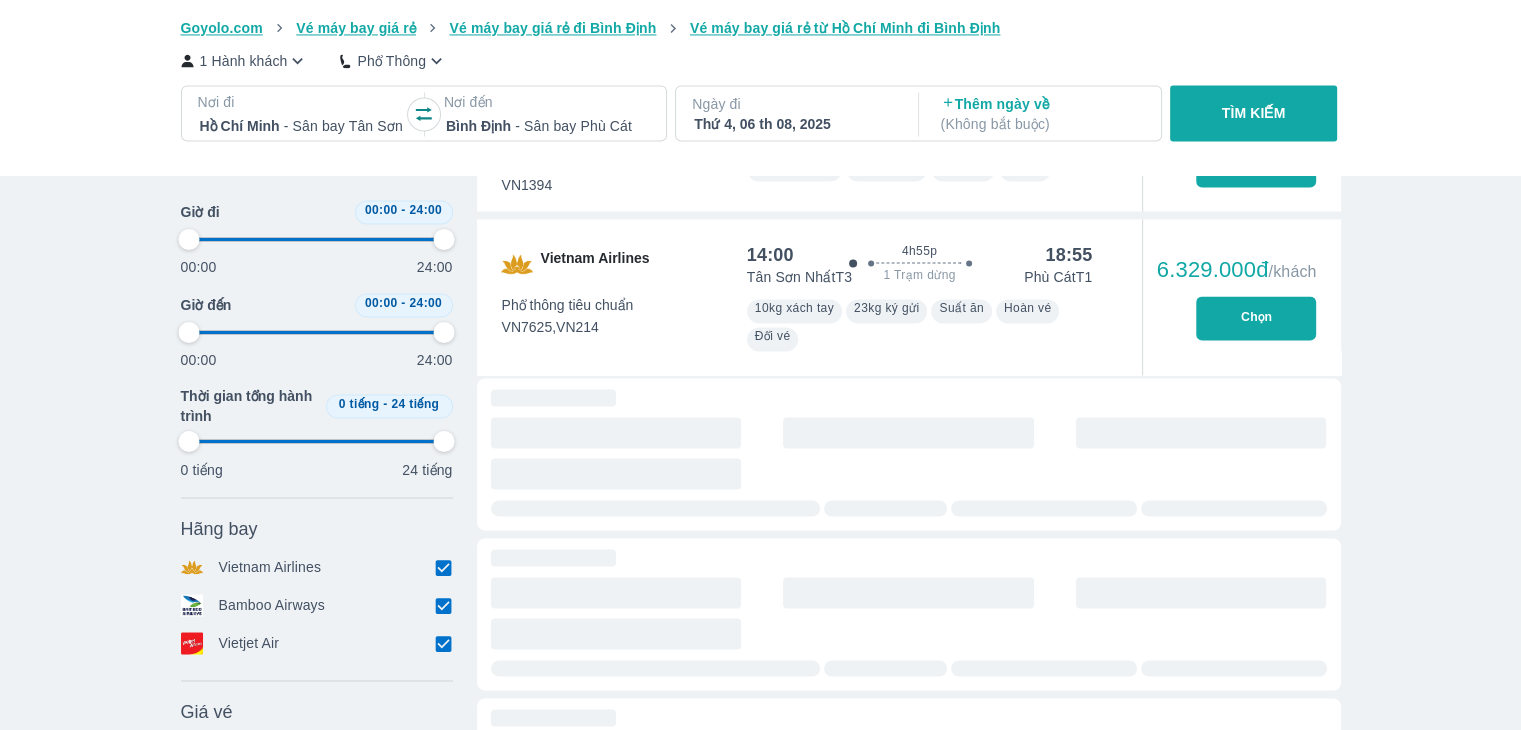 type on "97.9166666666667" 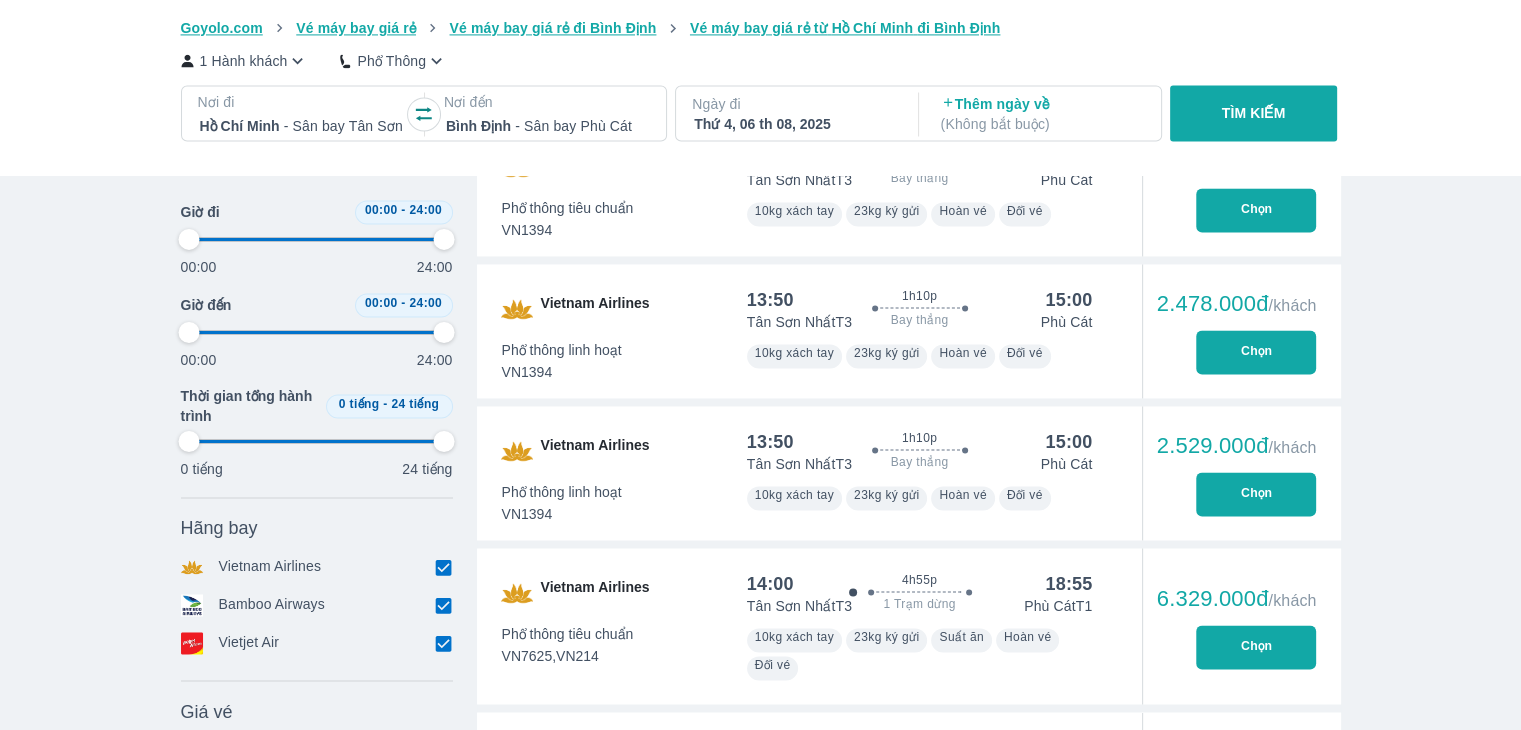 scroll, scrollTop: 3096, scrollLeft: 0, axis: vertical 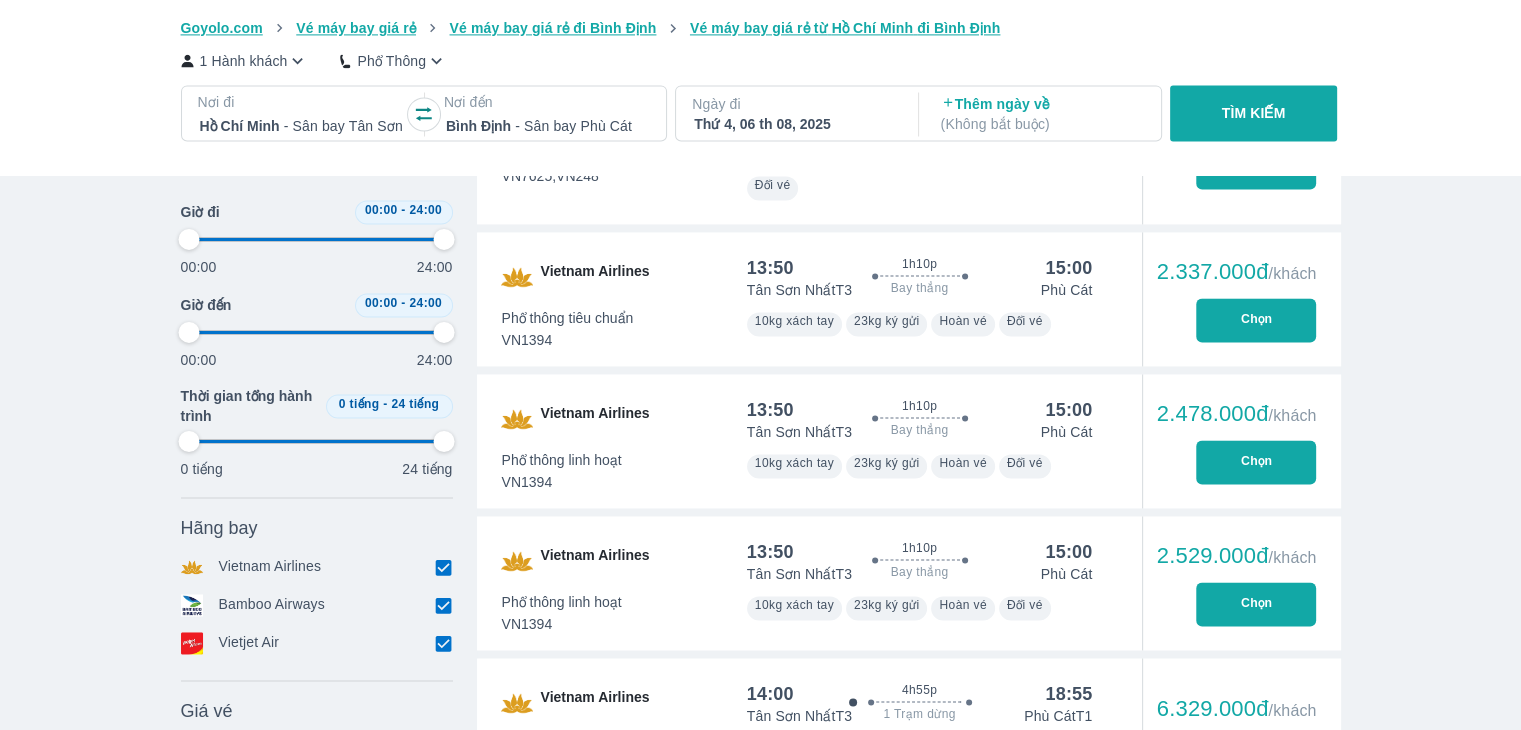 type on "97.9166666666667" 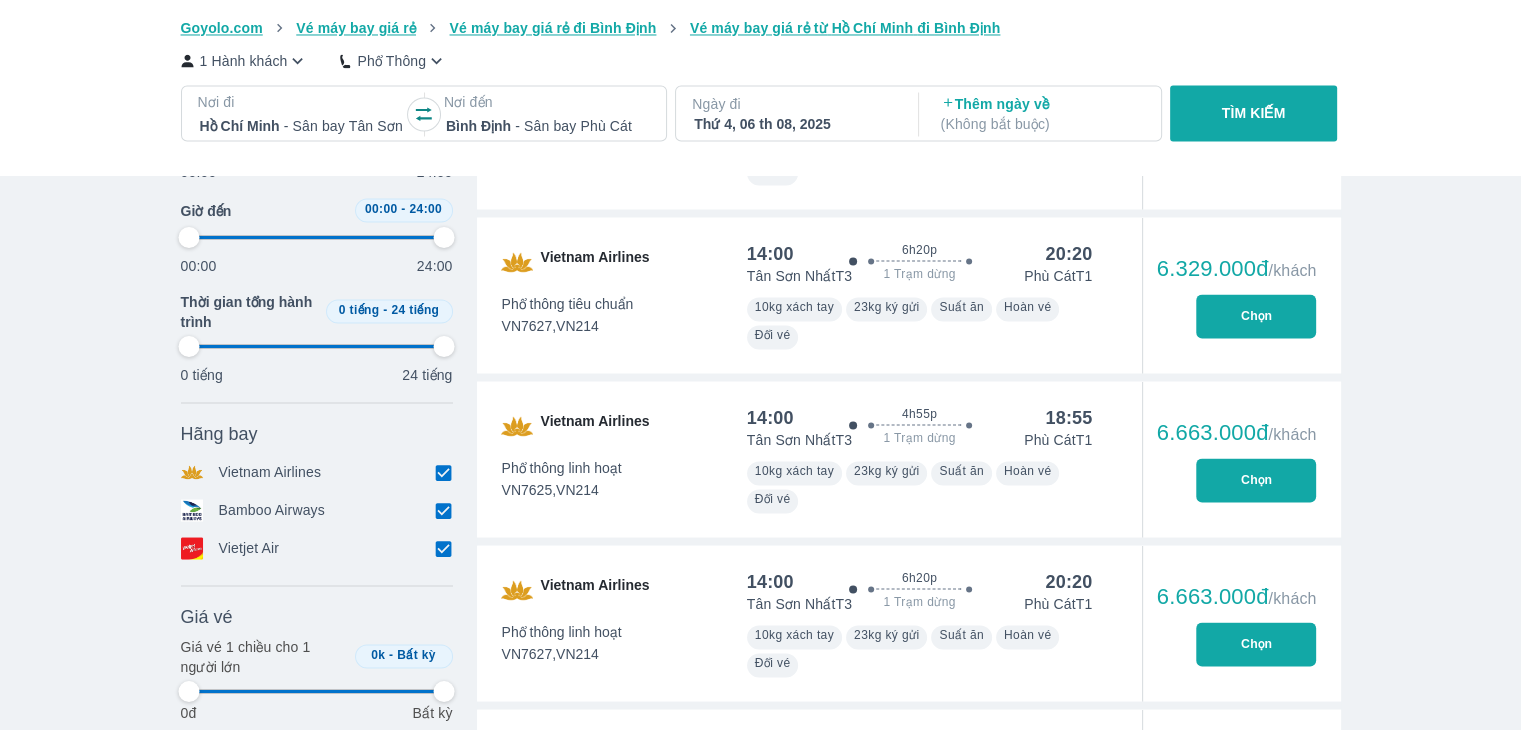 type on "97.9166666666667" 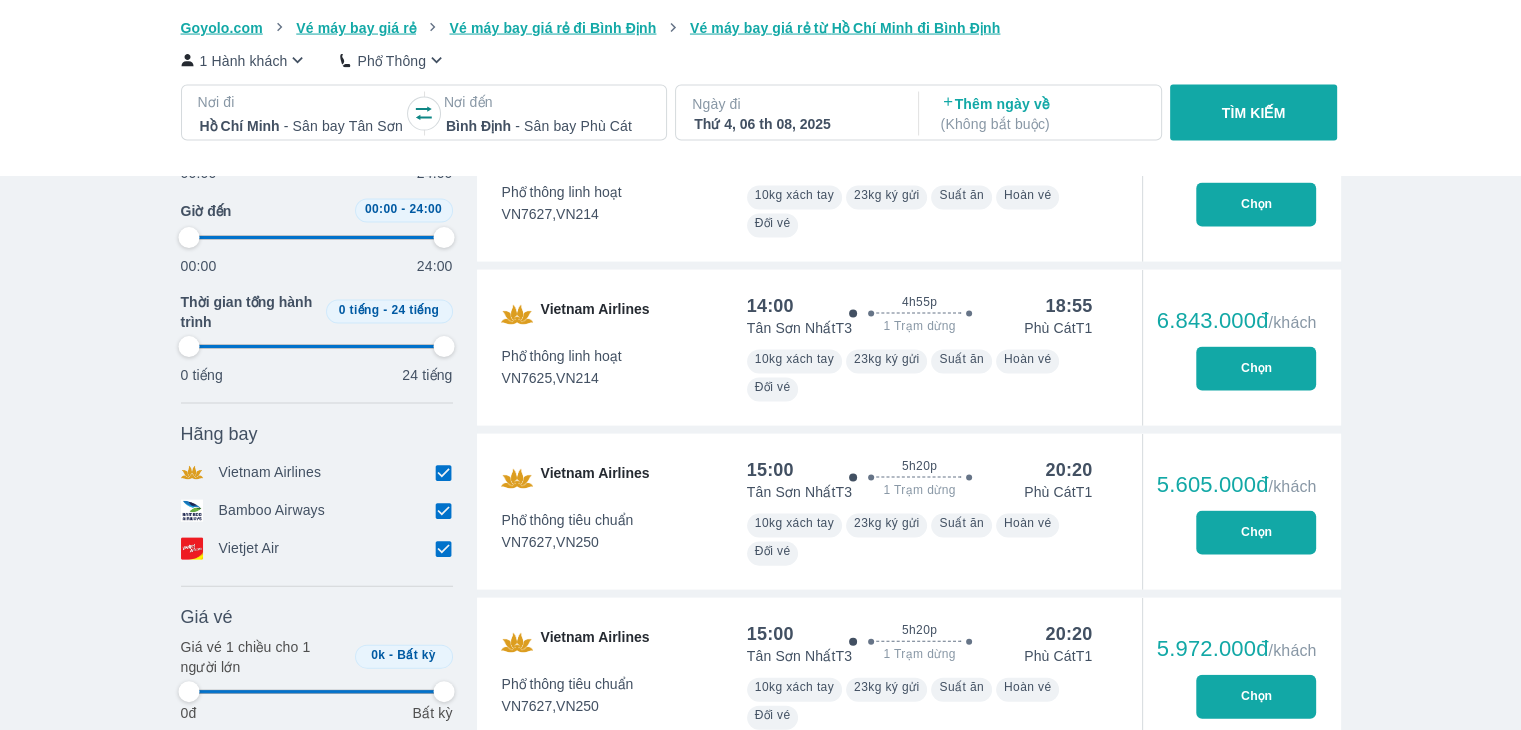 type on "97.9166666666667" 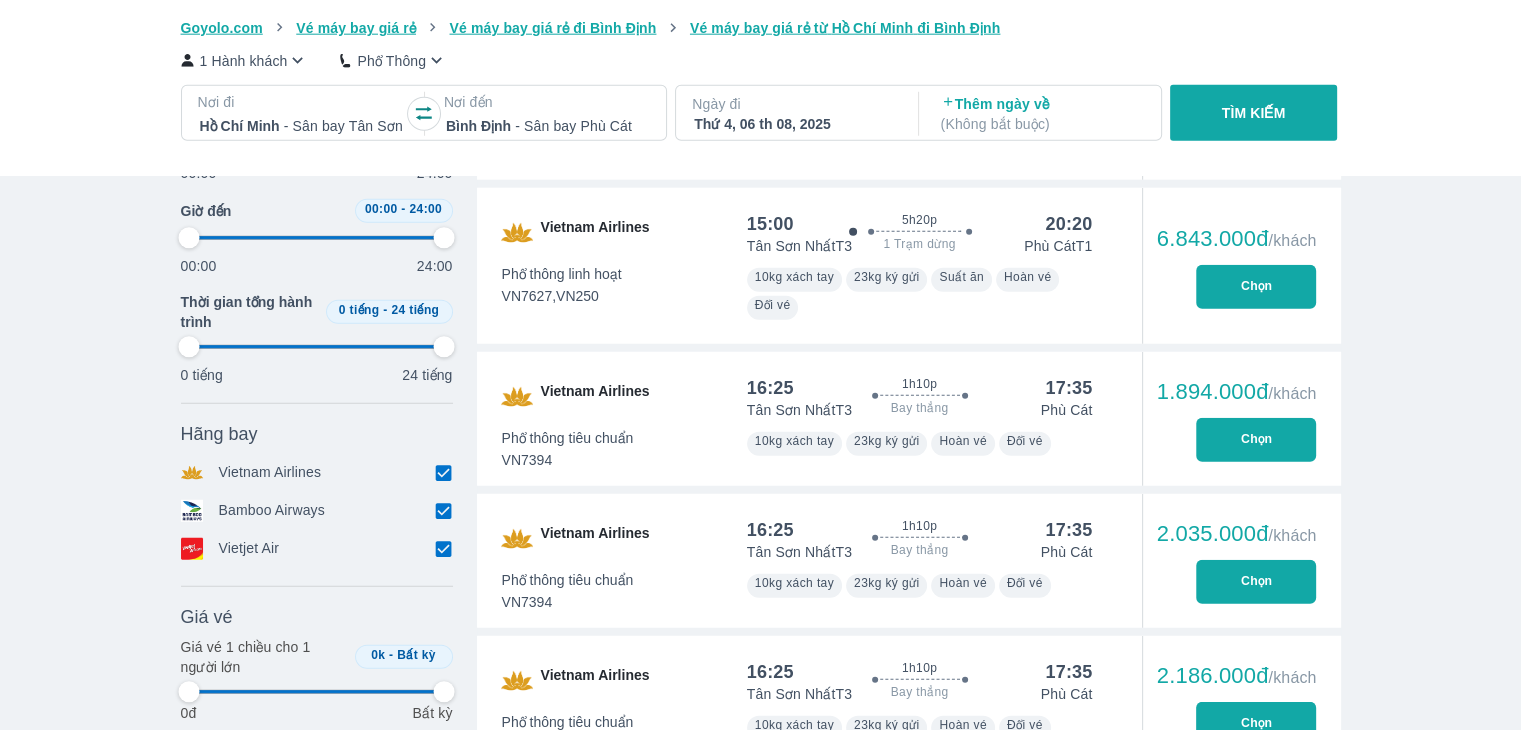 type on "97.9166666666667" 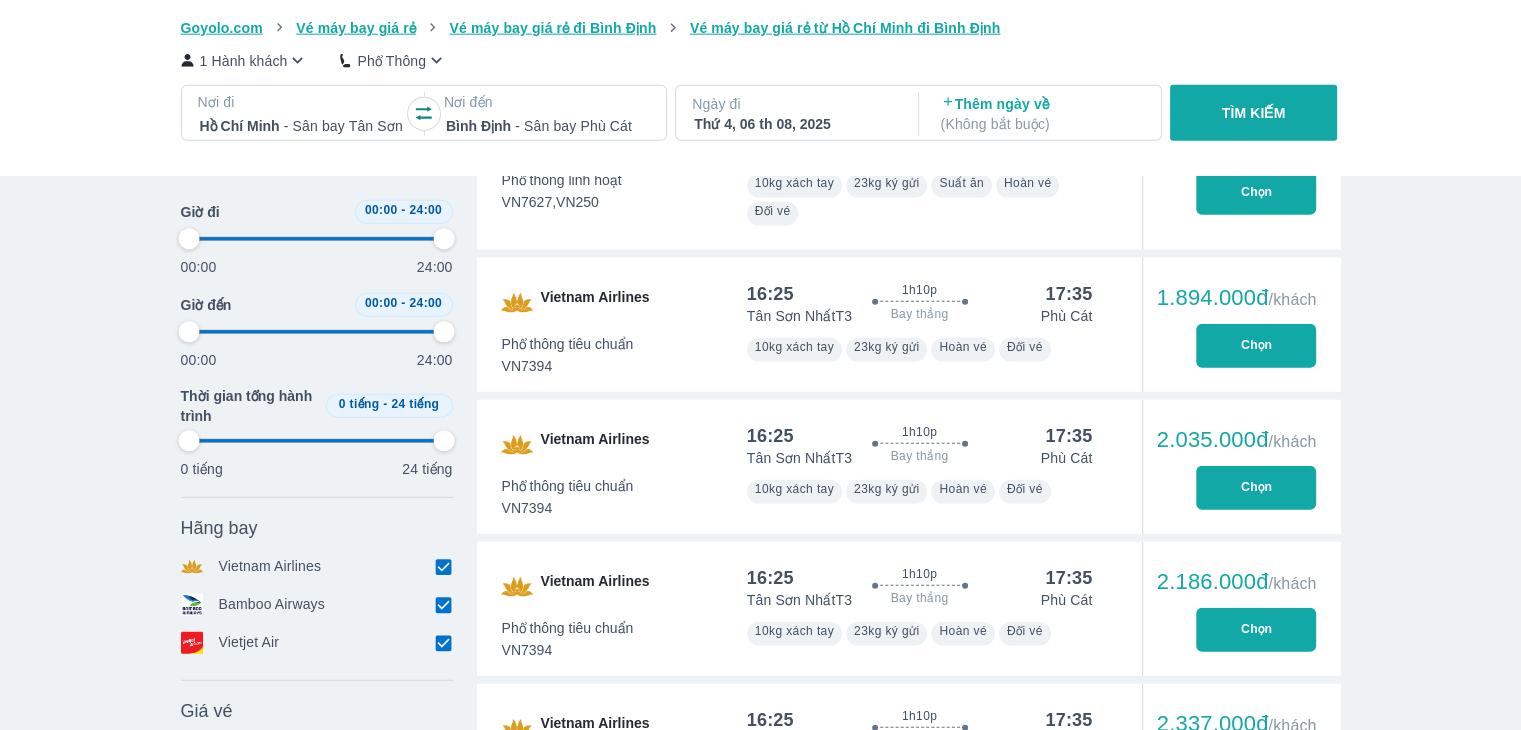 type on "97.9166666666667" 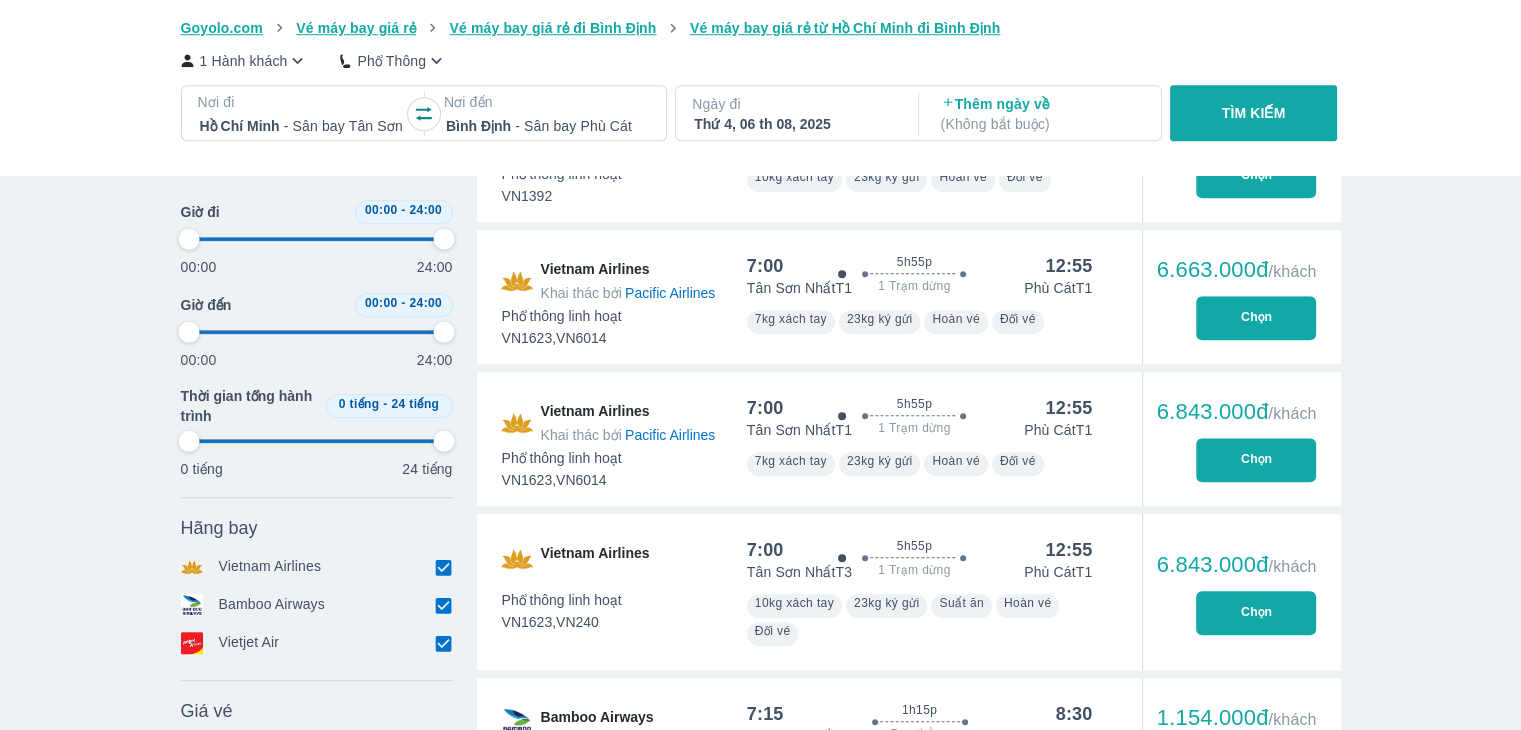 type on "97.9166666666667" 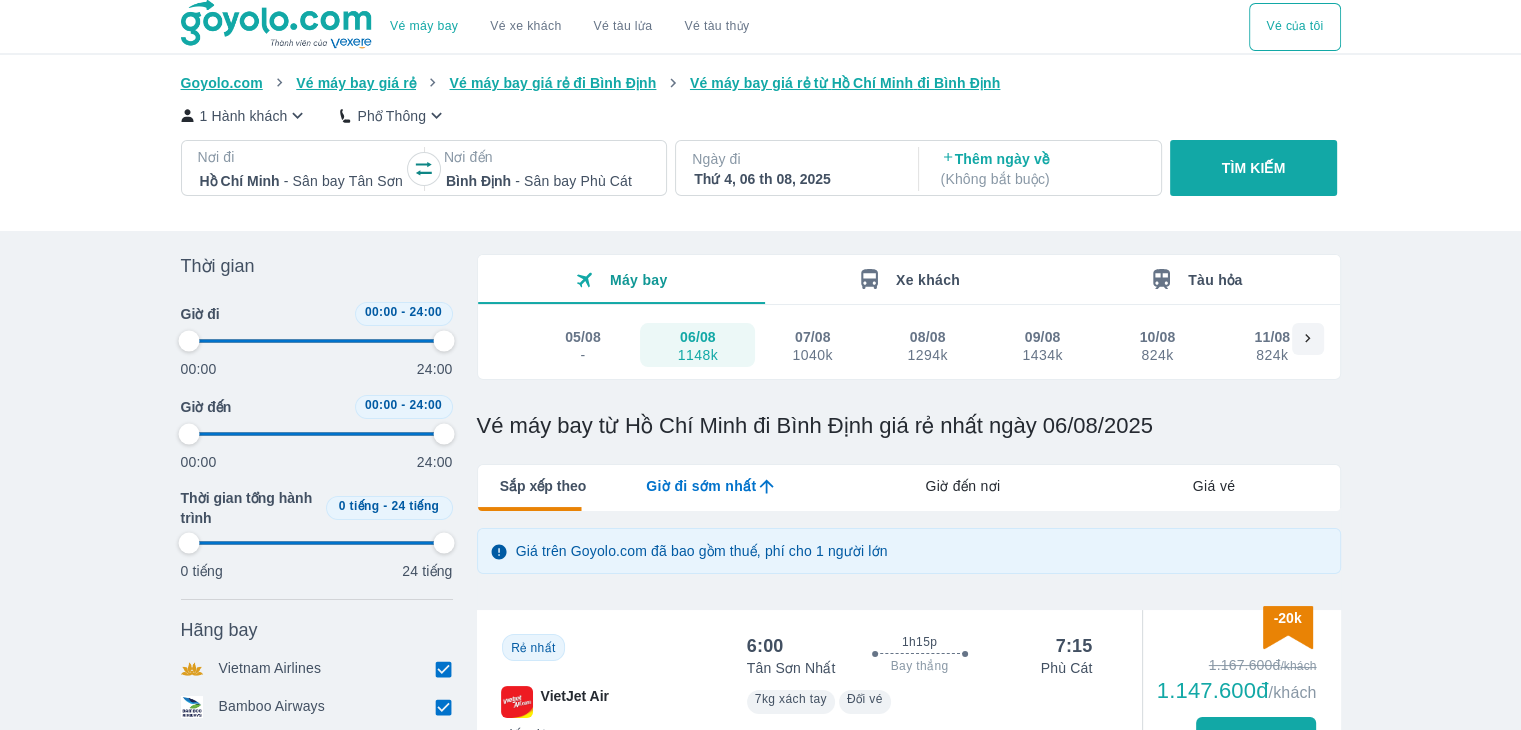 click on "Giá vé" at bounding box center [1213, 486] 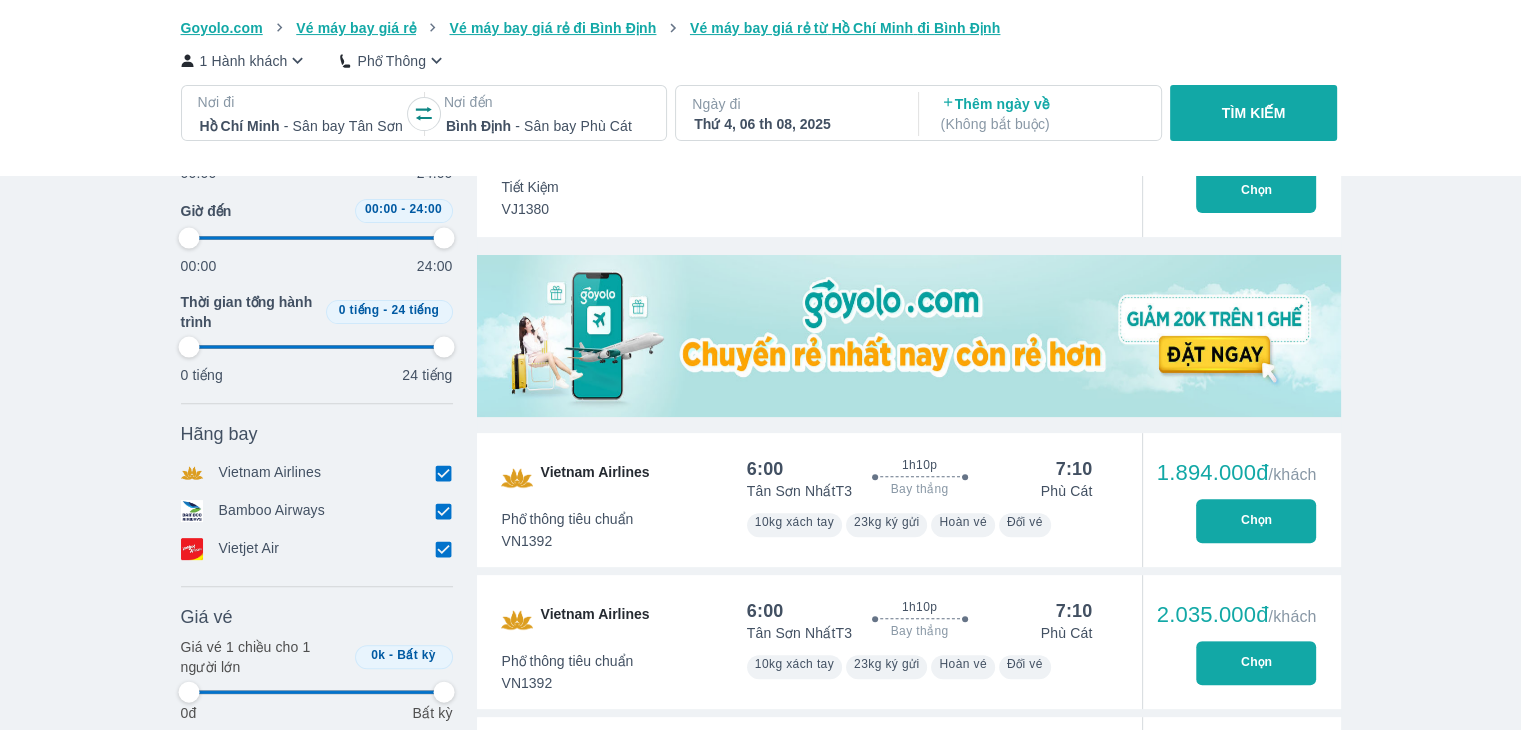 type on "97.9166666666667" 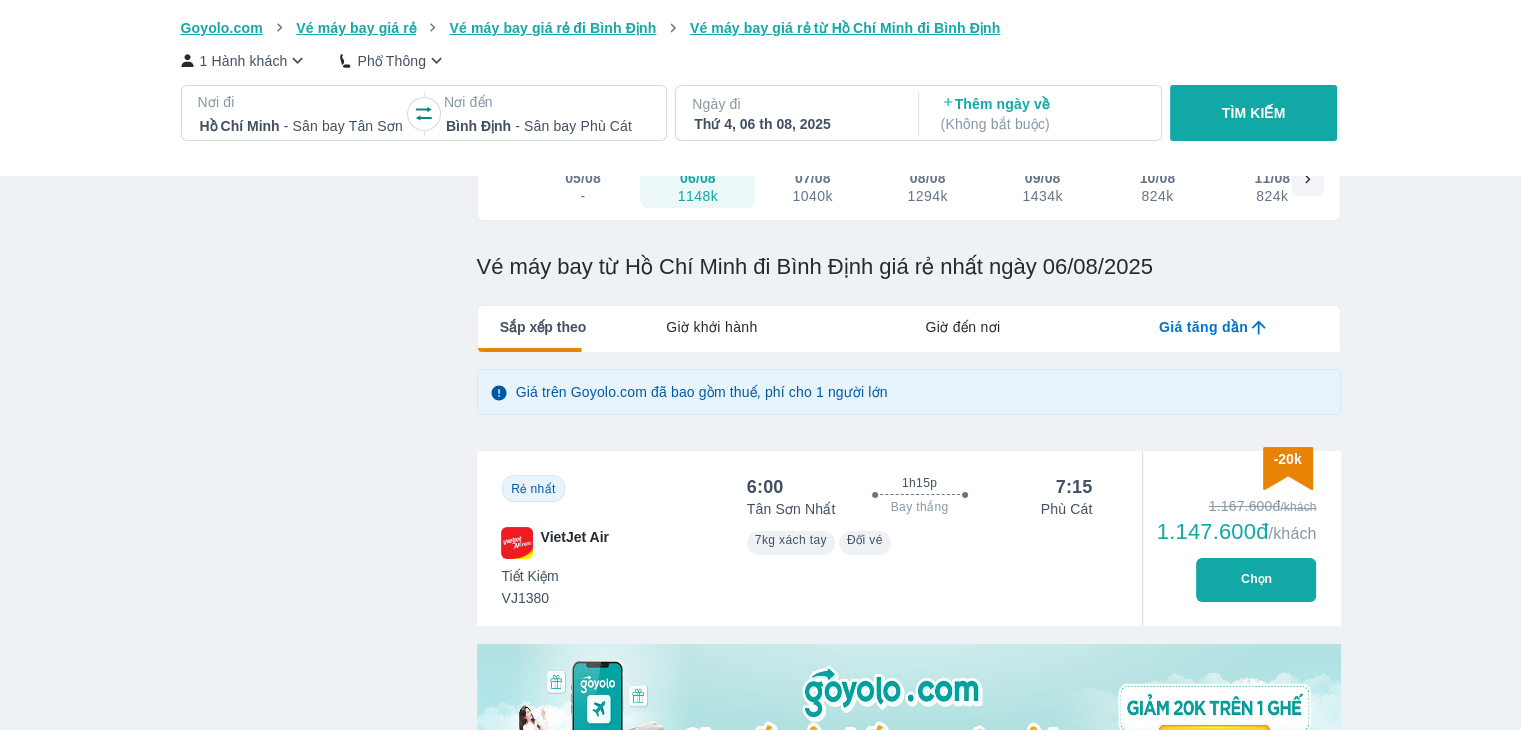 scroll, scrollTop: 0, scrollLeft: 0, axis: both 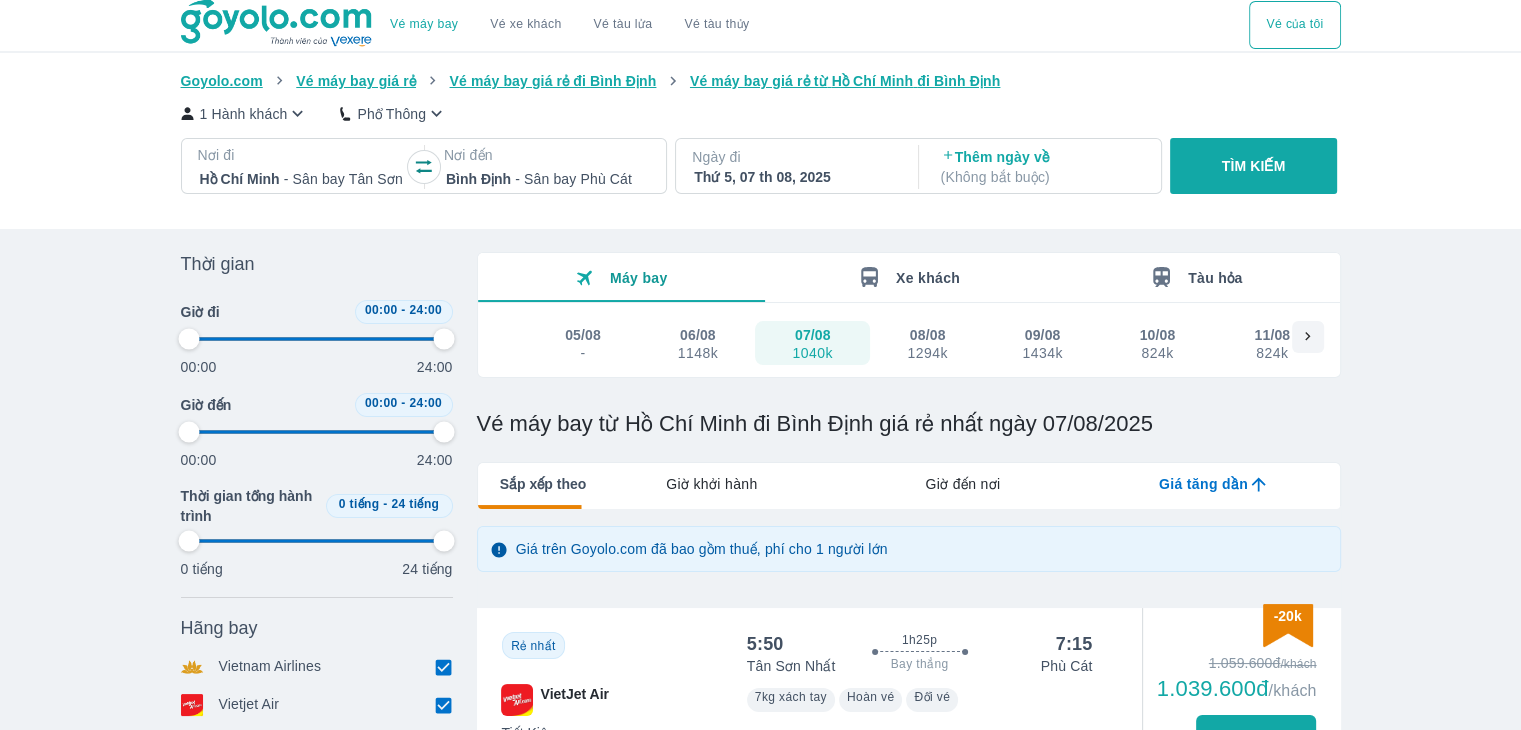 click on "06/08" at bounding box center (698, 335) 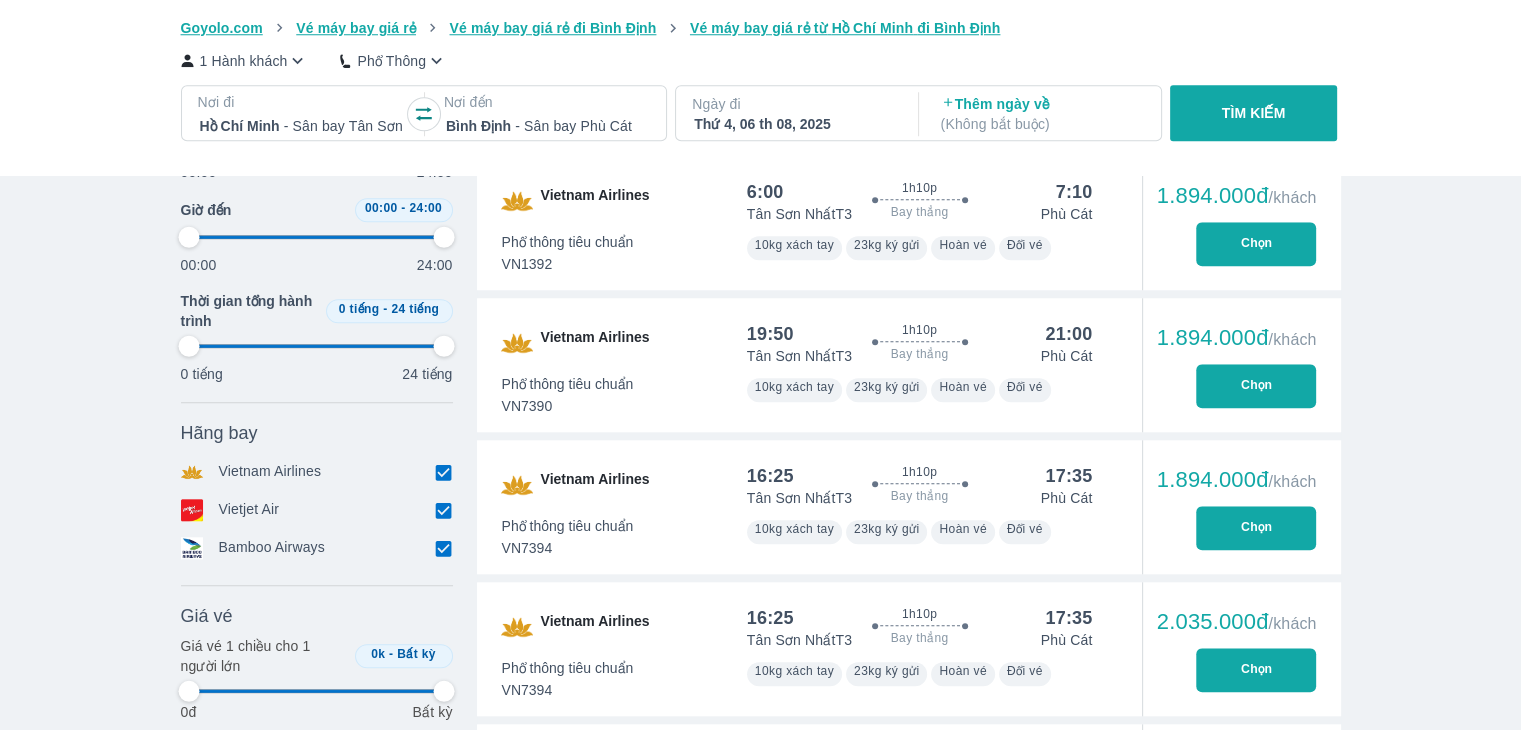 scroll, scrollTop: 1864, scrollLeft: 0, axis: vertical 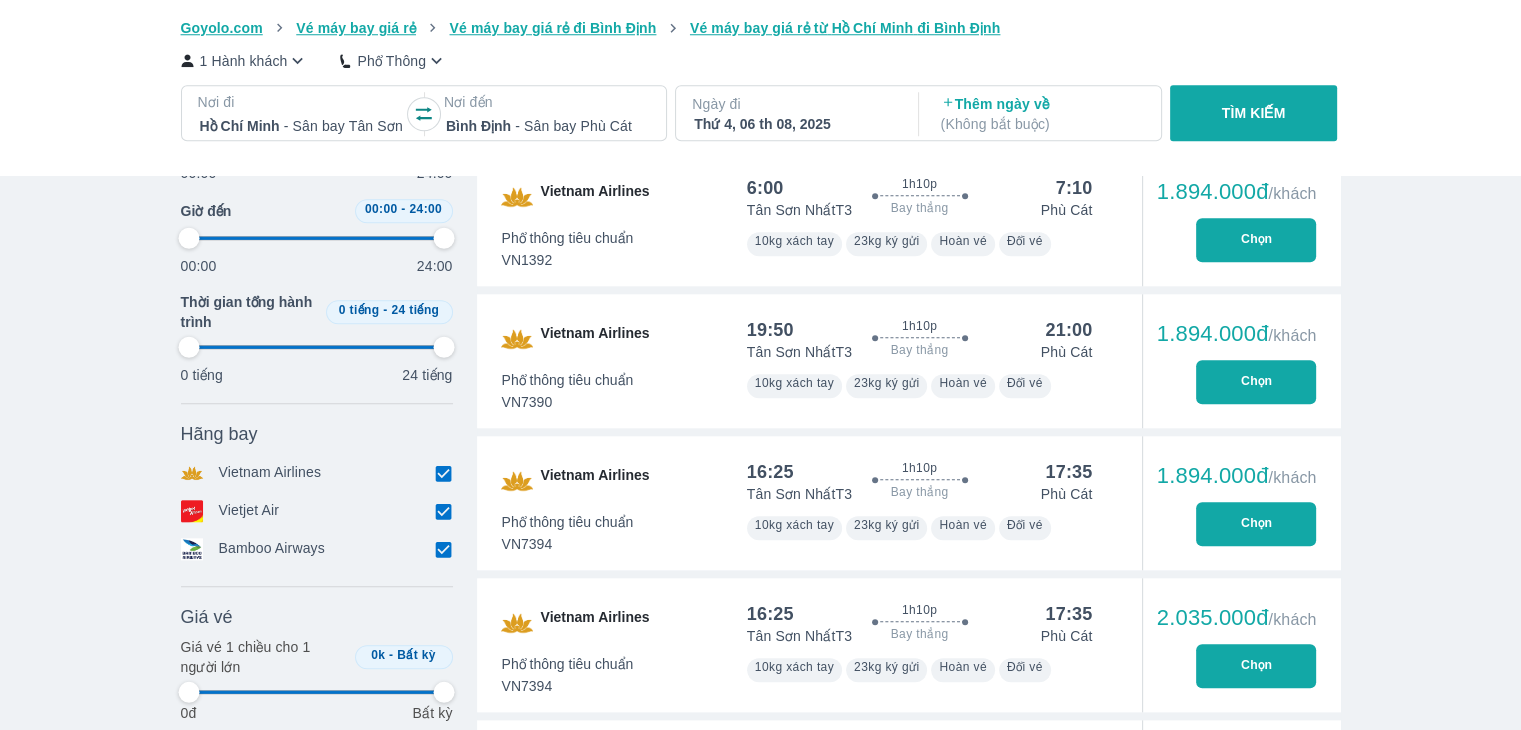 click on "Chọn" at bounding box center [1256, 524] 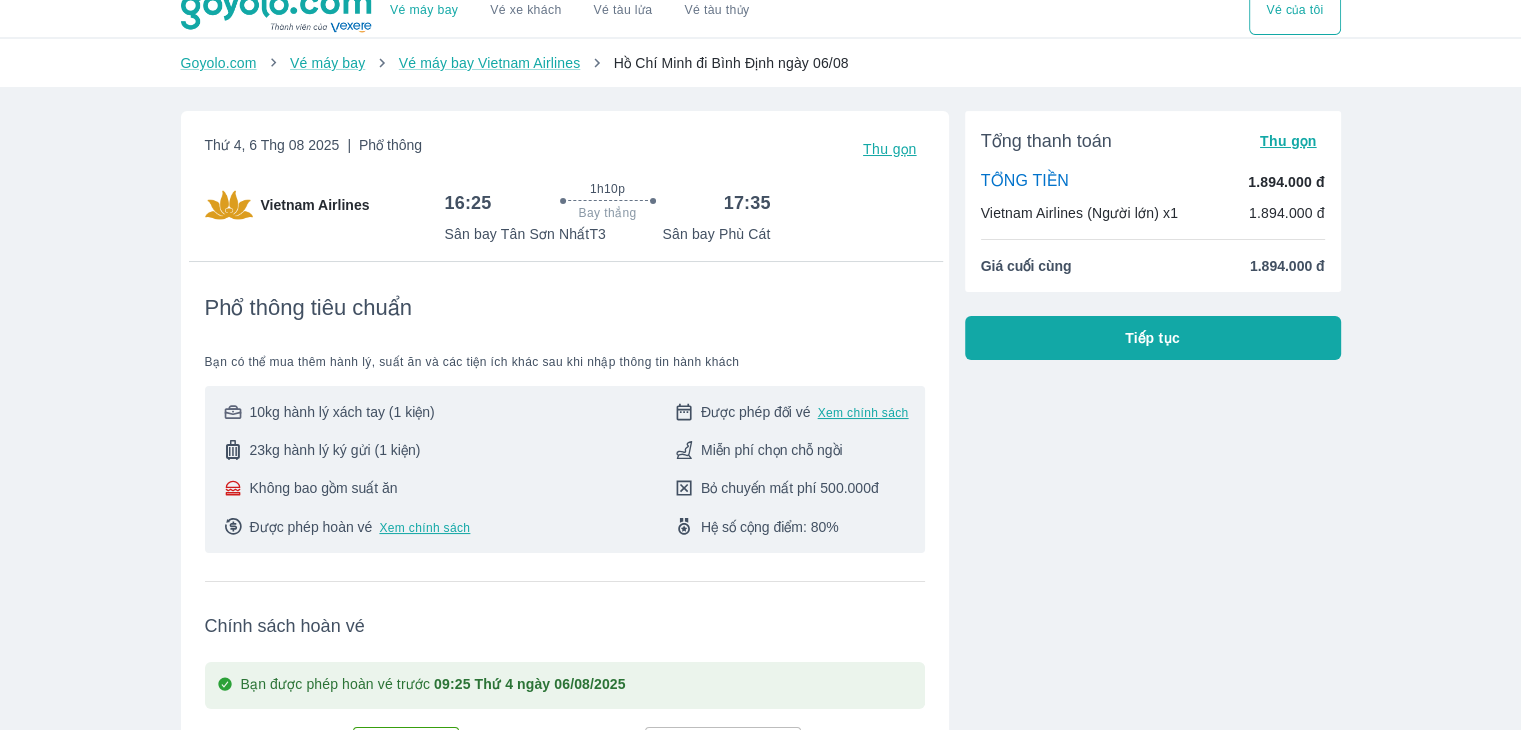 scroll, scrollTop: 0, scrollLeft: 0, axis: both 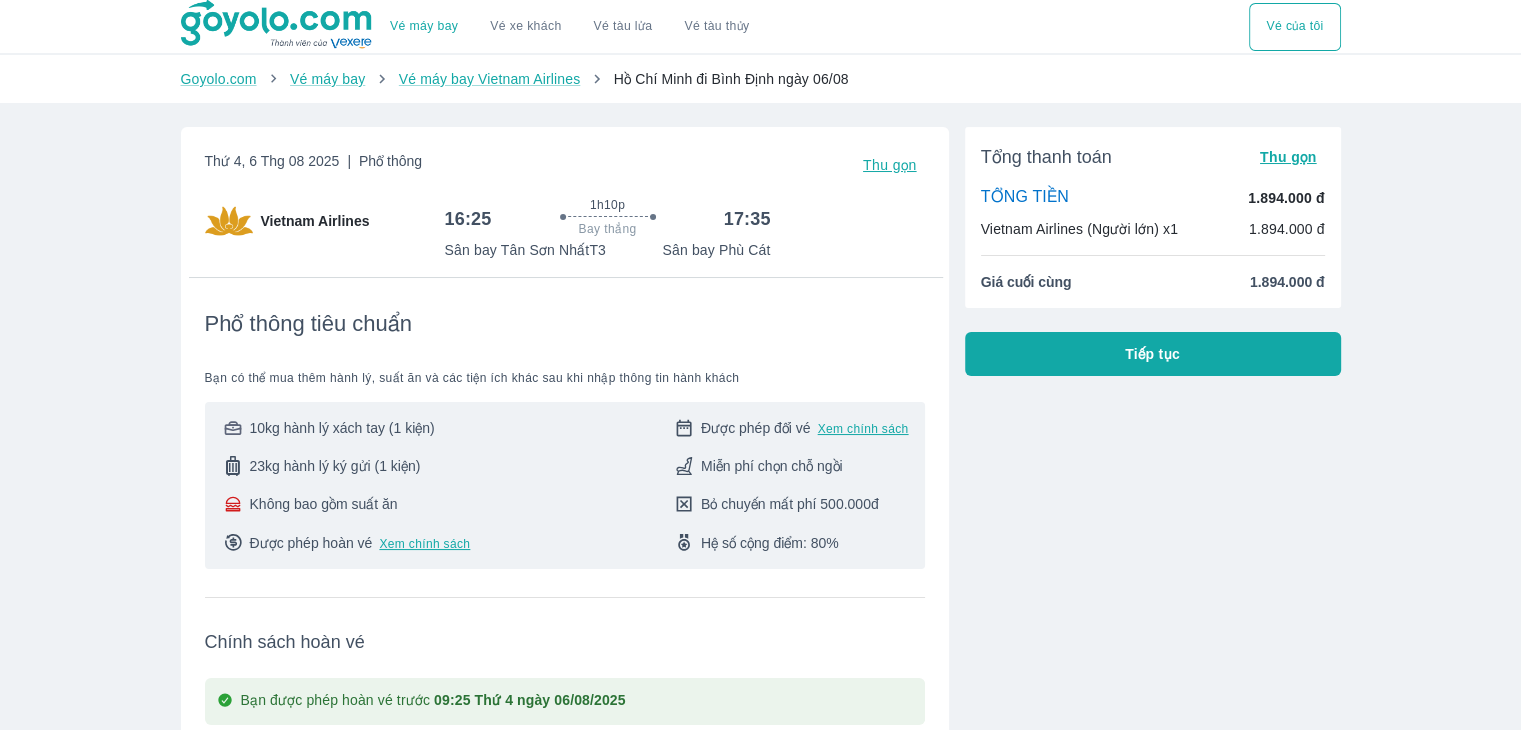 click on "Tổng thanh toán Thu gọn TỔNG TIỀN 1.894.000 đ Vietnam Airlines (Người lớn) x1 1.894.000 đ Giá cuối cùng 1.894.000 đ Tiếp tục" at bounding box center [1145, 666] 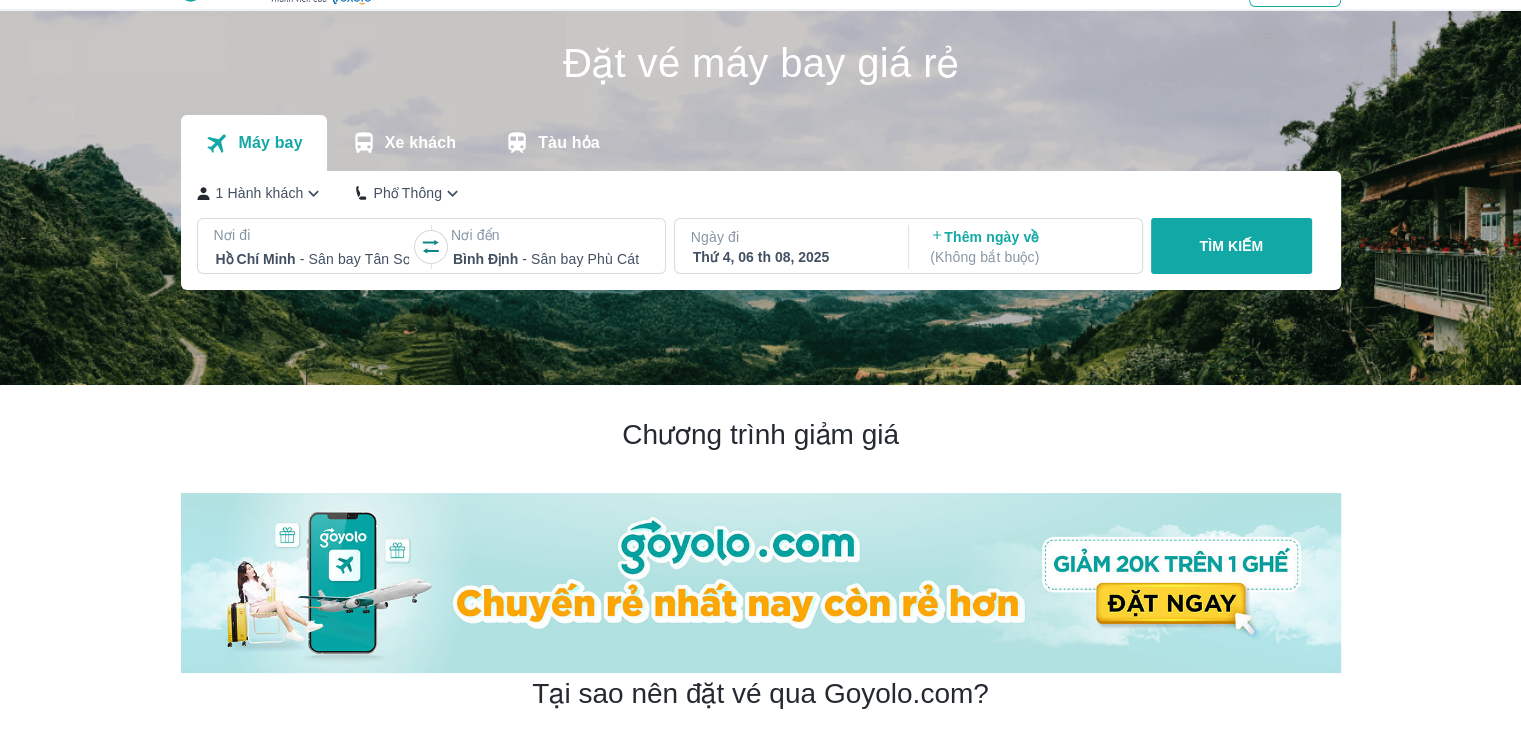 scroll, scrollTop: 0, scrollLeft: 0, axis: both 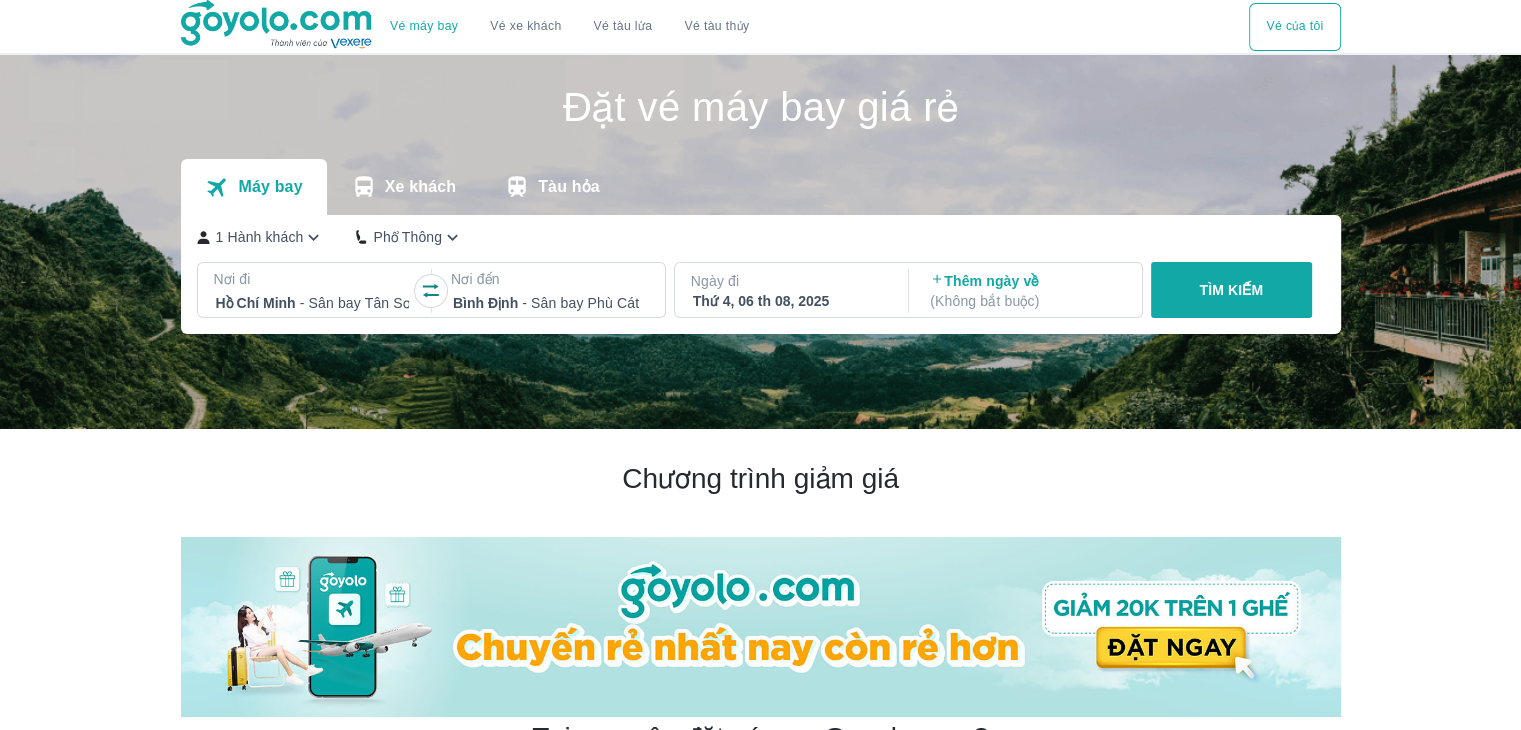 click on "TÌM KIẾM" at bounding box center (1231, 290) 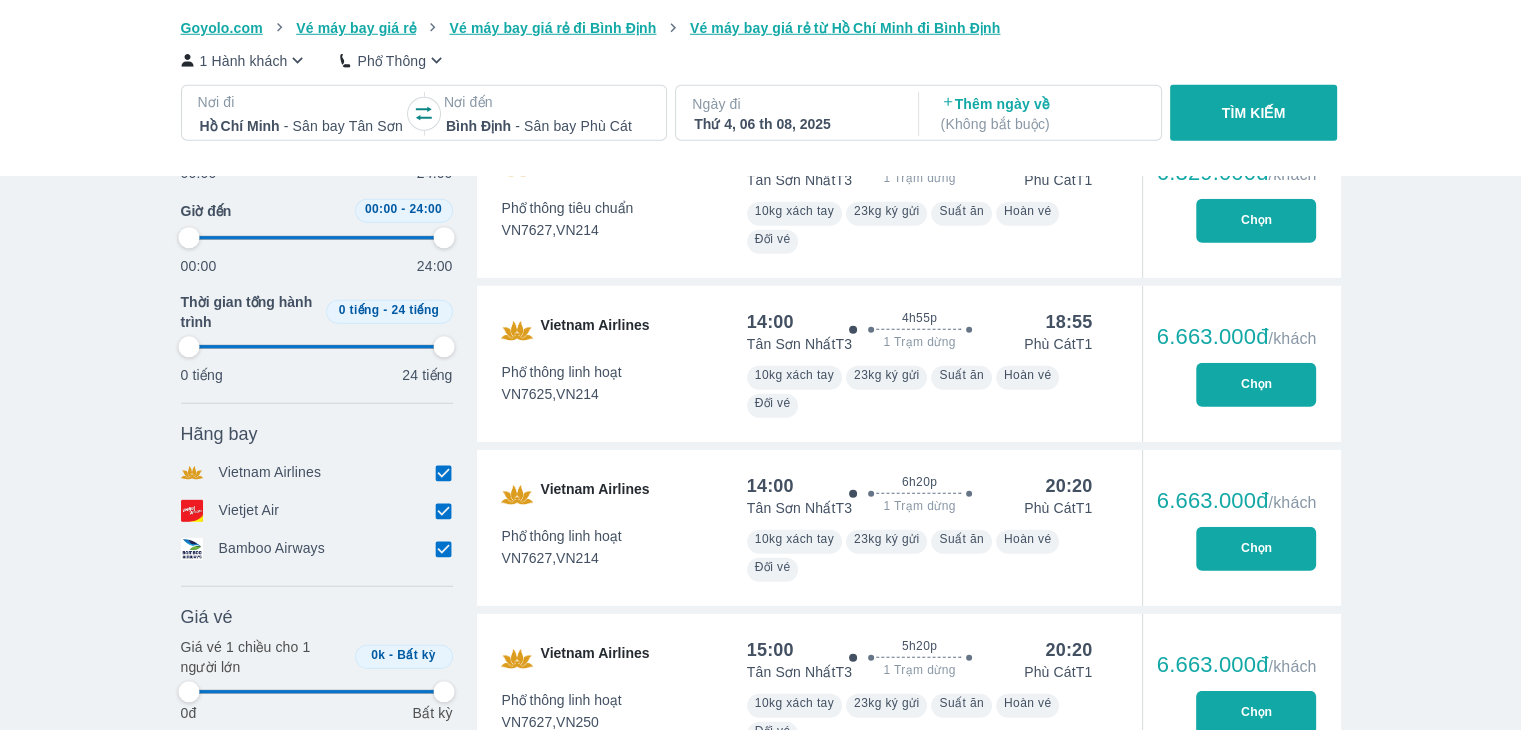 scroll, scrollTop: 5847, scrollLeft: 0, axis: vertical 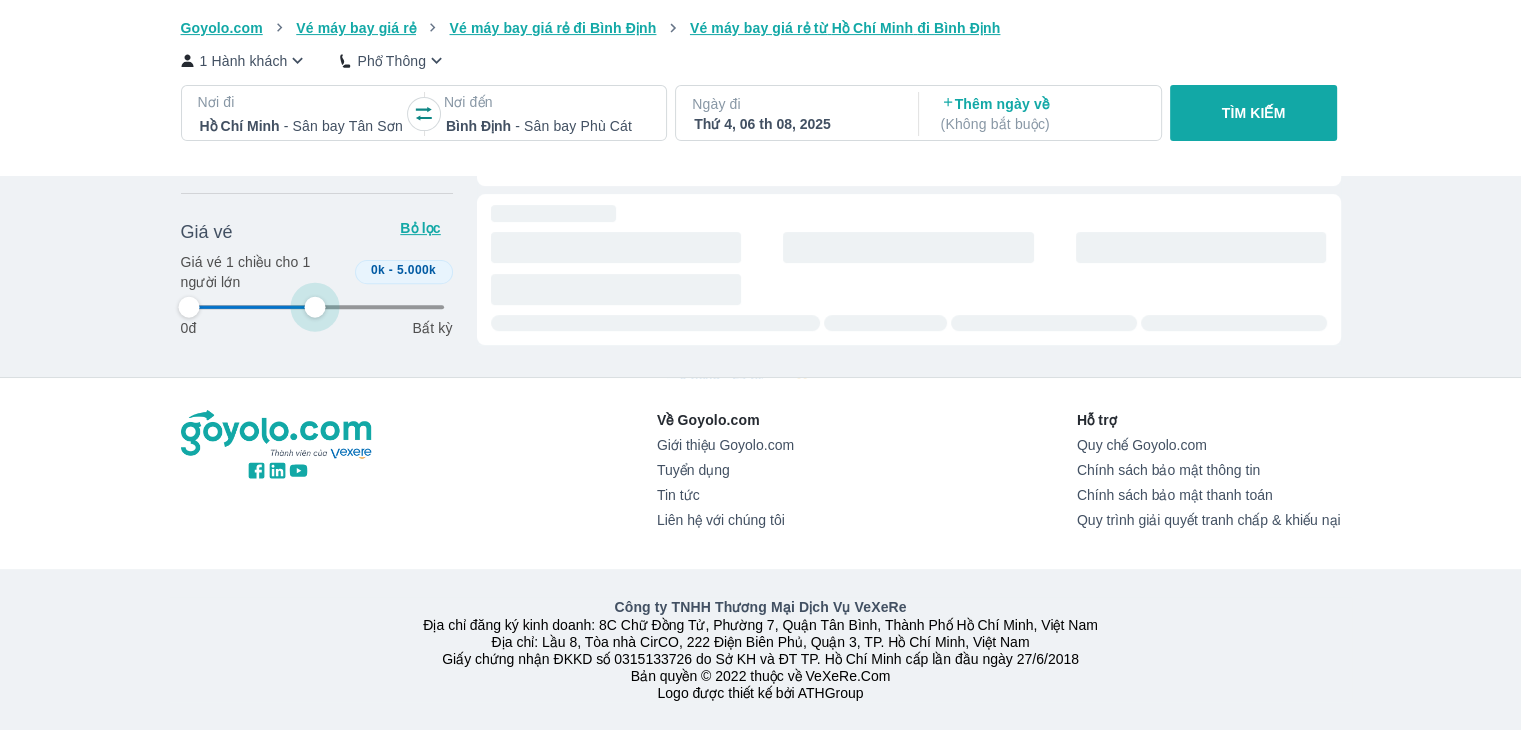drag, startPoint x: 444, startPoint y: 692, endPoint x: 260, endPoint y: 701, distance: 184.21997 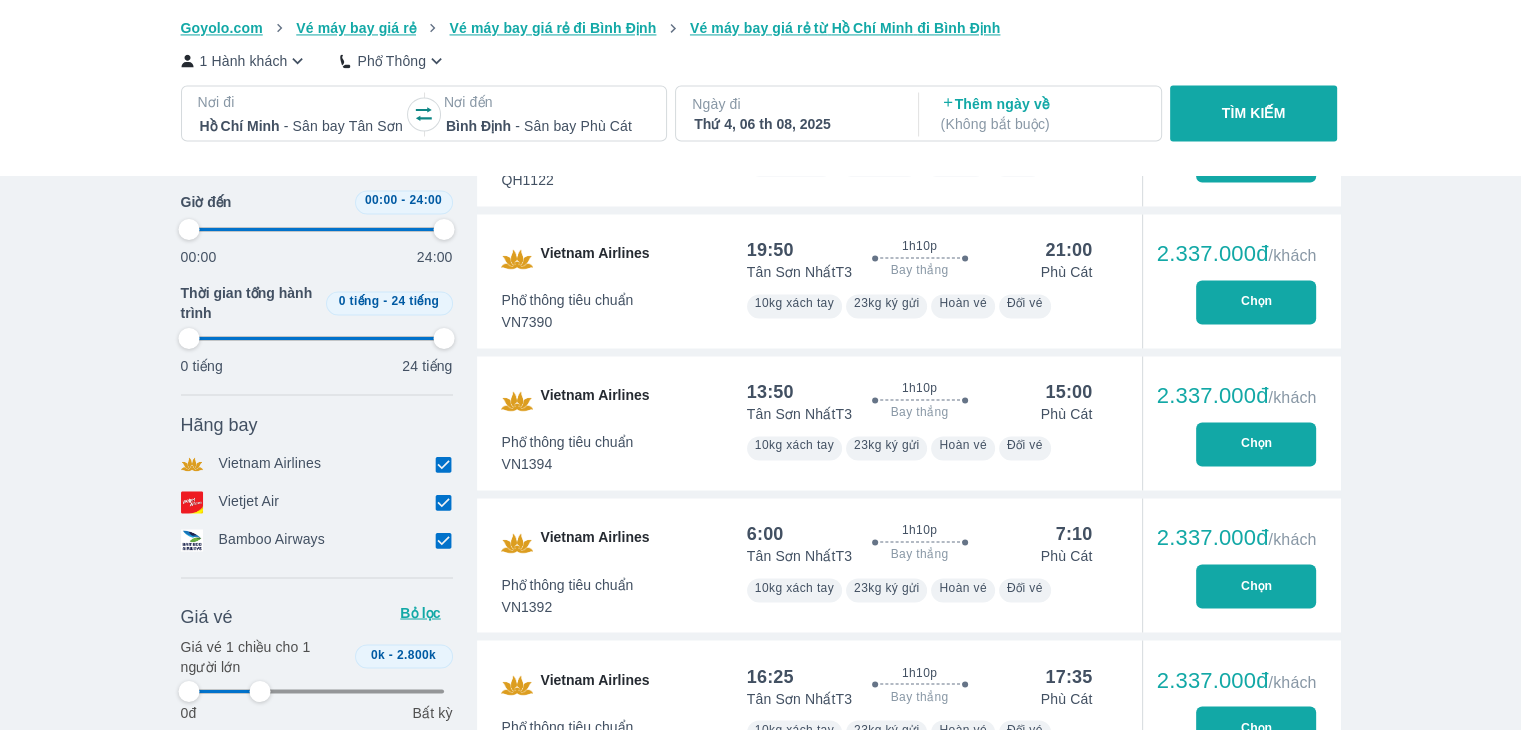 scroll, scrollTop: 3221, scrollLeft: 0, axis: vertical 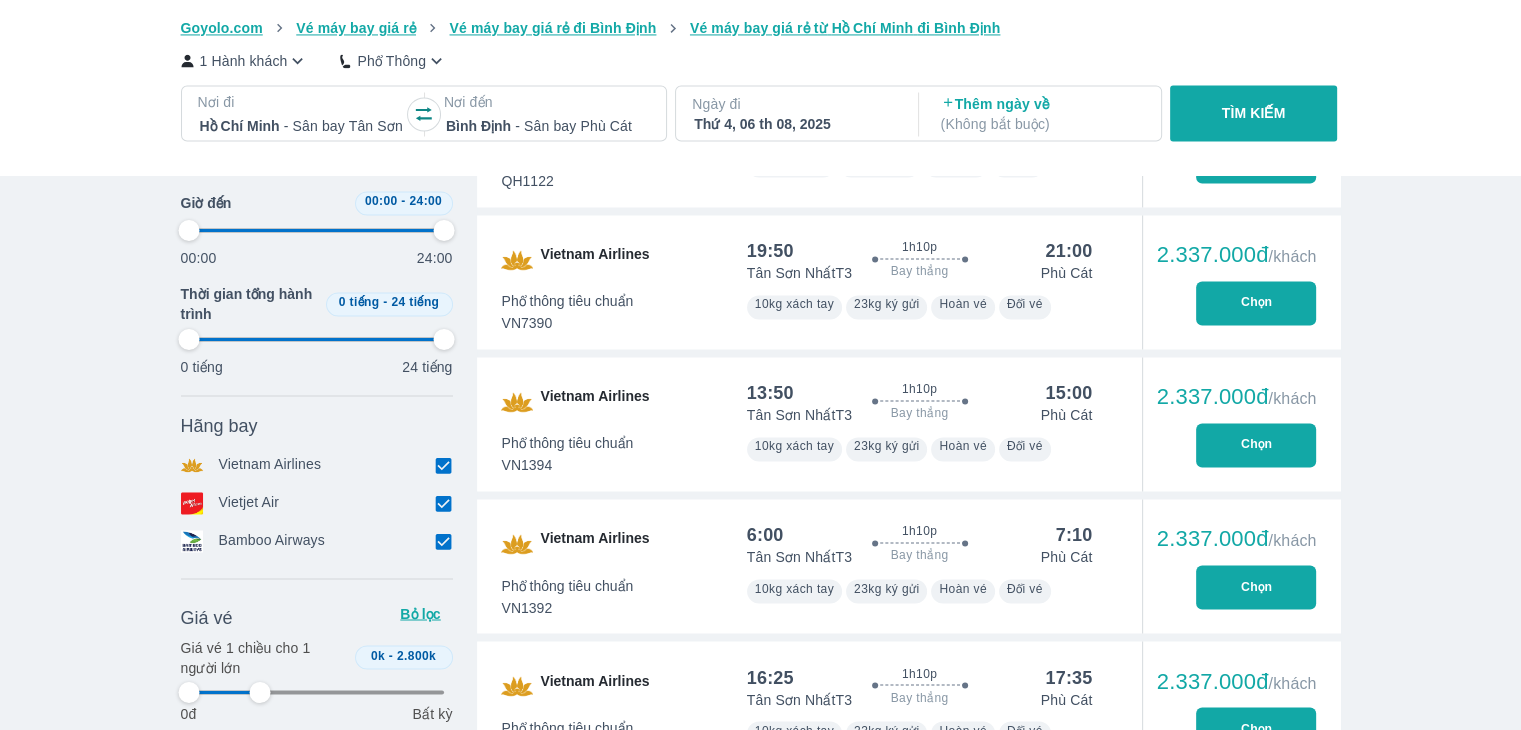 click at bounding box center (920, 403) 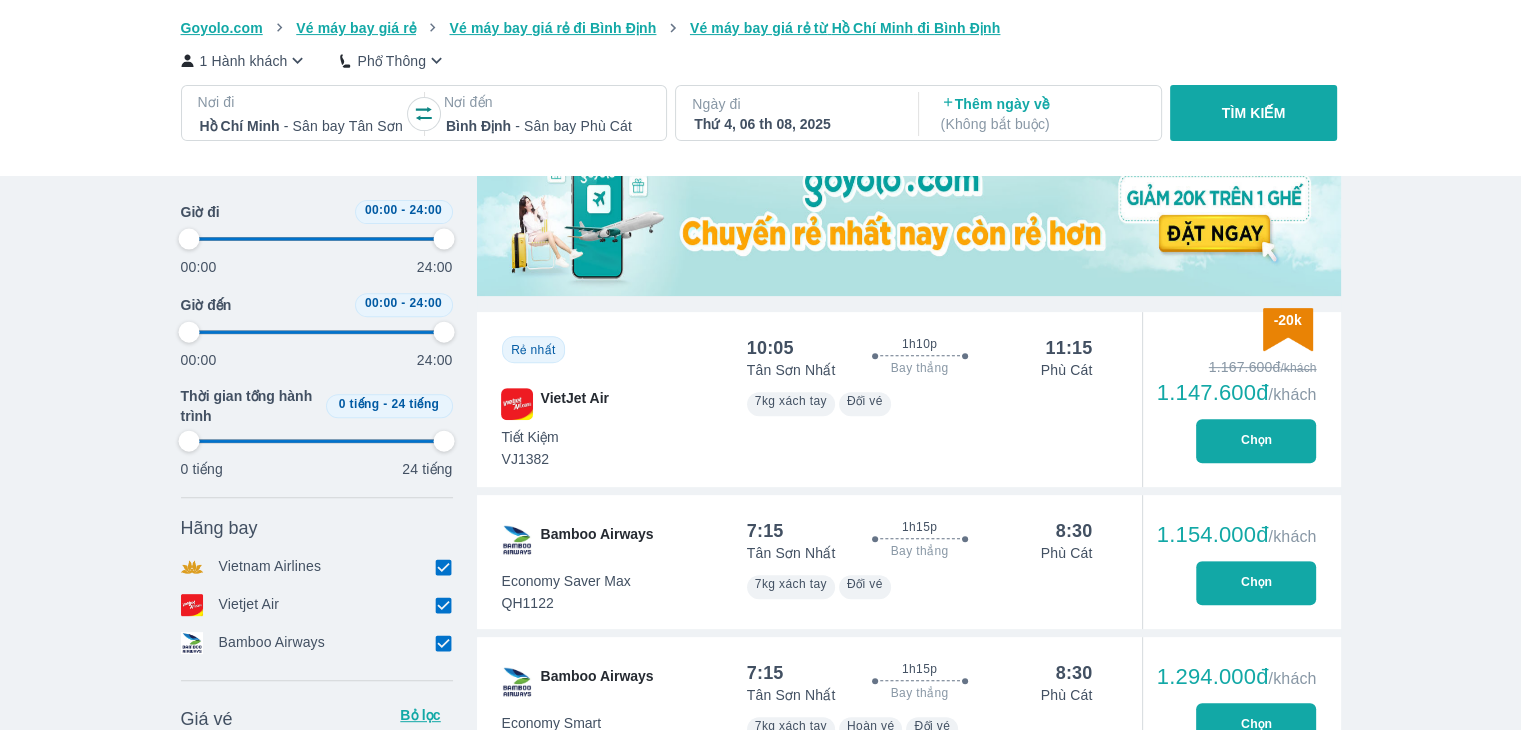 scroll, scrollTop: 0, scrollLeft: 0, axis: both 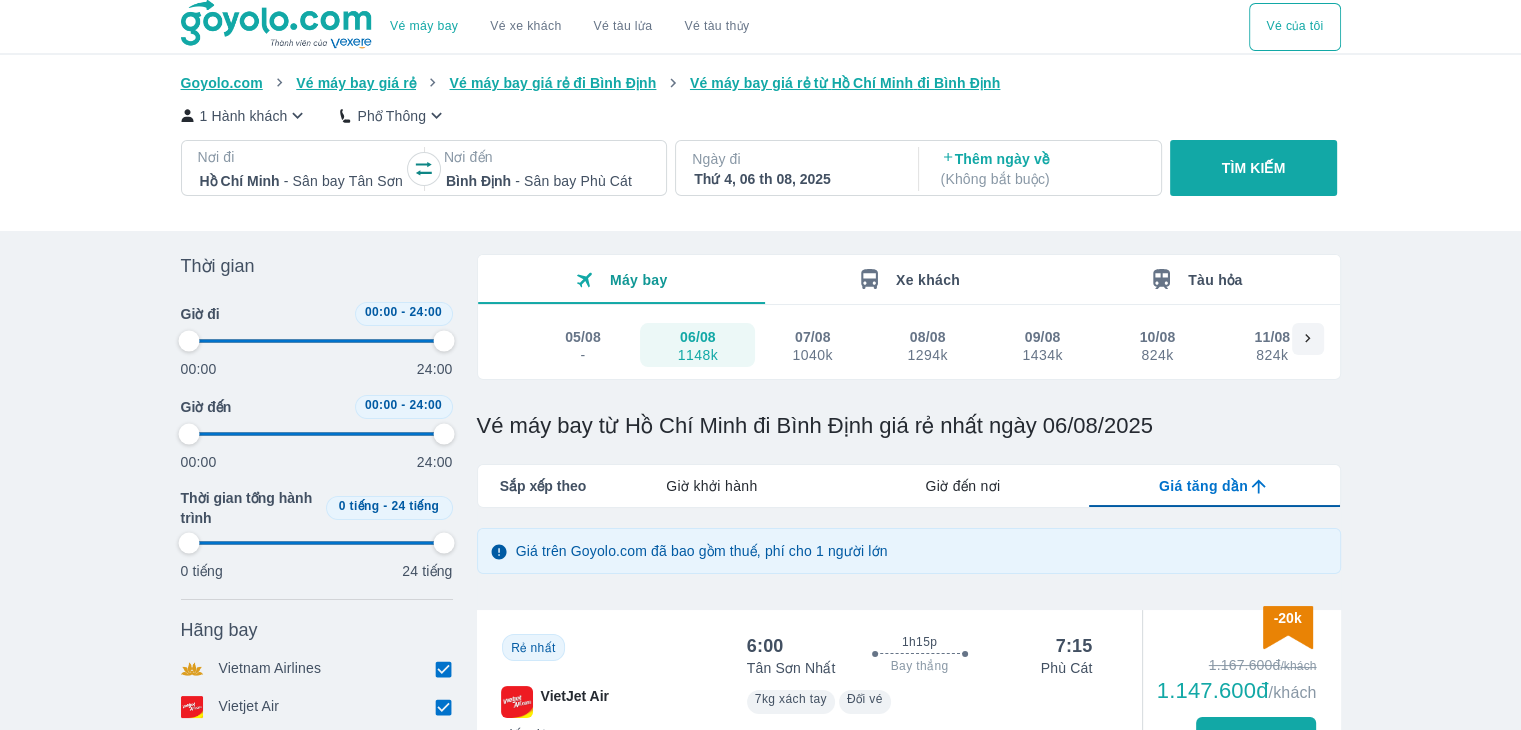 click on "1040k" at bounding box center [812, 355] 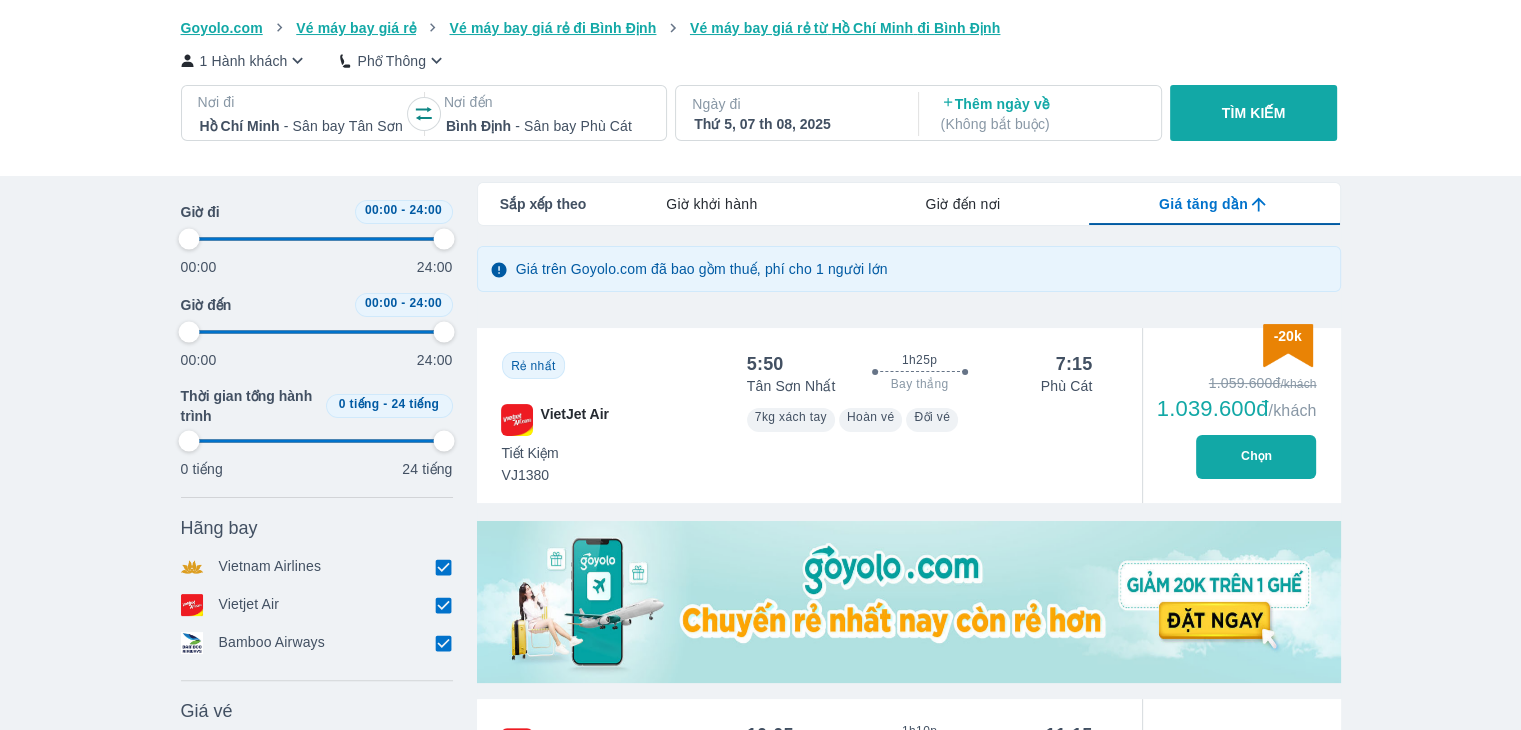 scroll, scrollTop: 262, scrollLeft: 0, axis: vertical 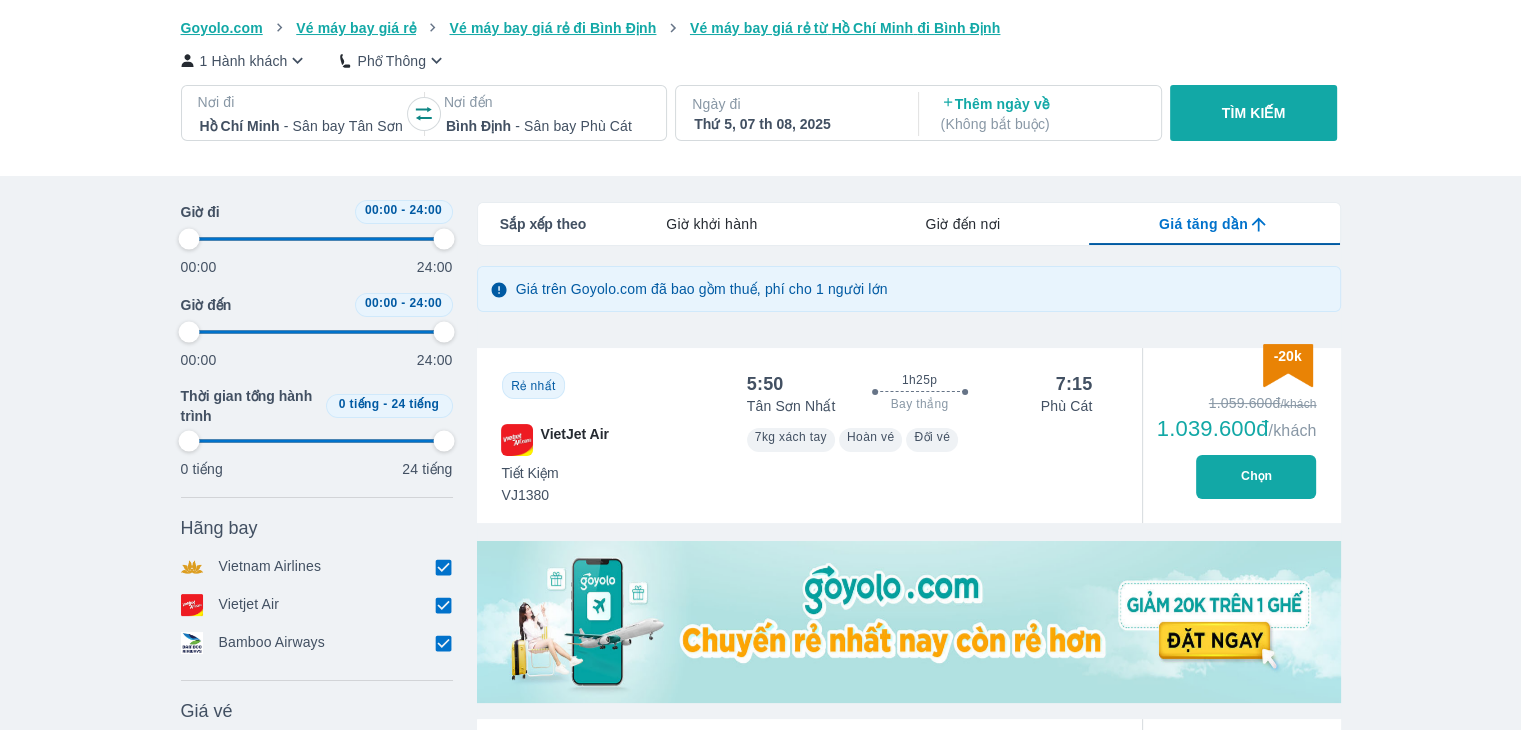 click on "Chọn" at bounding box center (1256, 477) 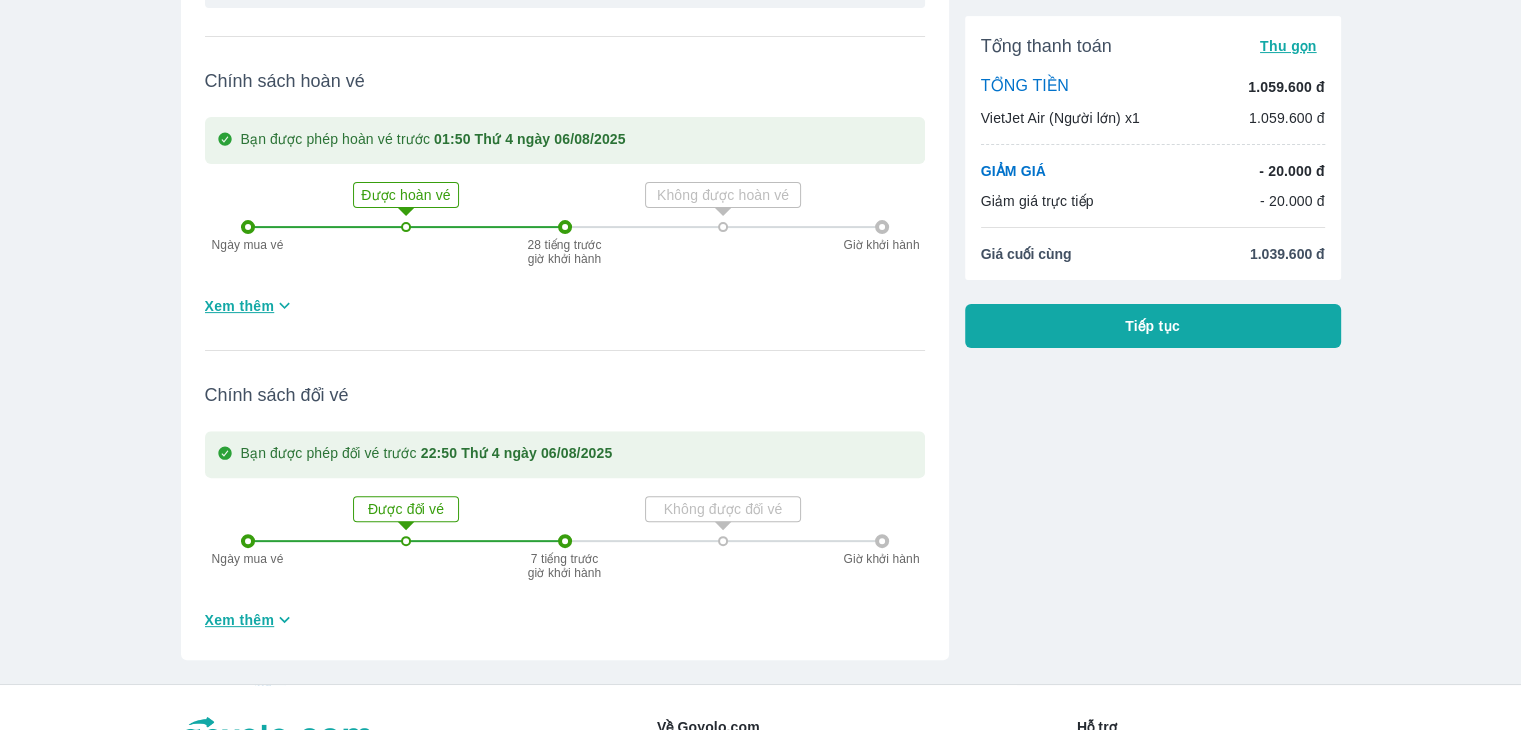 scroll, scrollTop: 0, scrollLeft: 0, axis: both 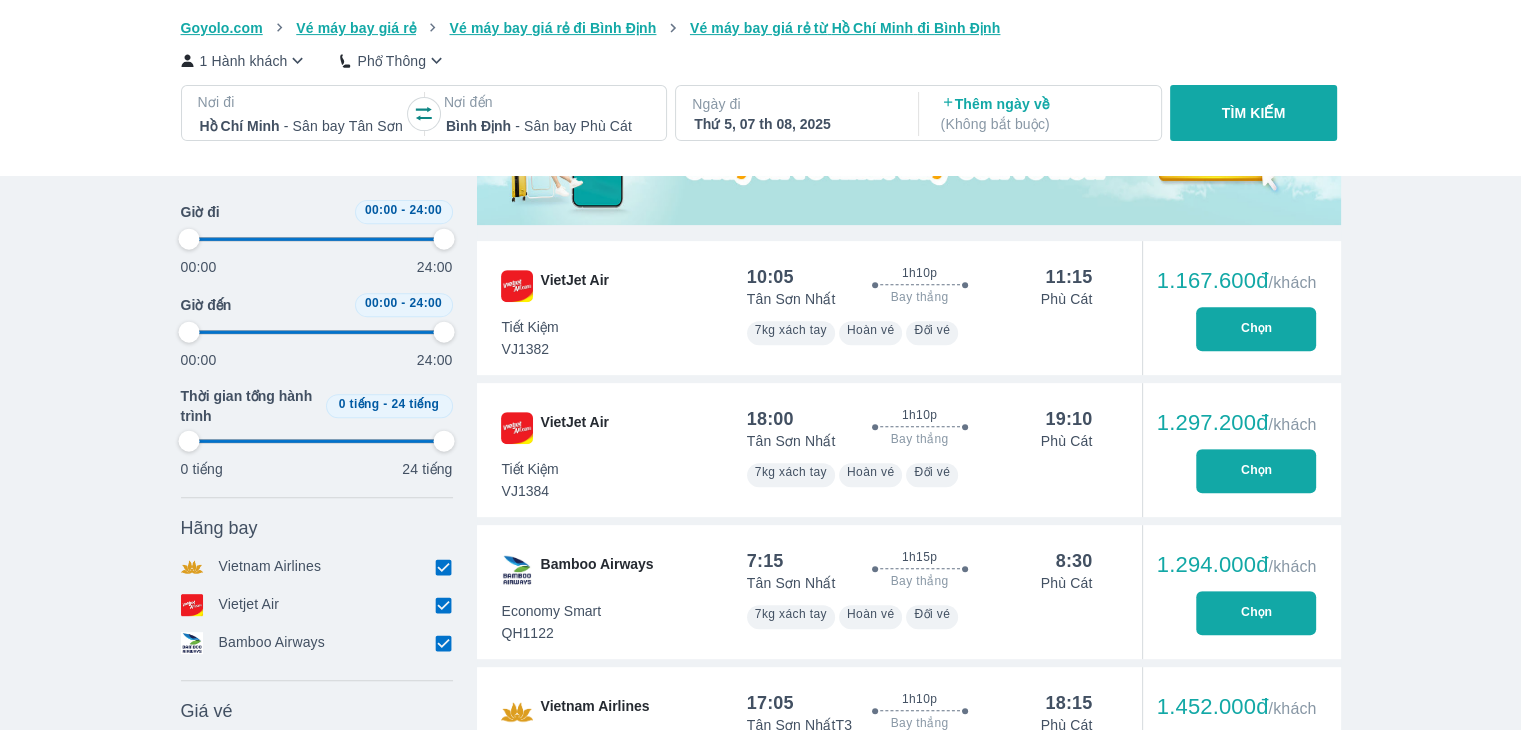 click at bounding box center (444, 605) 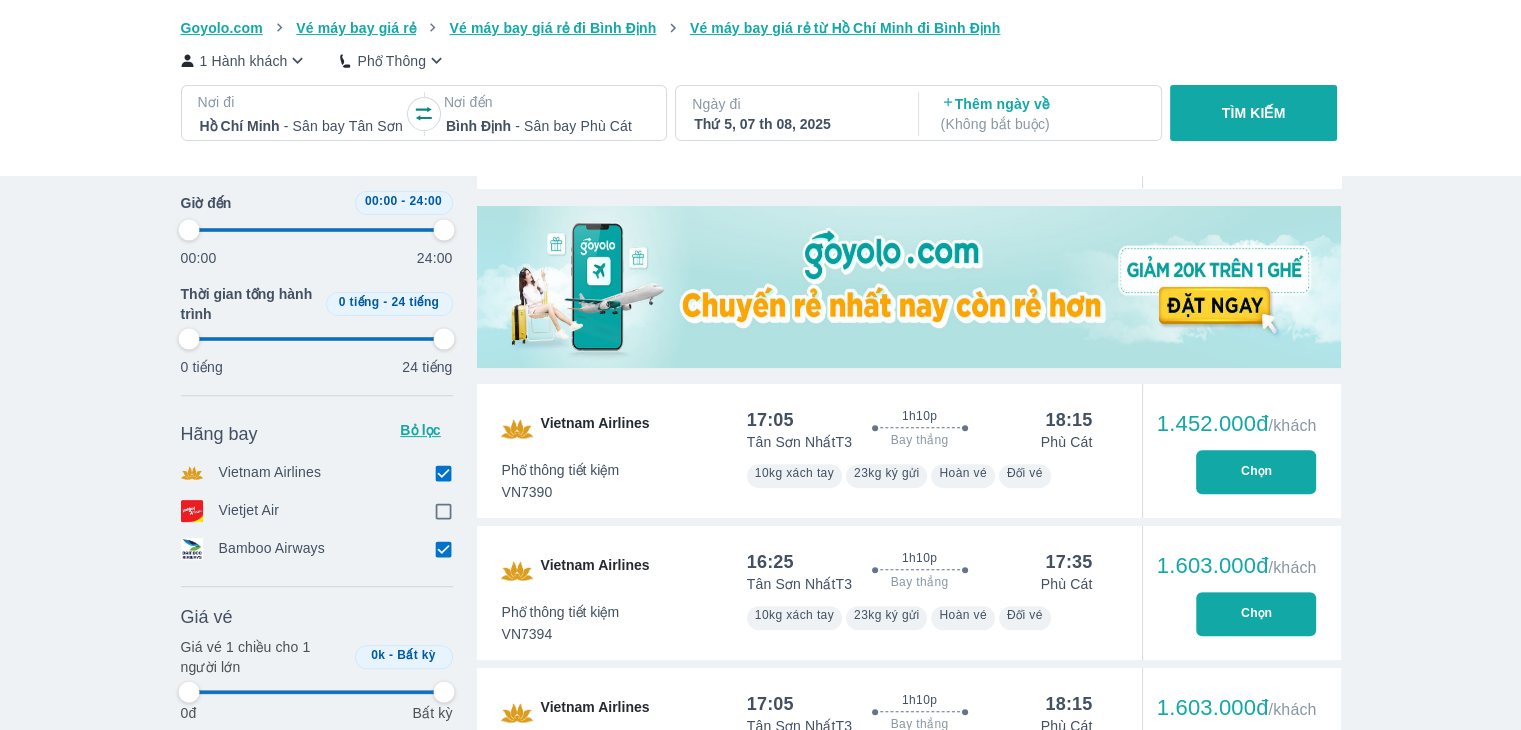scroll, scrollTop: 552, scrollLeft: 0, axis: vertical 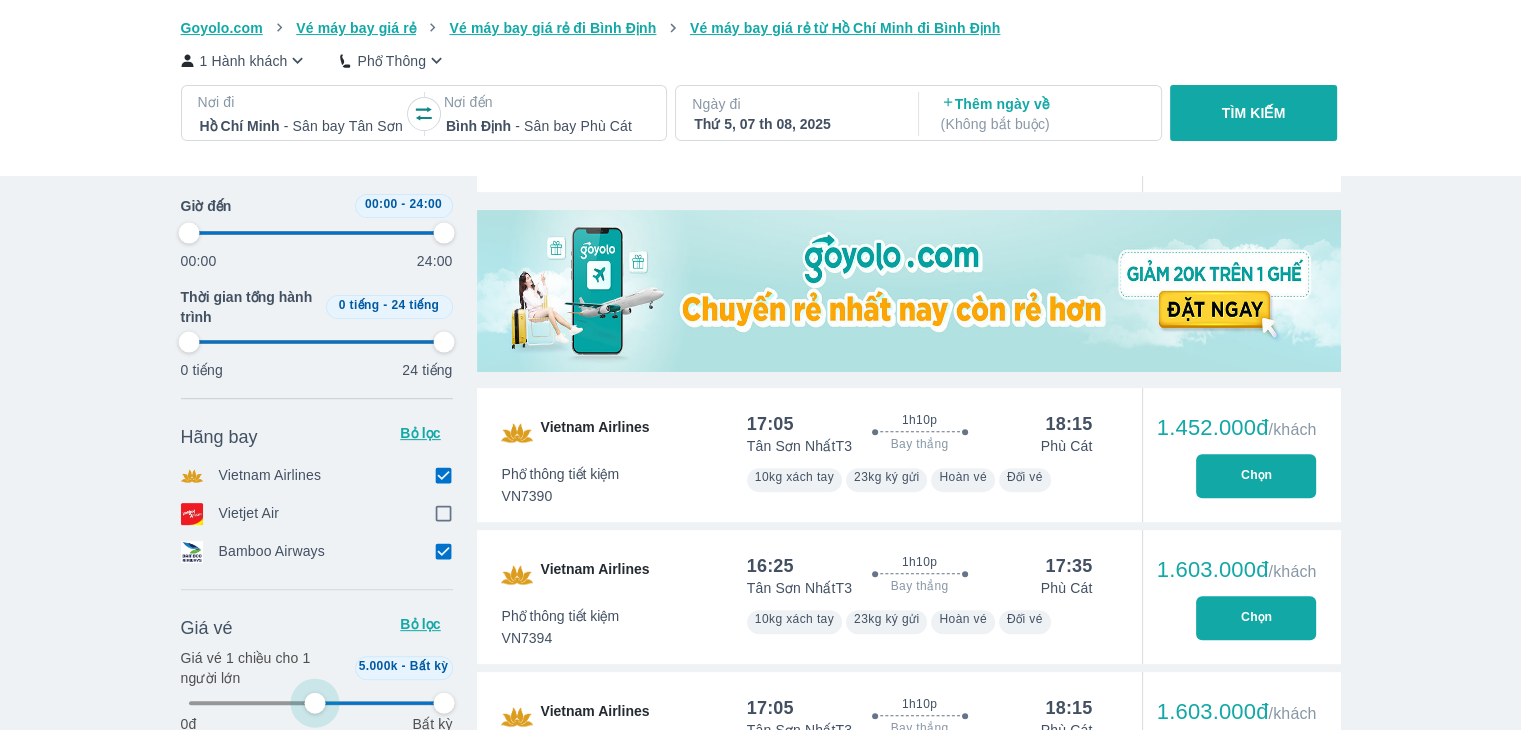 click at bounding box center (317, 703) 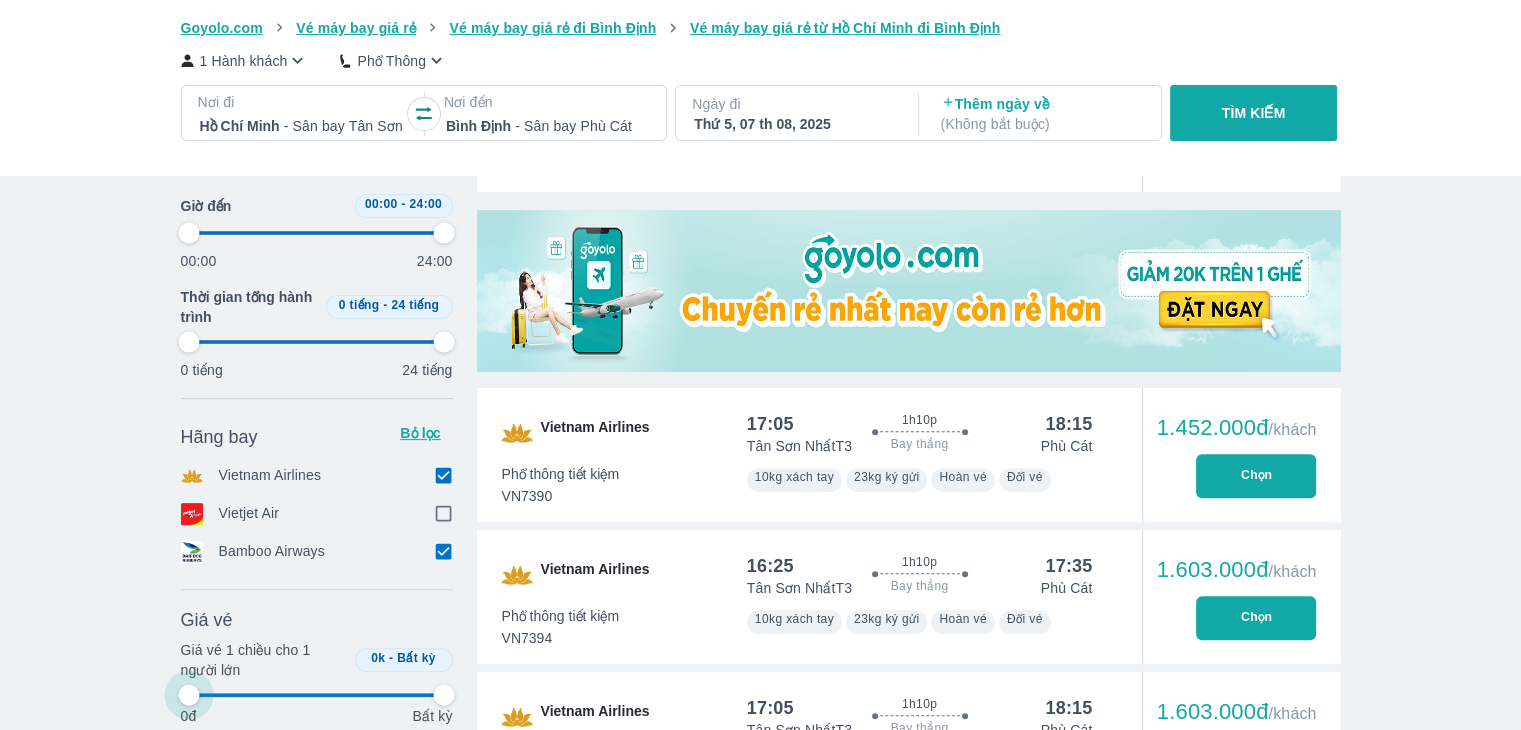 drag, startPoint x: 298, startPoint y: 697, endPoint x: 149, endPoint y: 702, distance: 149.08386 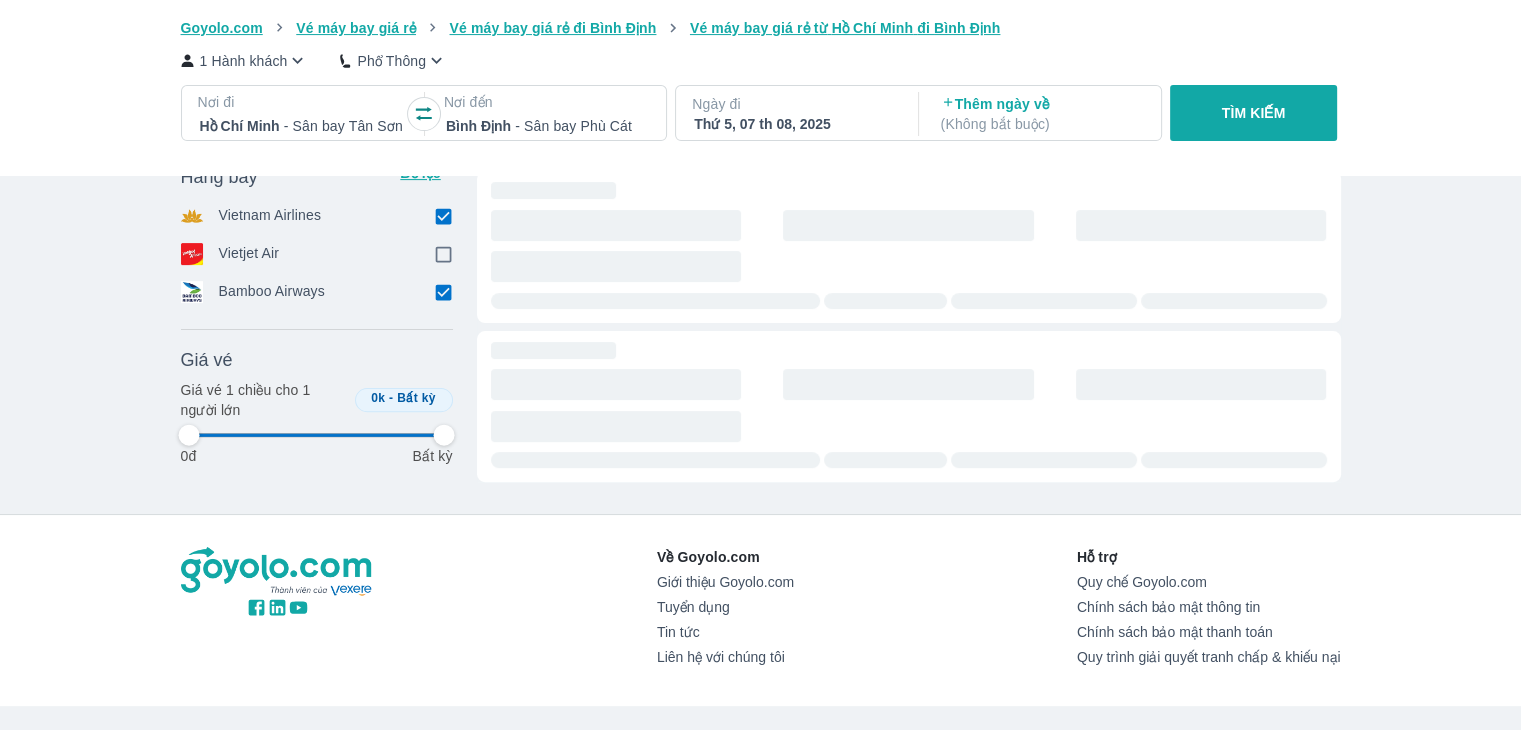 drag, startPoint x: 439, startPoint y: 700, endPoint x: 423, endPoint y: 700, distance: 16 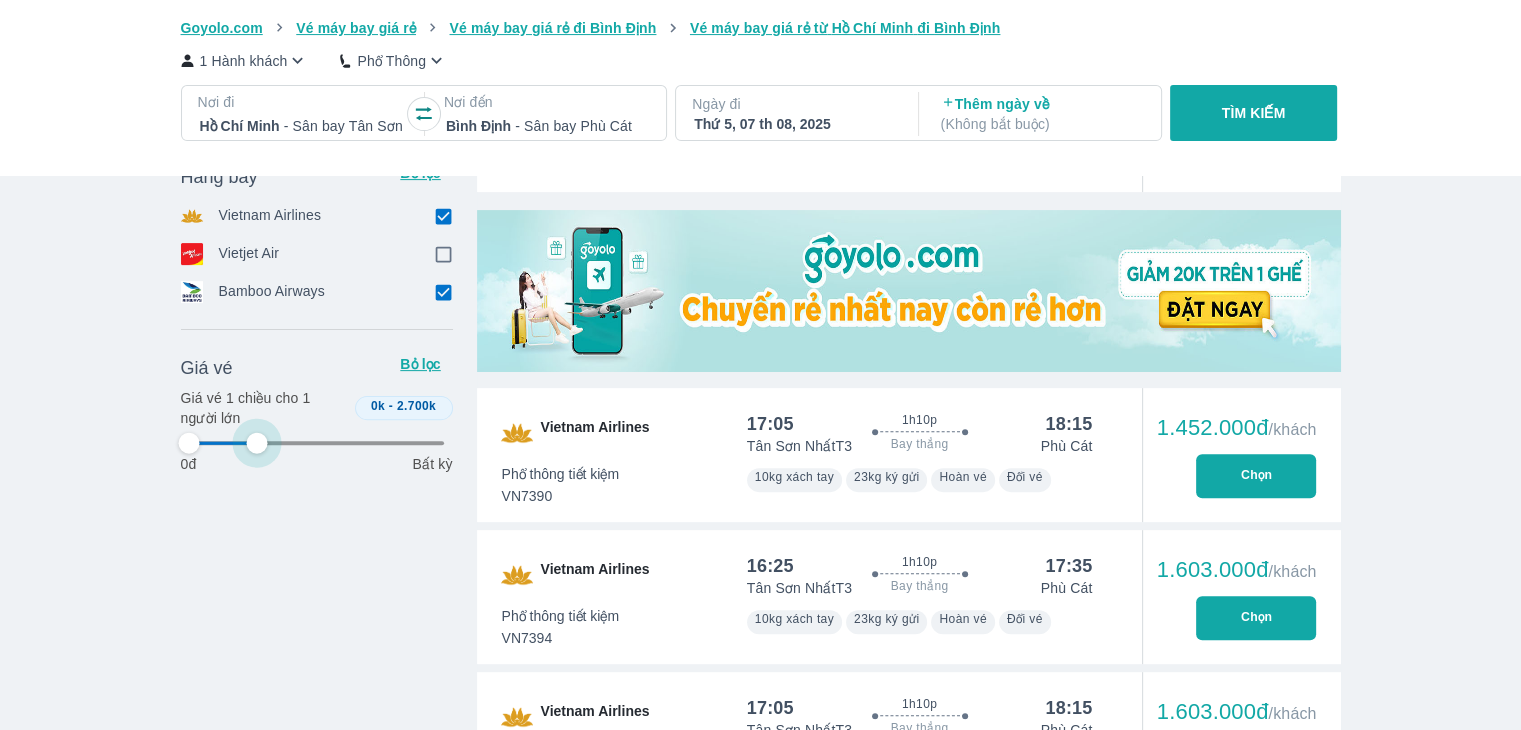 drag, startPoint x: 437, startPoint y: 439, endPoint x: 257, endPoint y: 489, distance: 186.81541 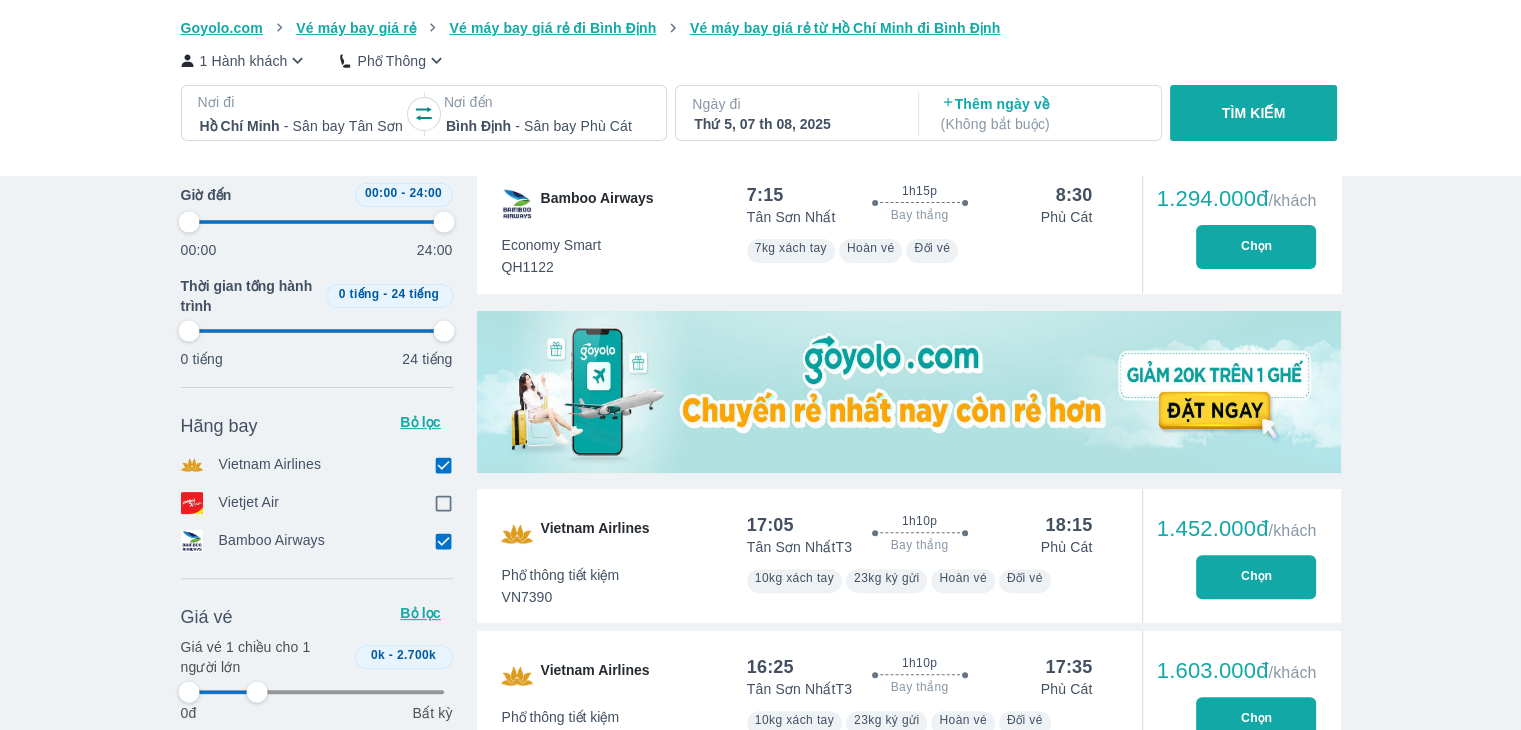 scroll, scrollTop: 95, scrollLeft: 0, axis: vertical 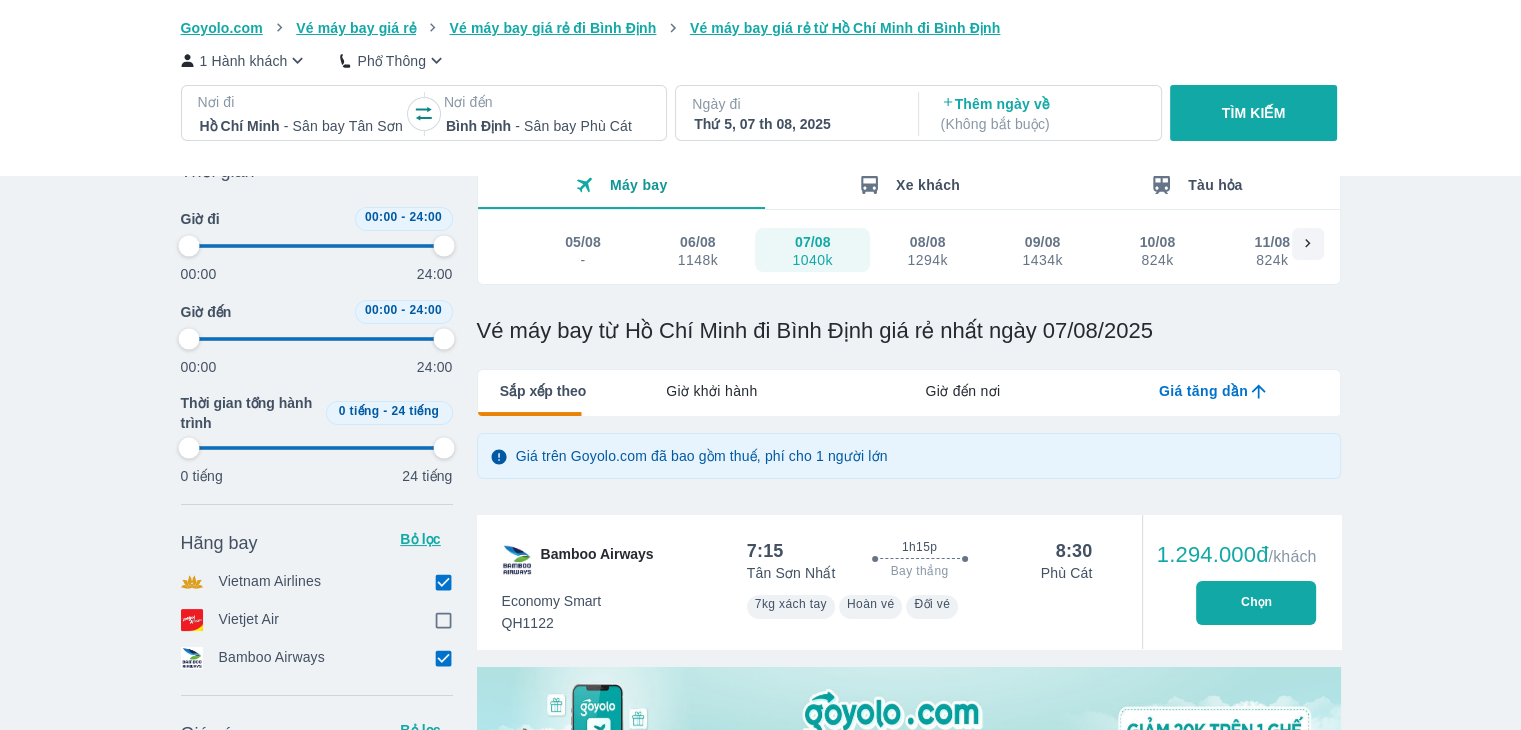 click on "Giờ khởi hành" at bounding box center [711, 391] 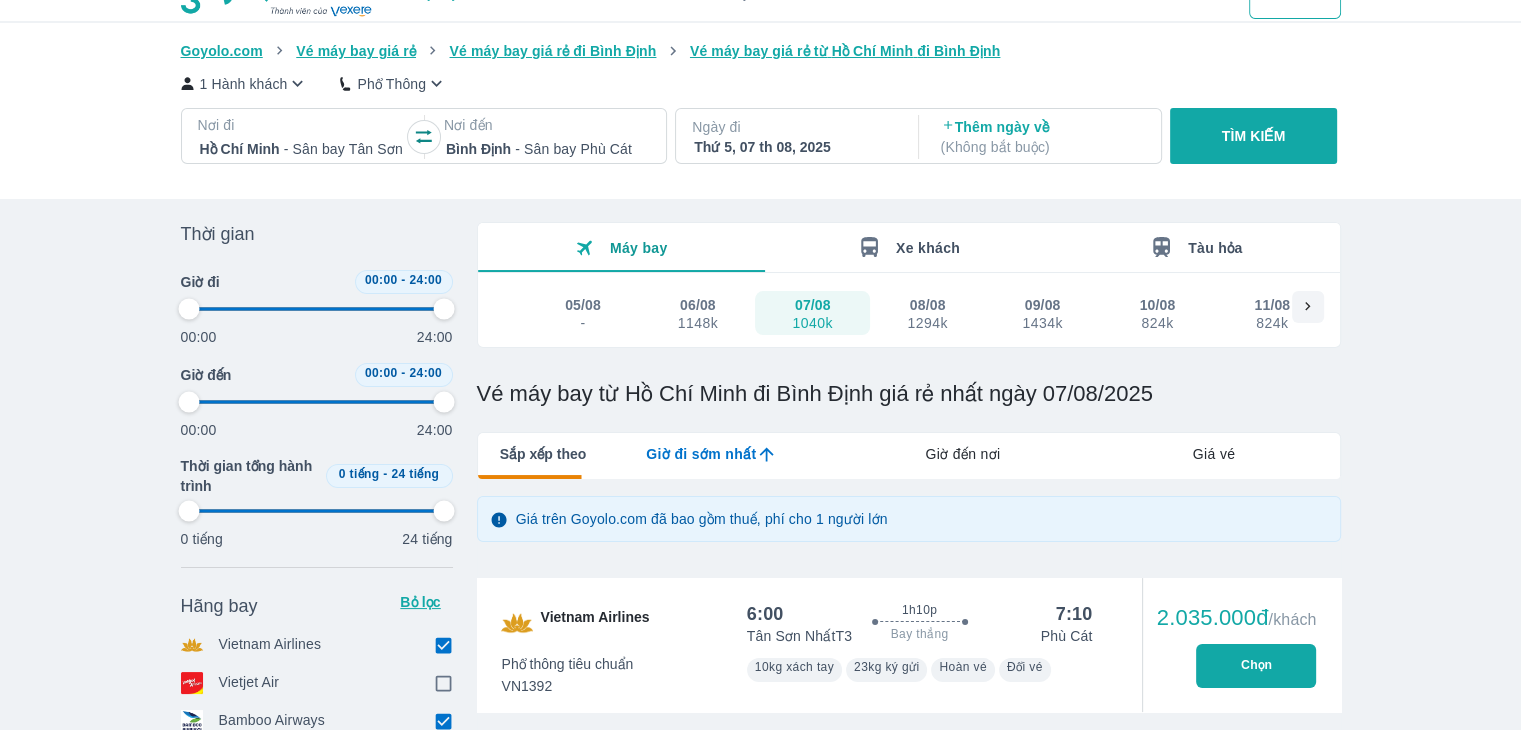 scroll, scrollTop: 0, scrollLeft: 0, axis: both 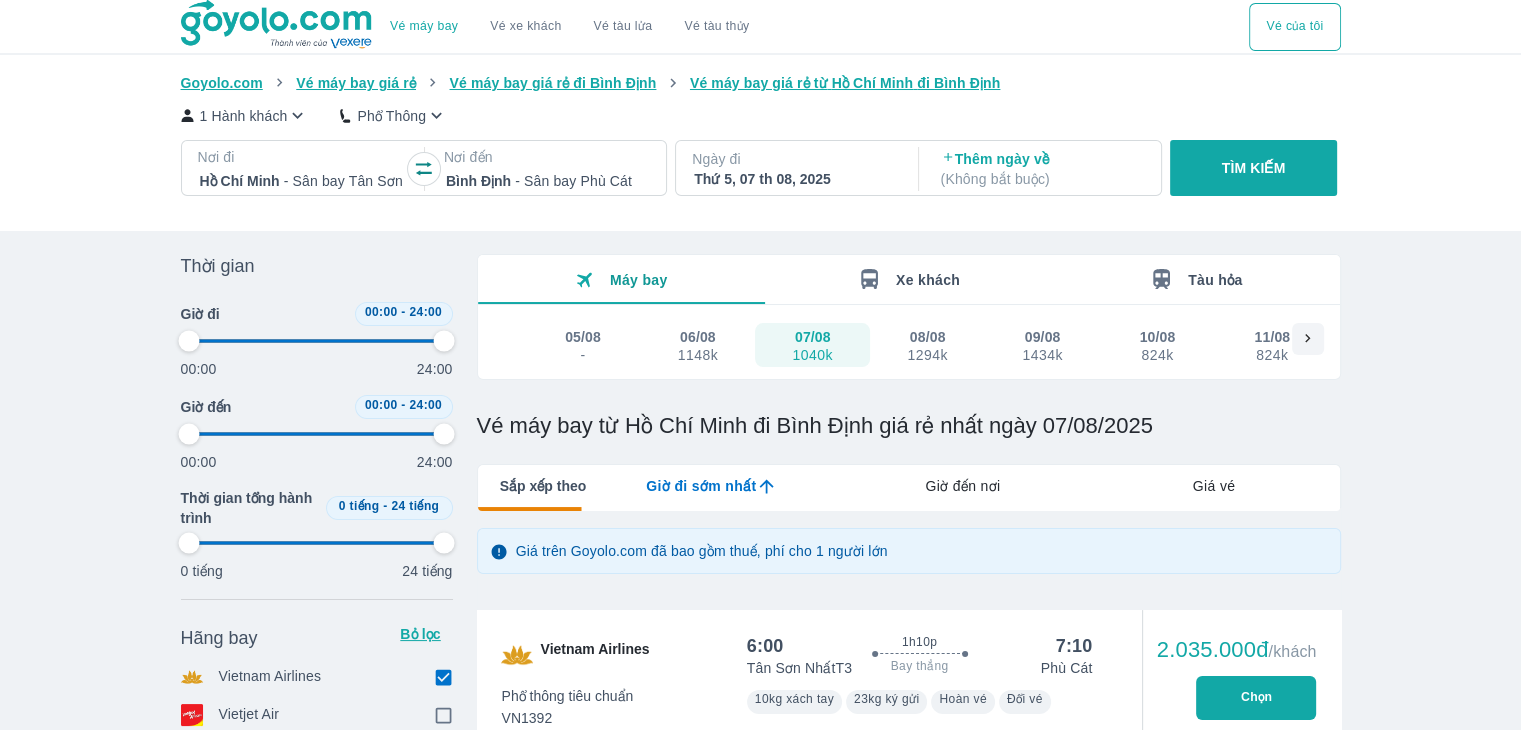 click on "Giá vé" at bounding box center [1213, 486] 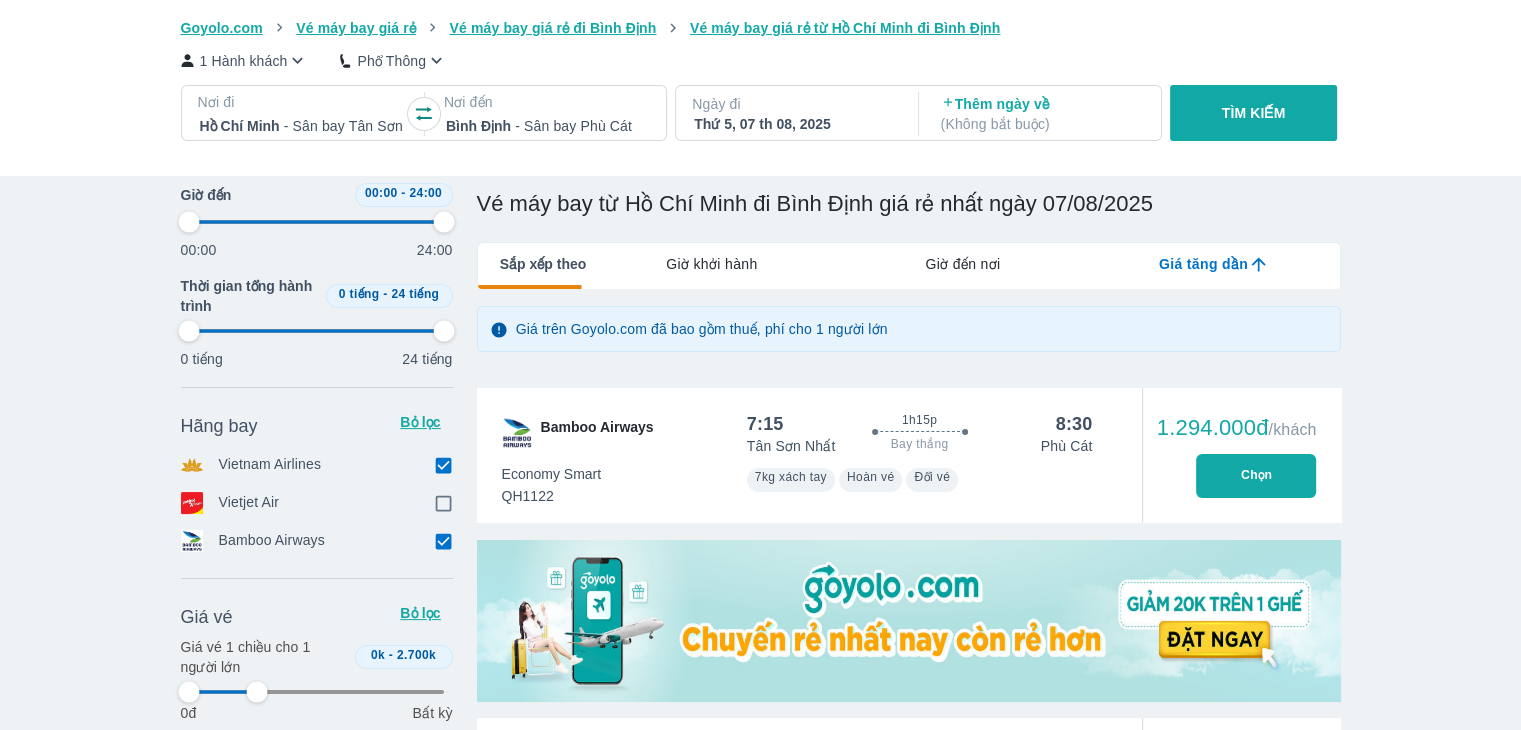 scroll, scrollTop: 251, scrollLeft: 0, axis: vertical 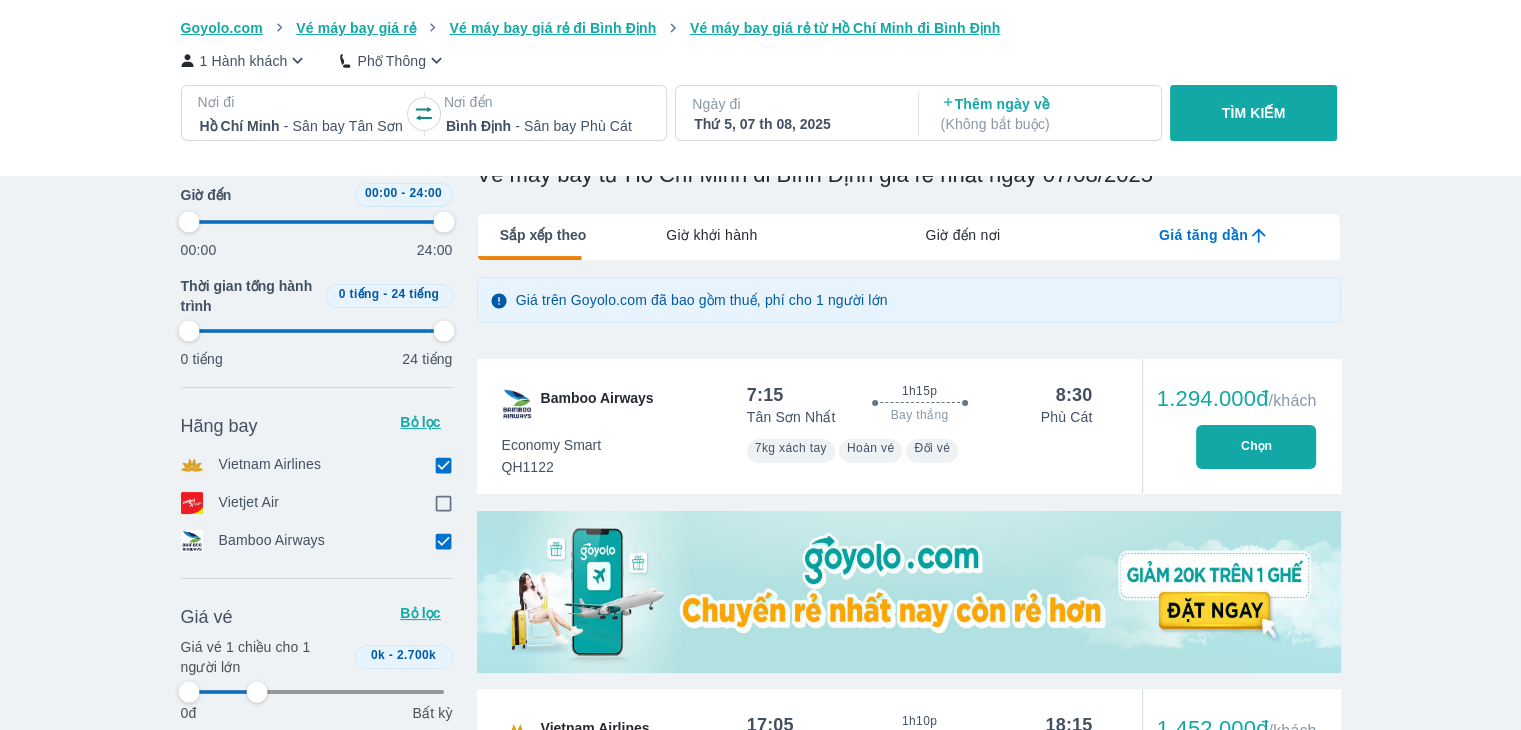 click on "Chọn" at bounding box center [1256, 447] 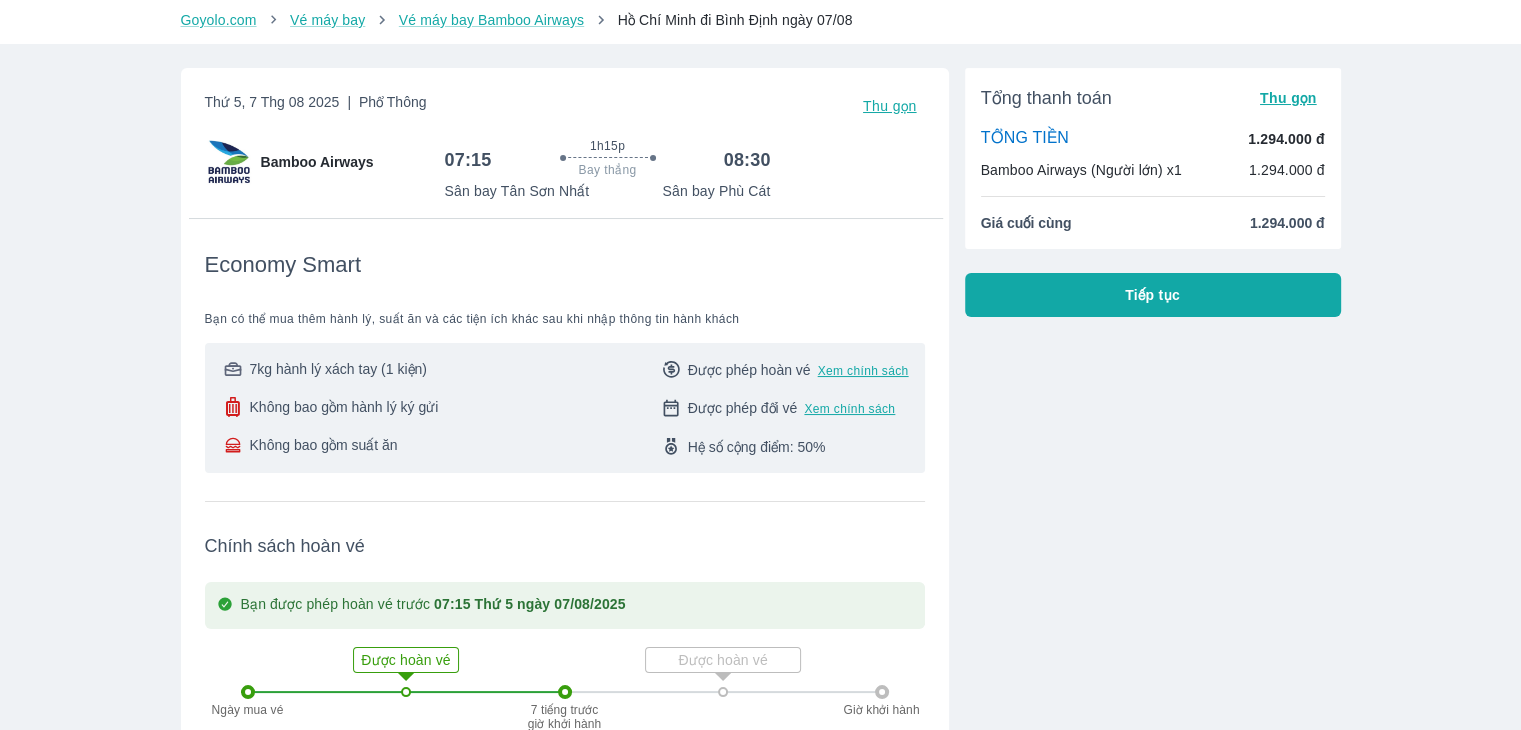 scroll, scrollTop: 30, scrollLeft: 0, axis: vertical 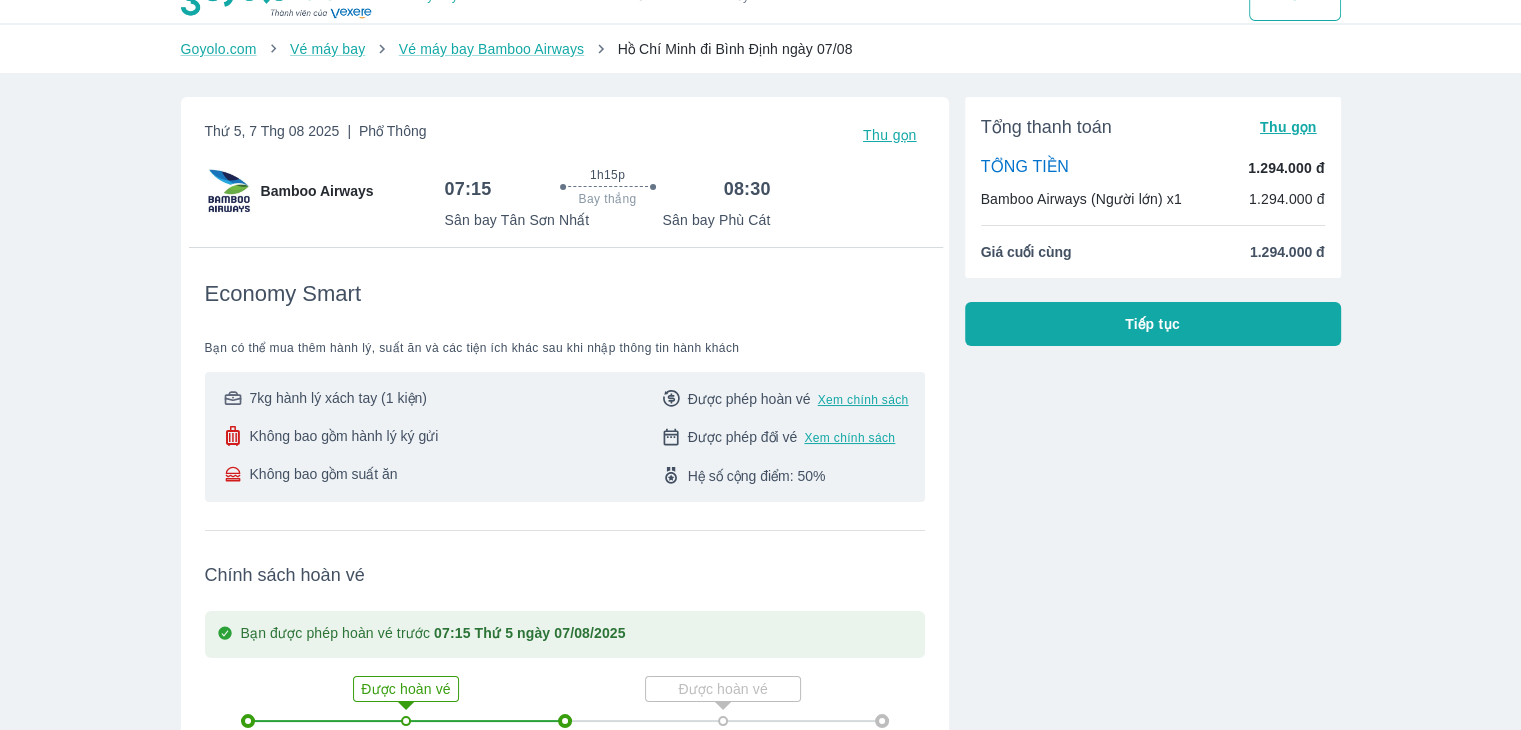 click on "Không bao gồm hành lý ký gửi" at bounding box center (344, 436) 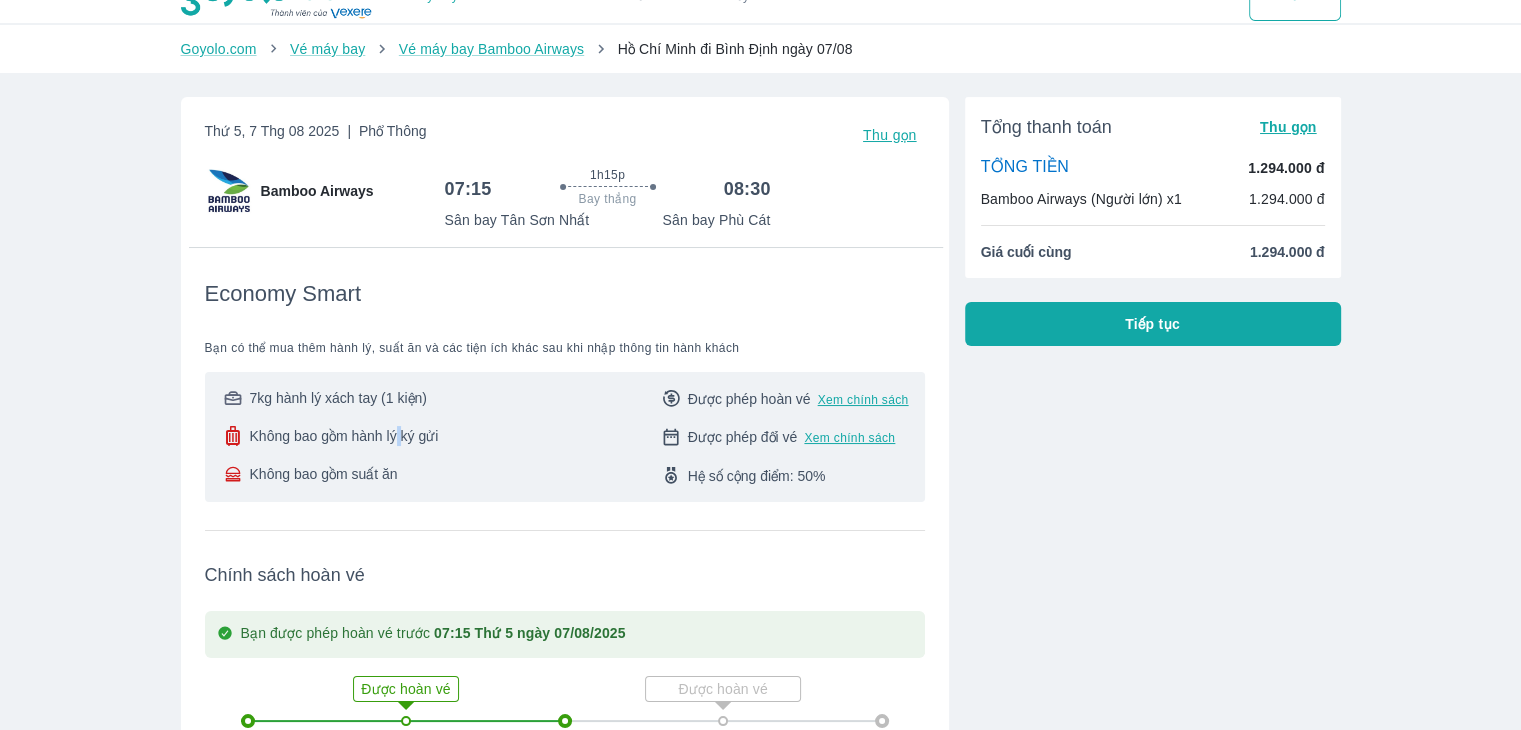 click on "Không bao gồm hành lý ký gửi" at bounding box center (344, 436) 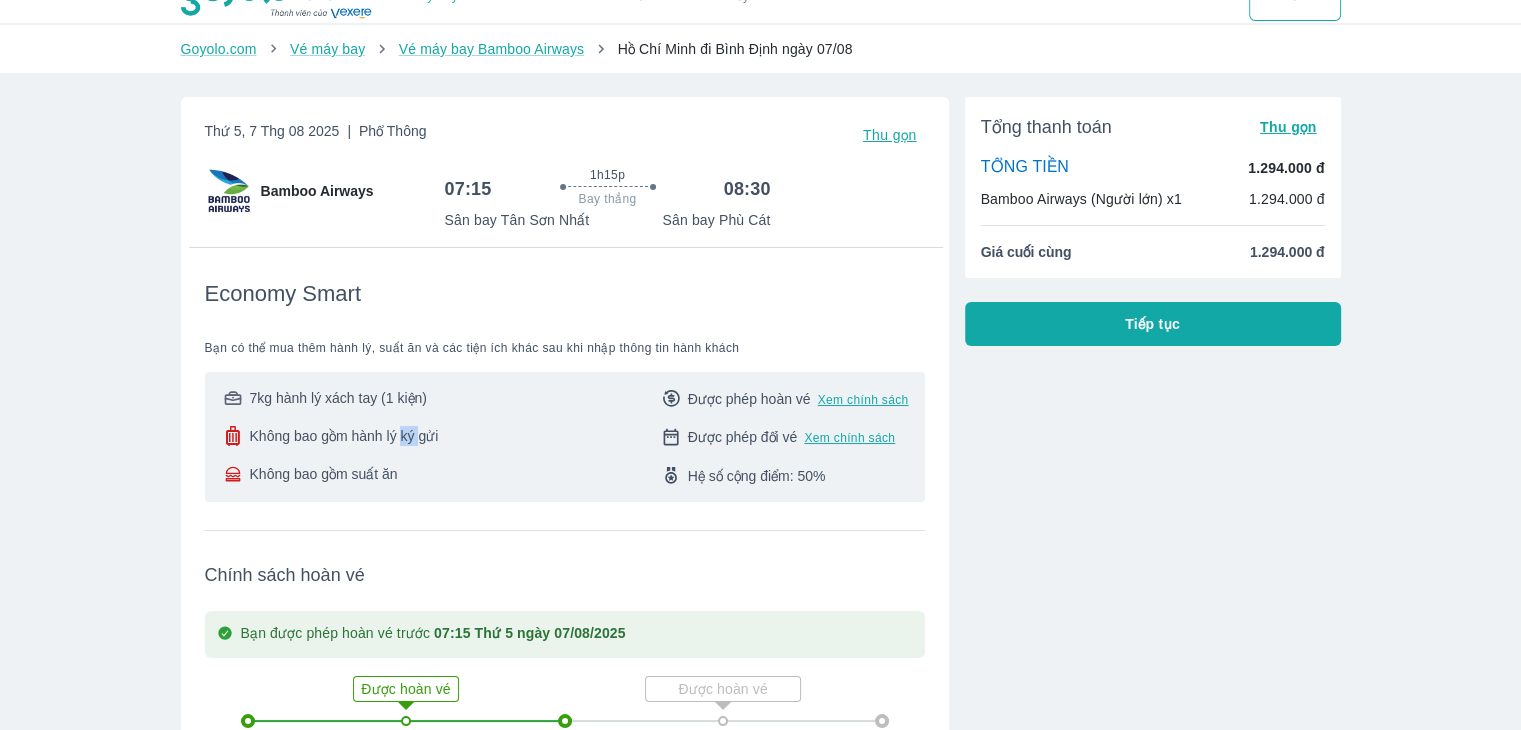 click on "Không bao gồm hành lý ký gửi" at bounding box center (344, 436) 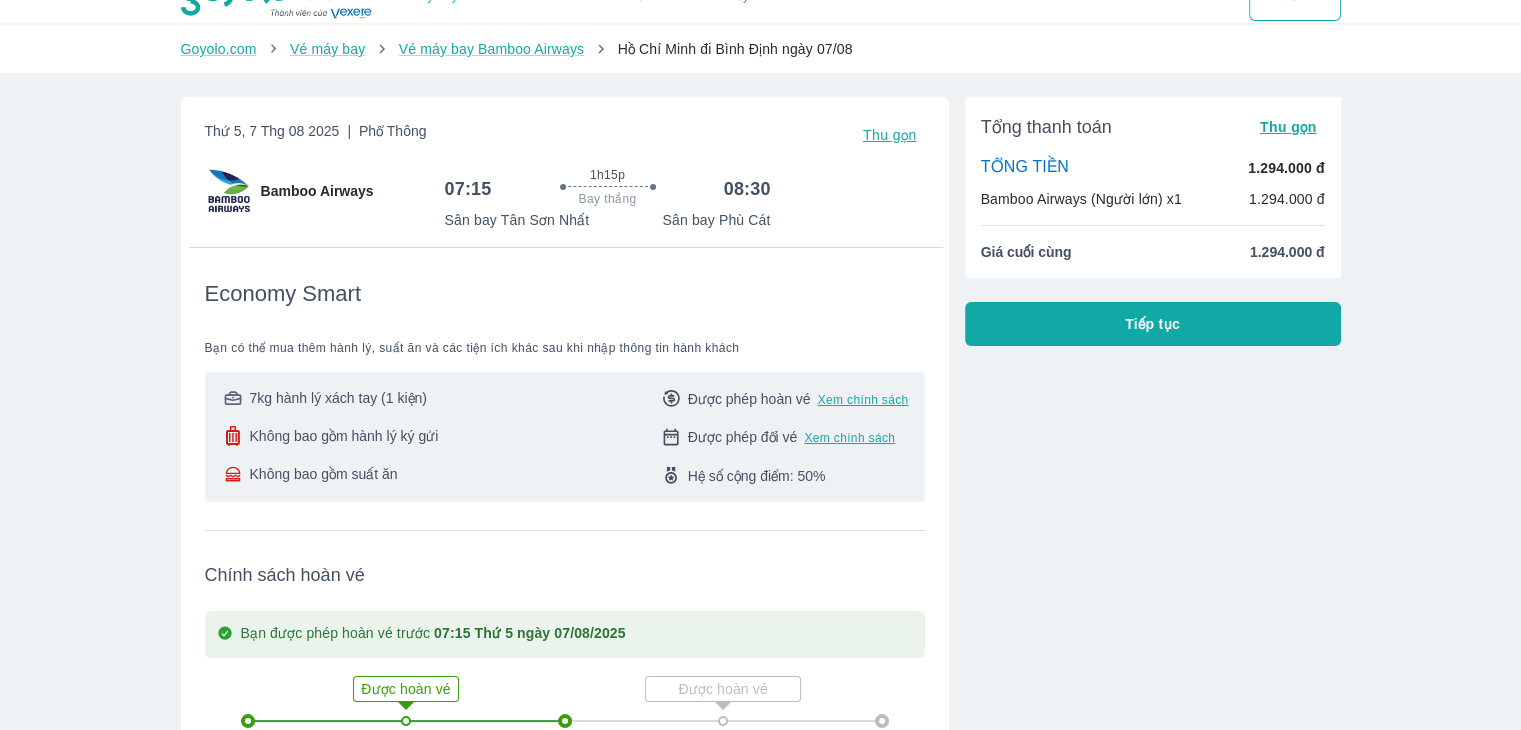 click on "Tổng thanh toán Thu gọn TỔNG TIỀN 1.294.000 đ Bamboo Airways (Người lớn) x1 1.294.000 đ Giá cuối cùng 1.294.000 đ Tiếp tục" at bounding box center (1145, 617) 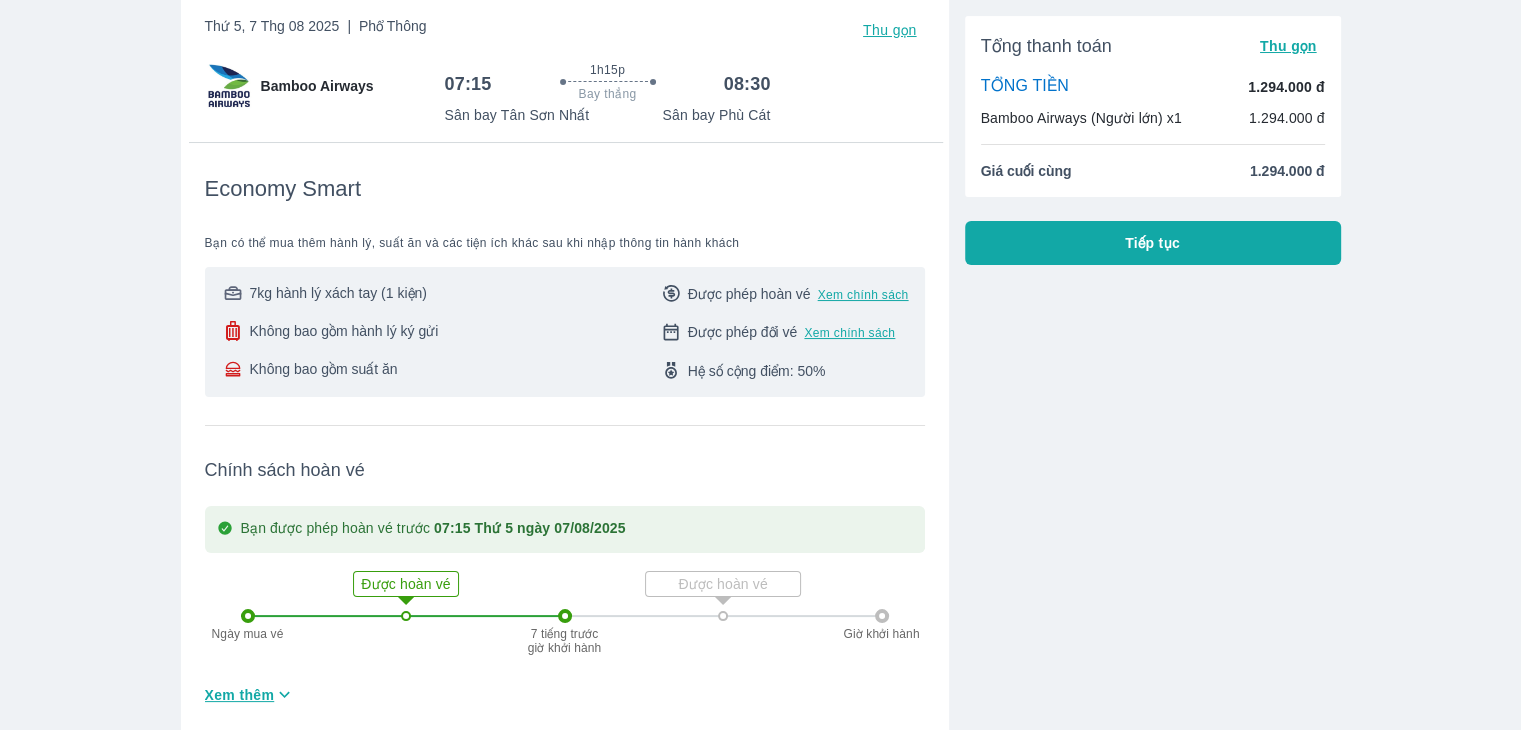scroll, scrollTop: 0, scrollLeft: 0, axis: both 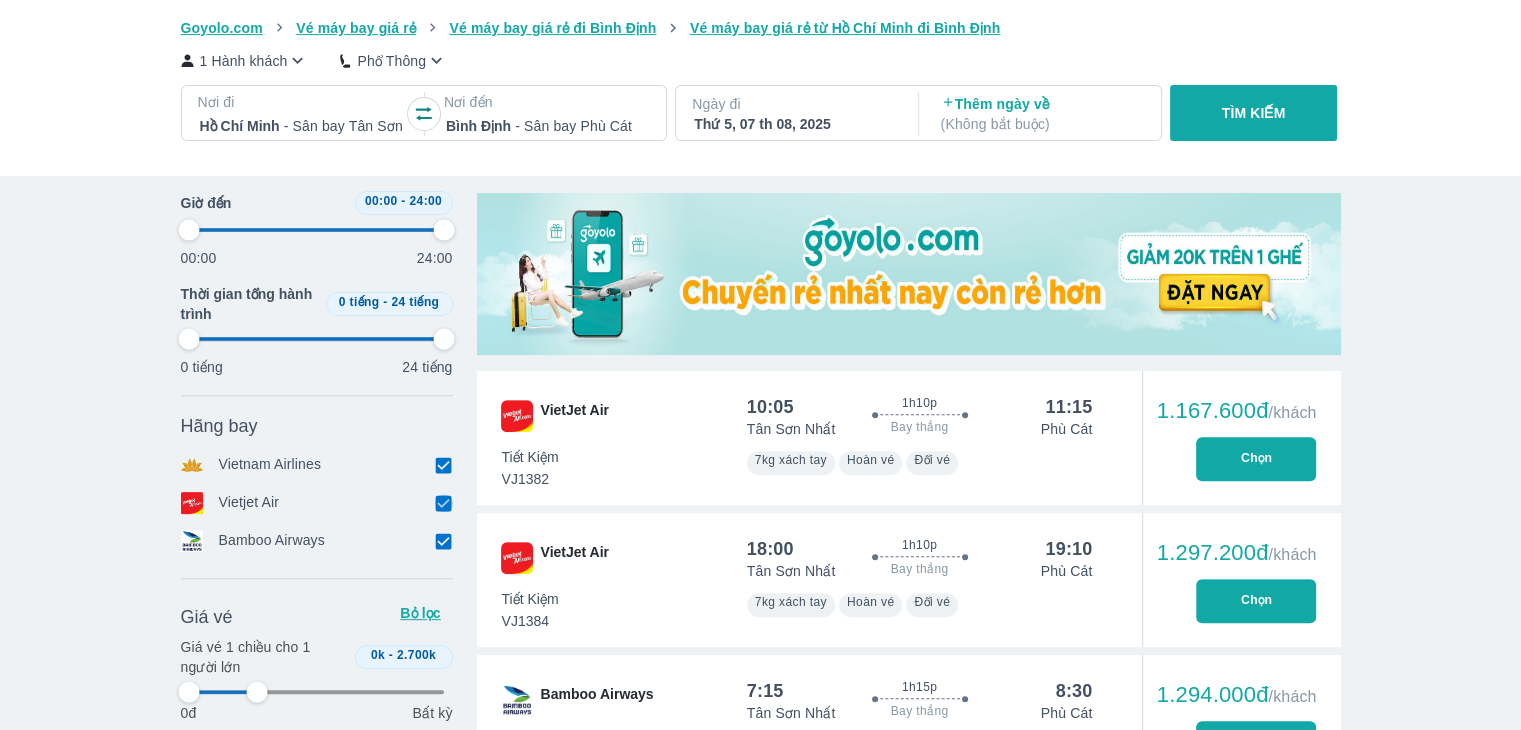 click at bounding box center [444, 503] 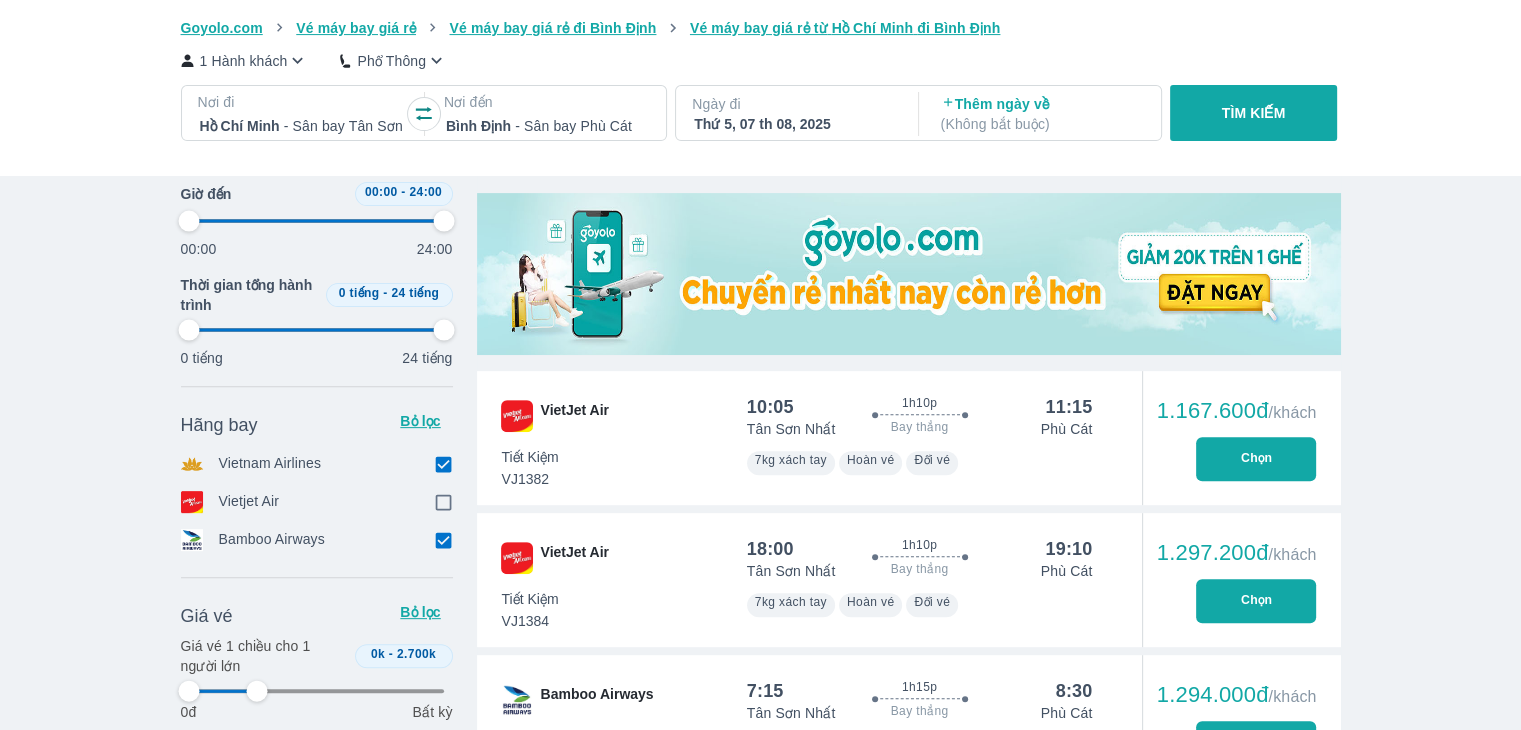 click on "Hãng bay Bỏ lọc Vietnam Airlines Vietjet Air Bamboo Airways" at bounding box center [317, 482] 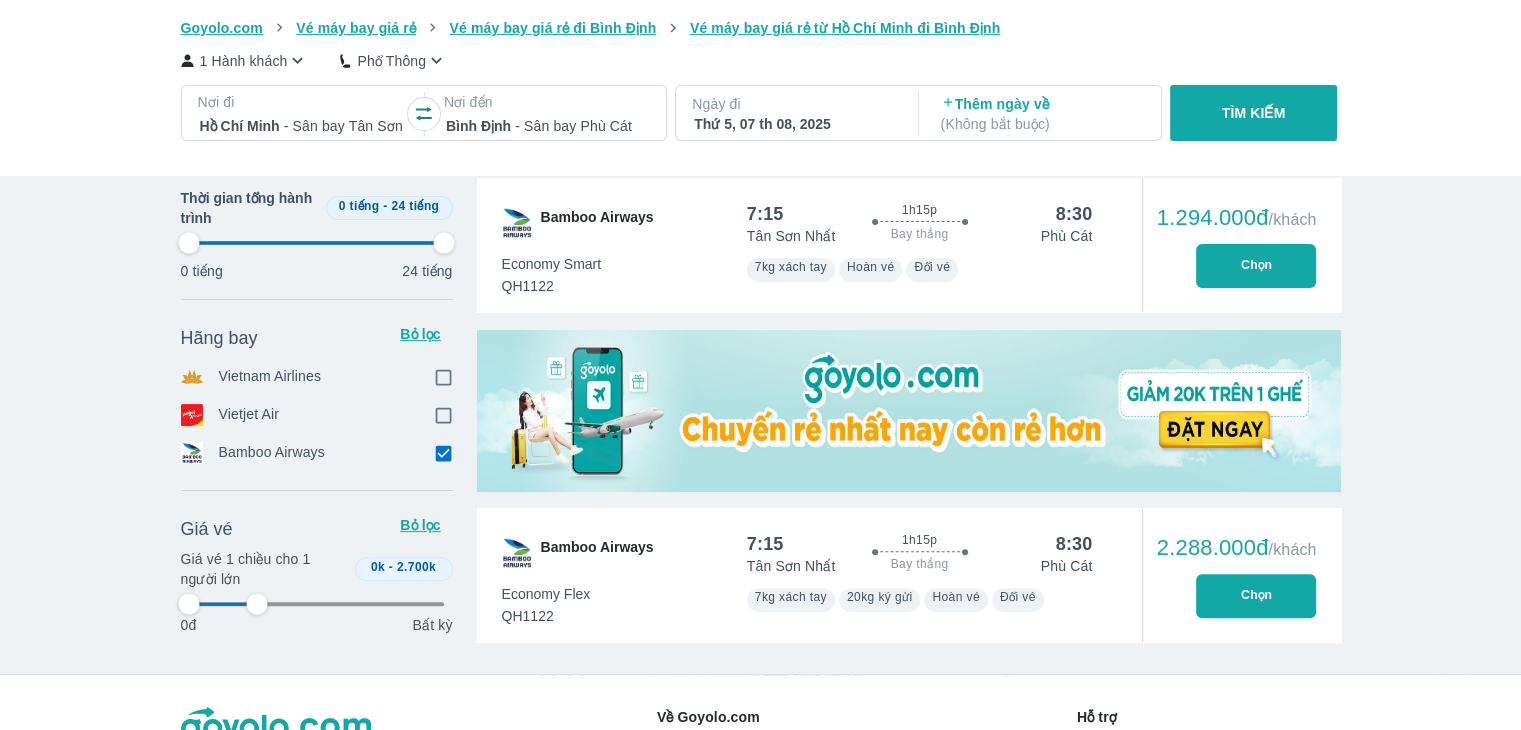 scroll, scrollTop: 427, scrollLeft: 0, axis: vertical 